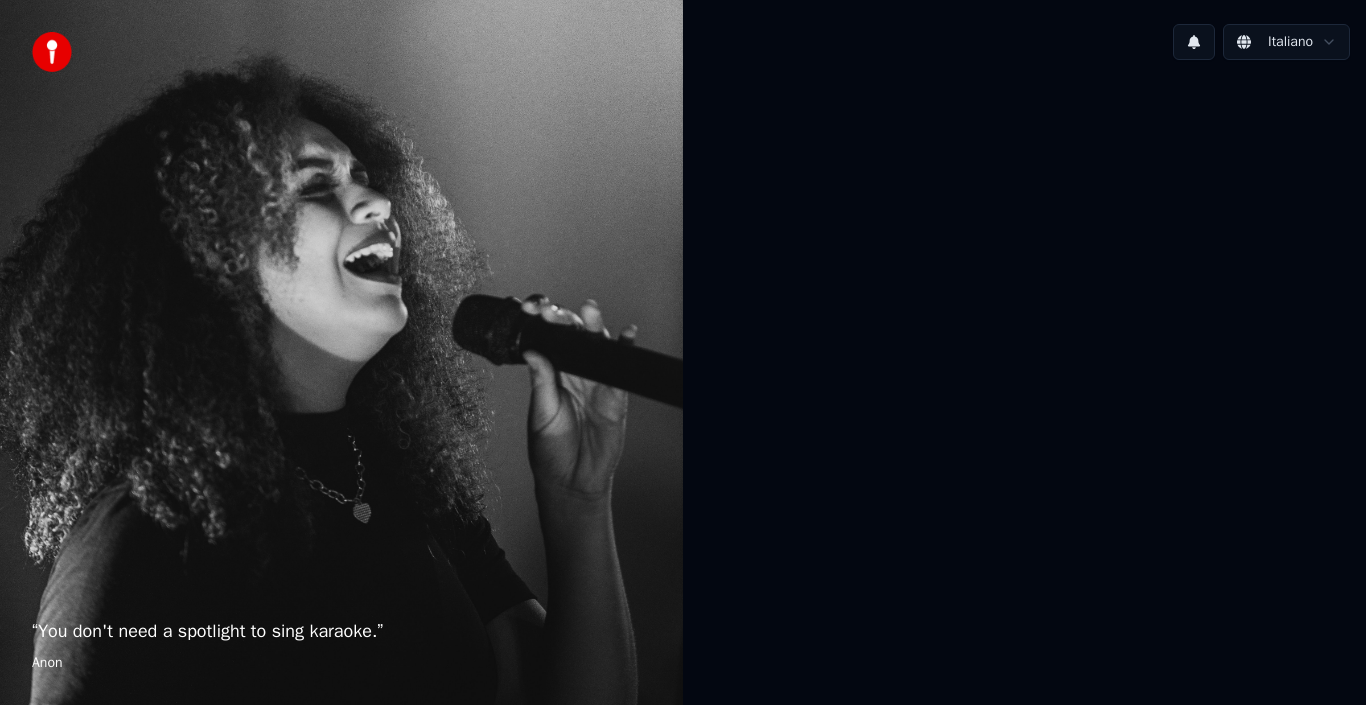 scroll, scrollTop: 0, scrollLeft: 0, axis: both 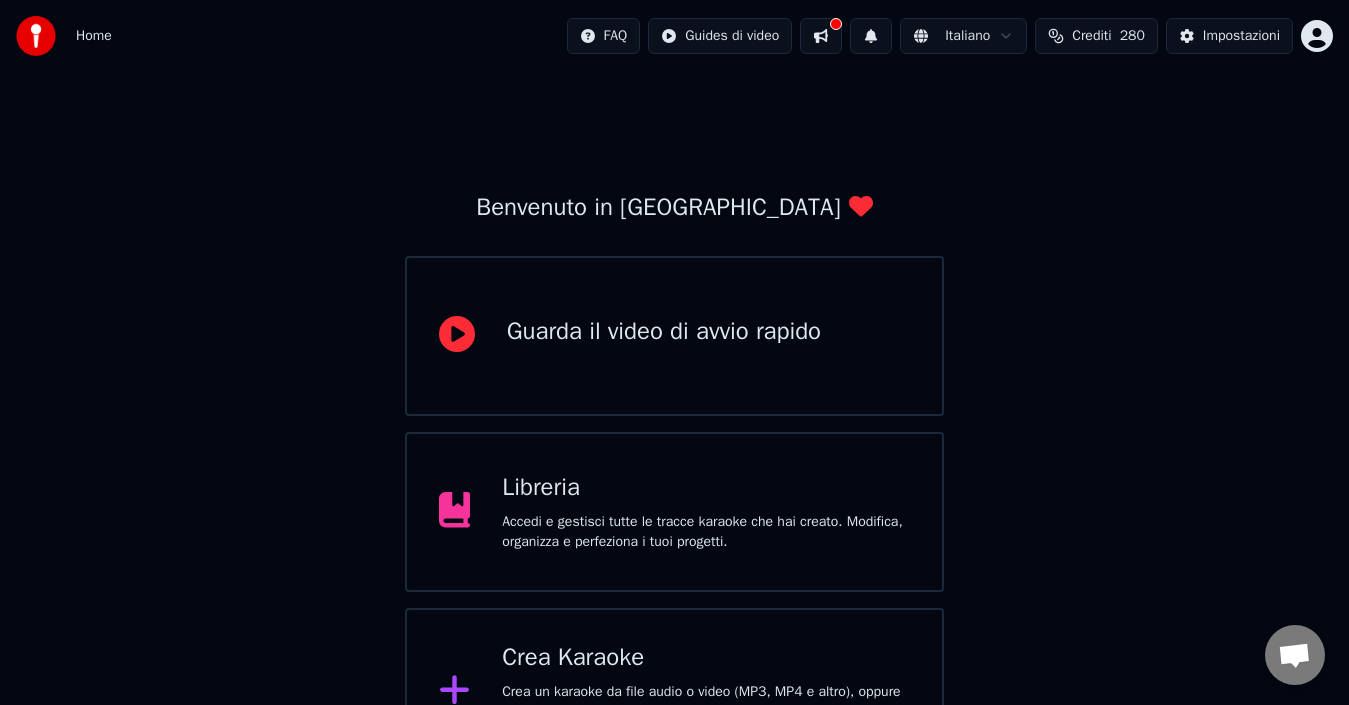 click on "Crea Karaoke" at bounding box center (706, 658) 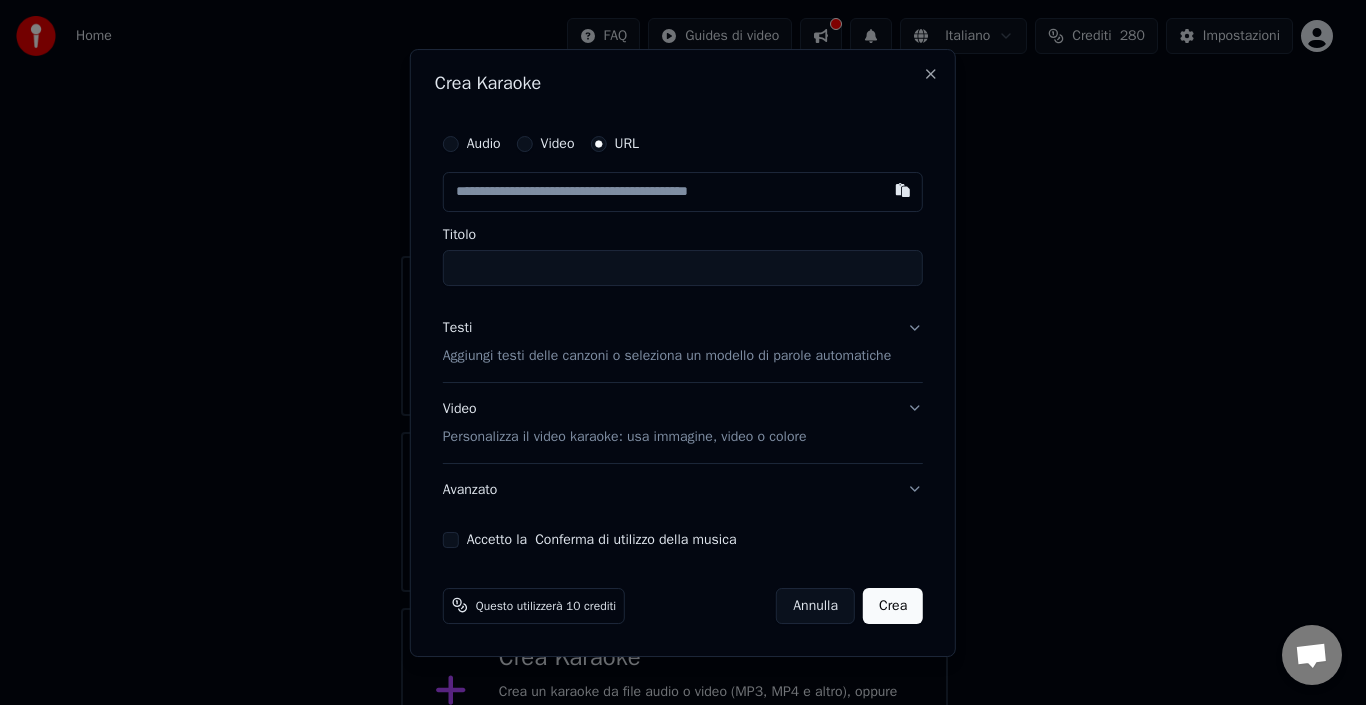 click on "Annulla" at bounding box center (815, 605) 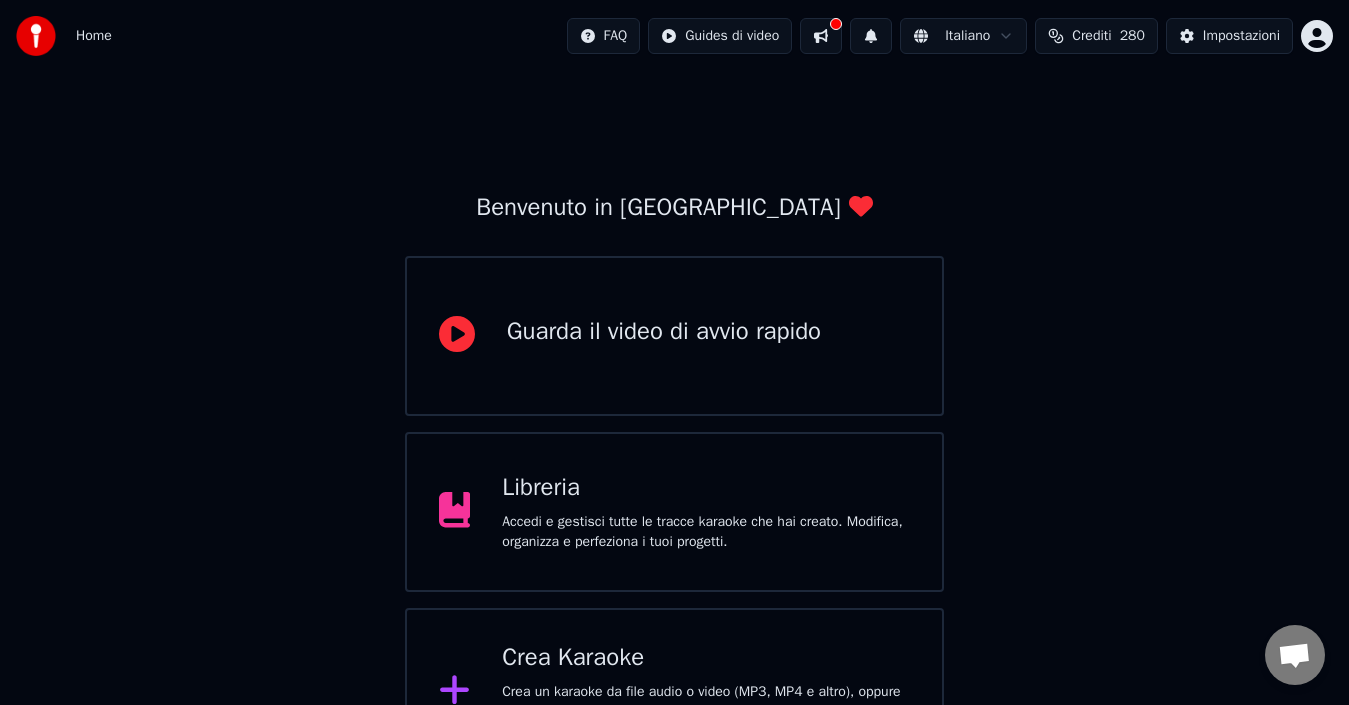 click on "Libreria" at bounding box center (706, 488) 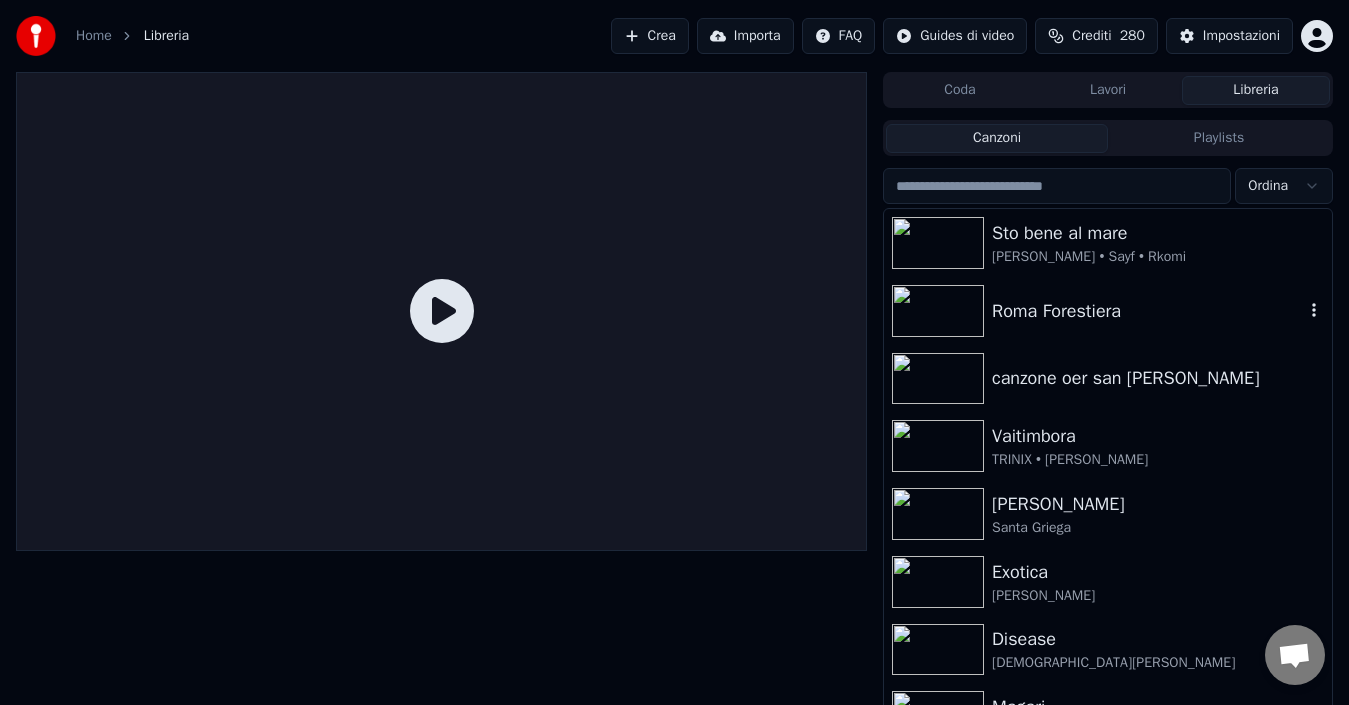 click on "Roma Forestiera" at bounding box center (1148, 311) 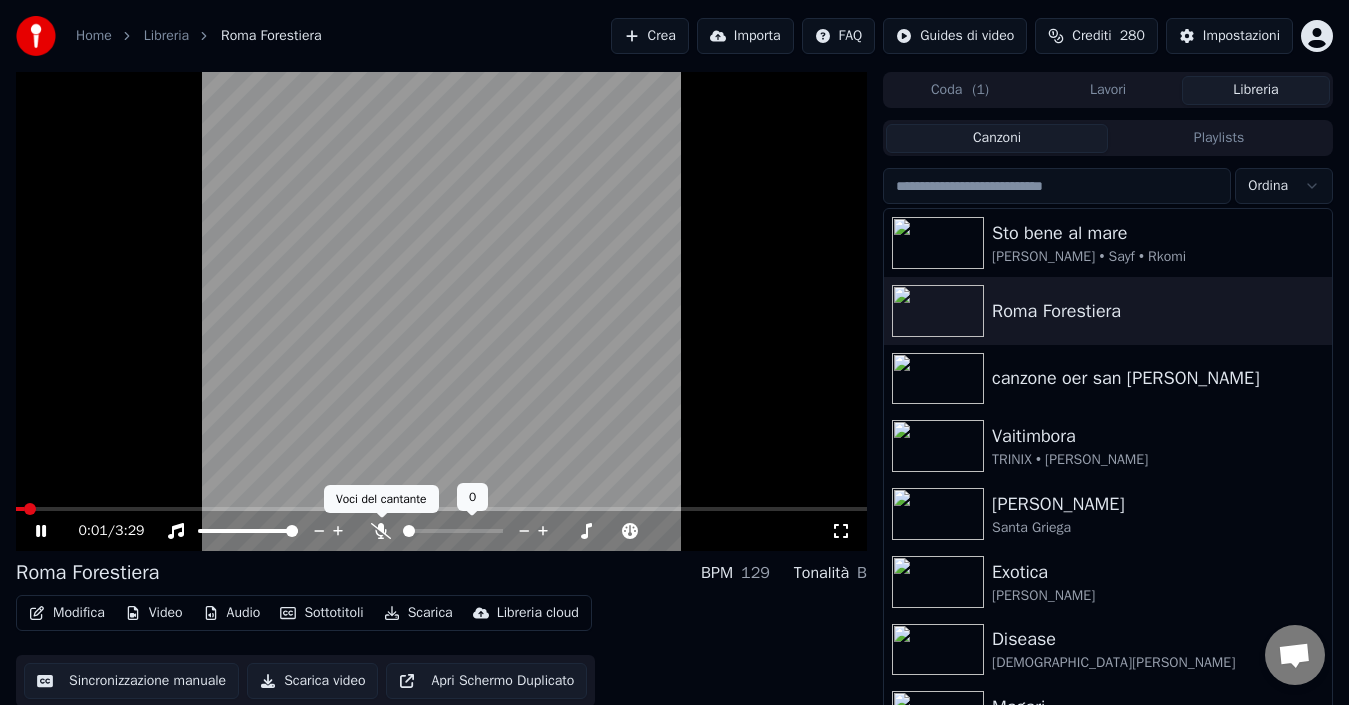 click 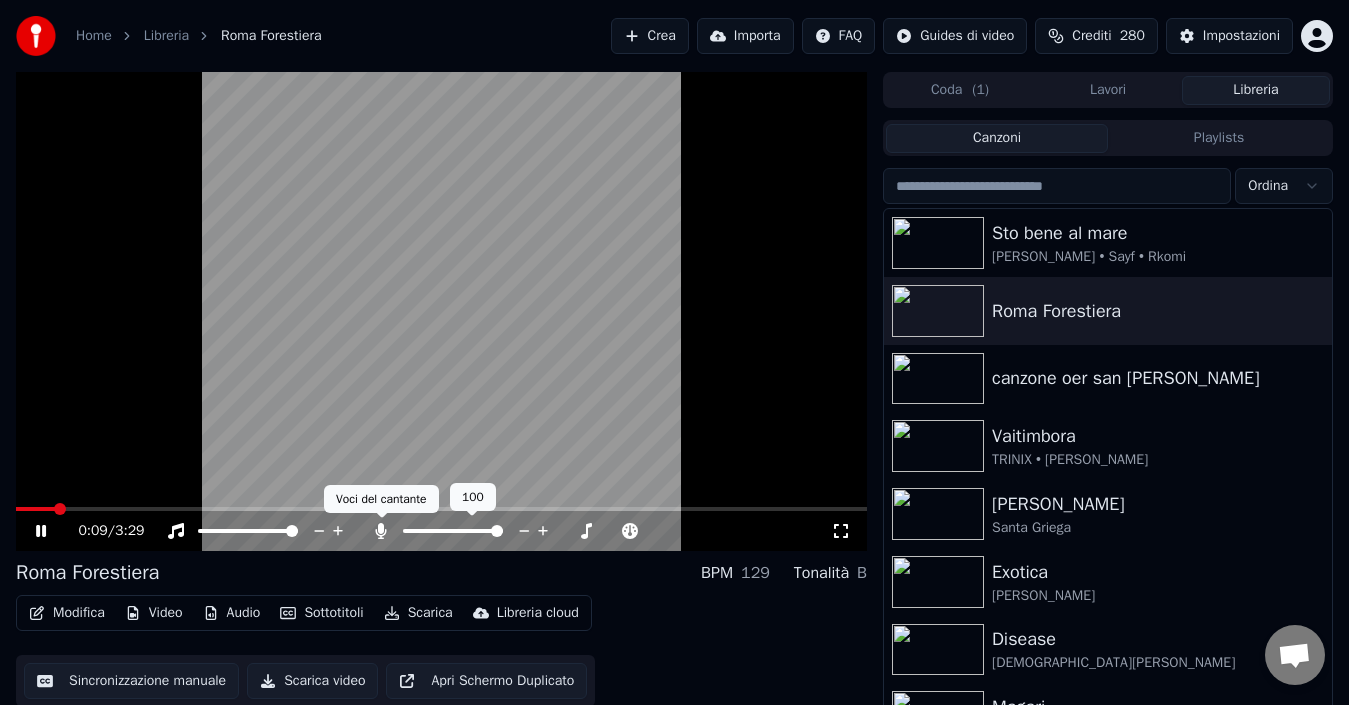 click 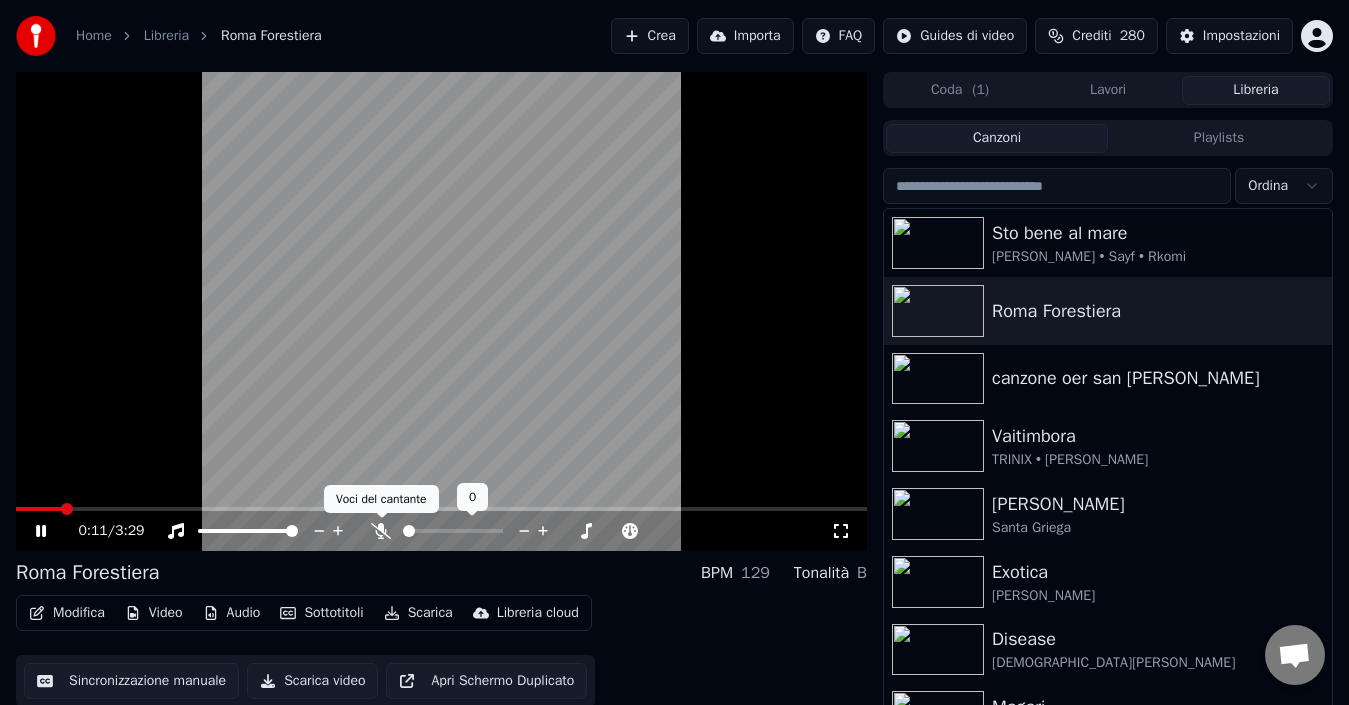 drag, startPoint x: 374, startPoint y: 530, endPoint x: 425, endPoint y: 563, distance: 60.74537 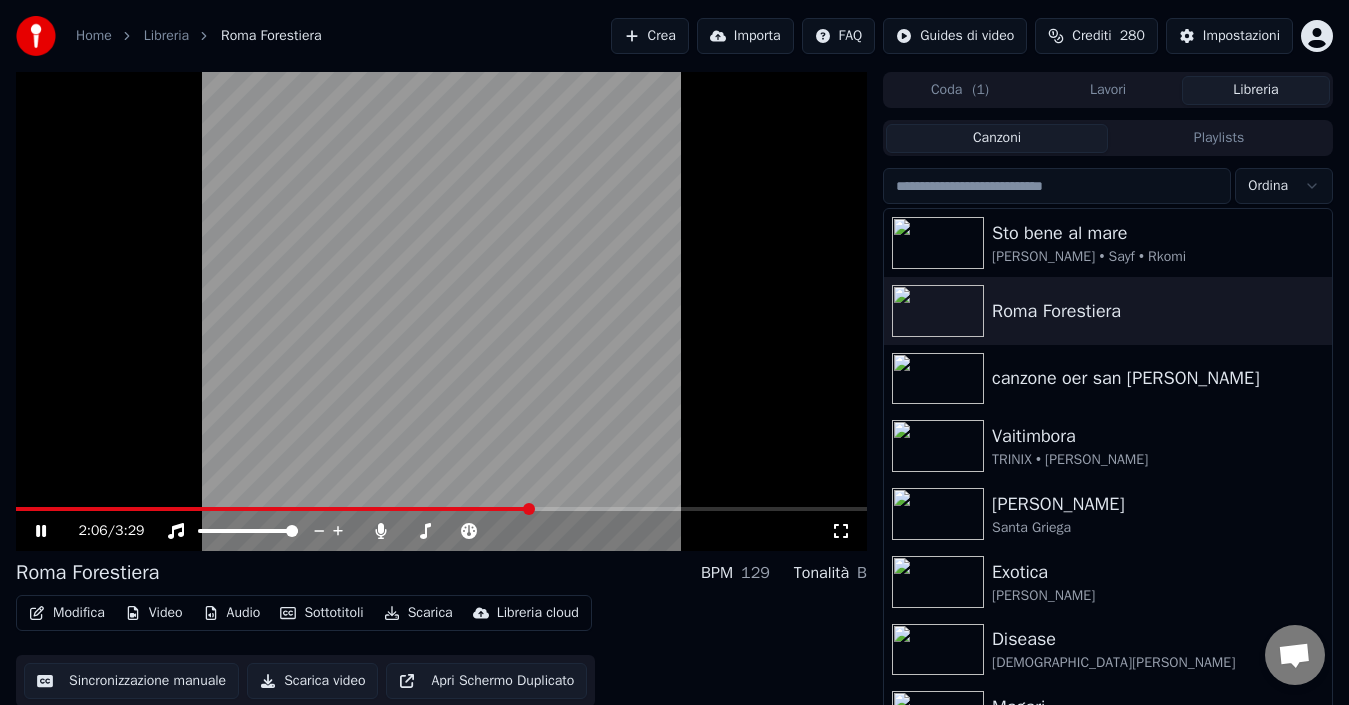 click 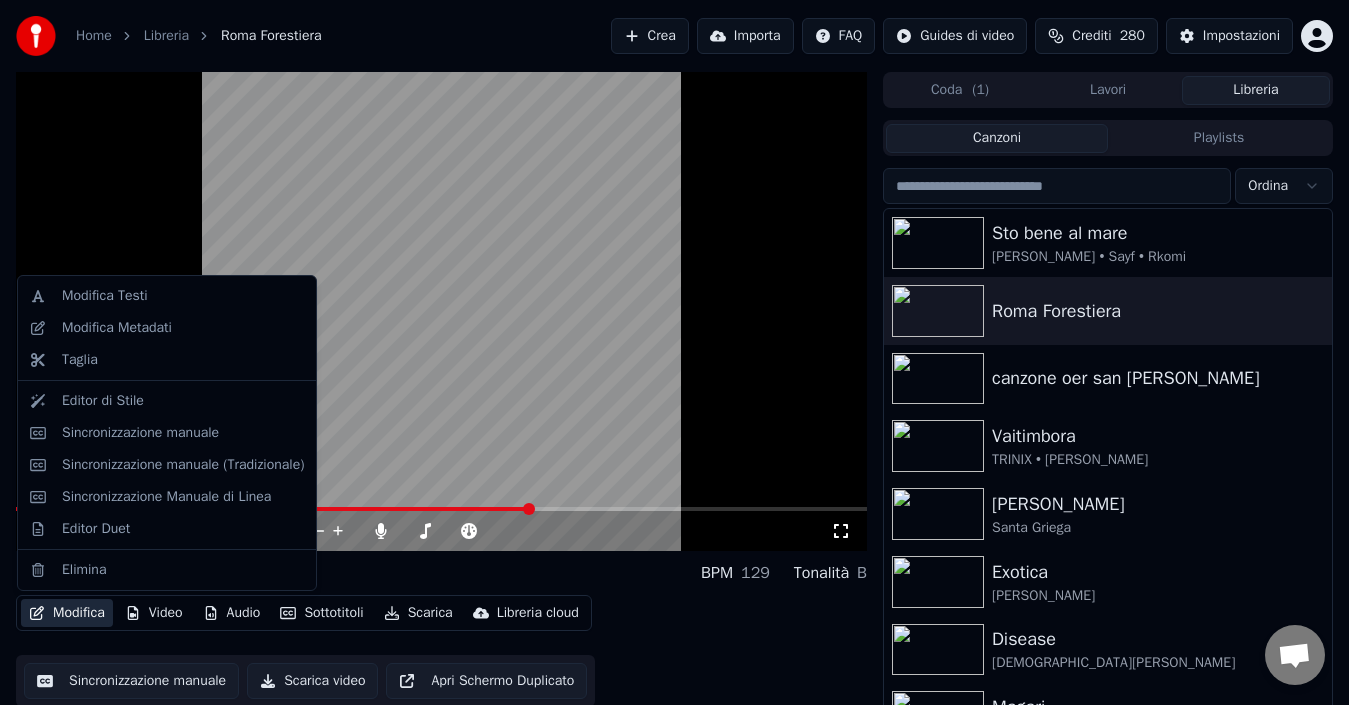 click on "Modifica" at bounding box center (67, 613) 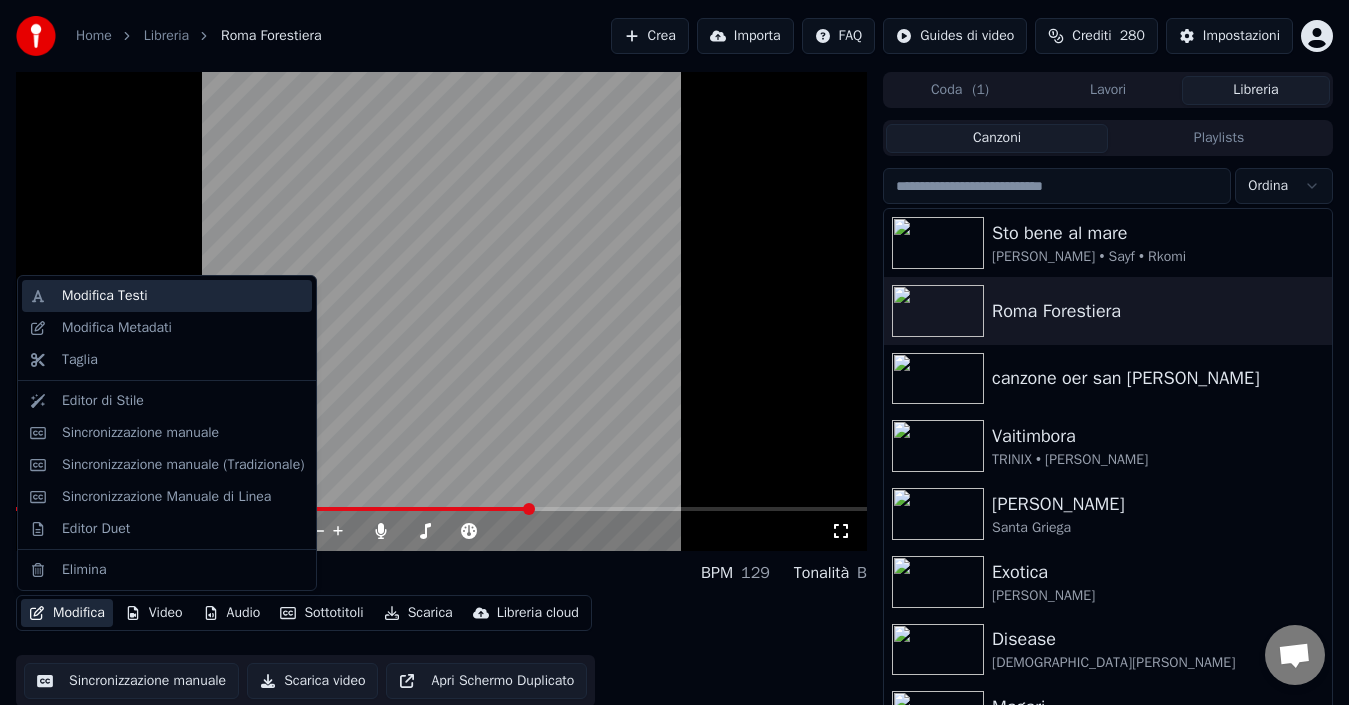 click on "Modifica Testi" at bounding box center (105, 296) 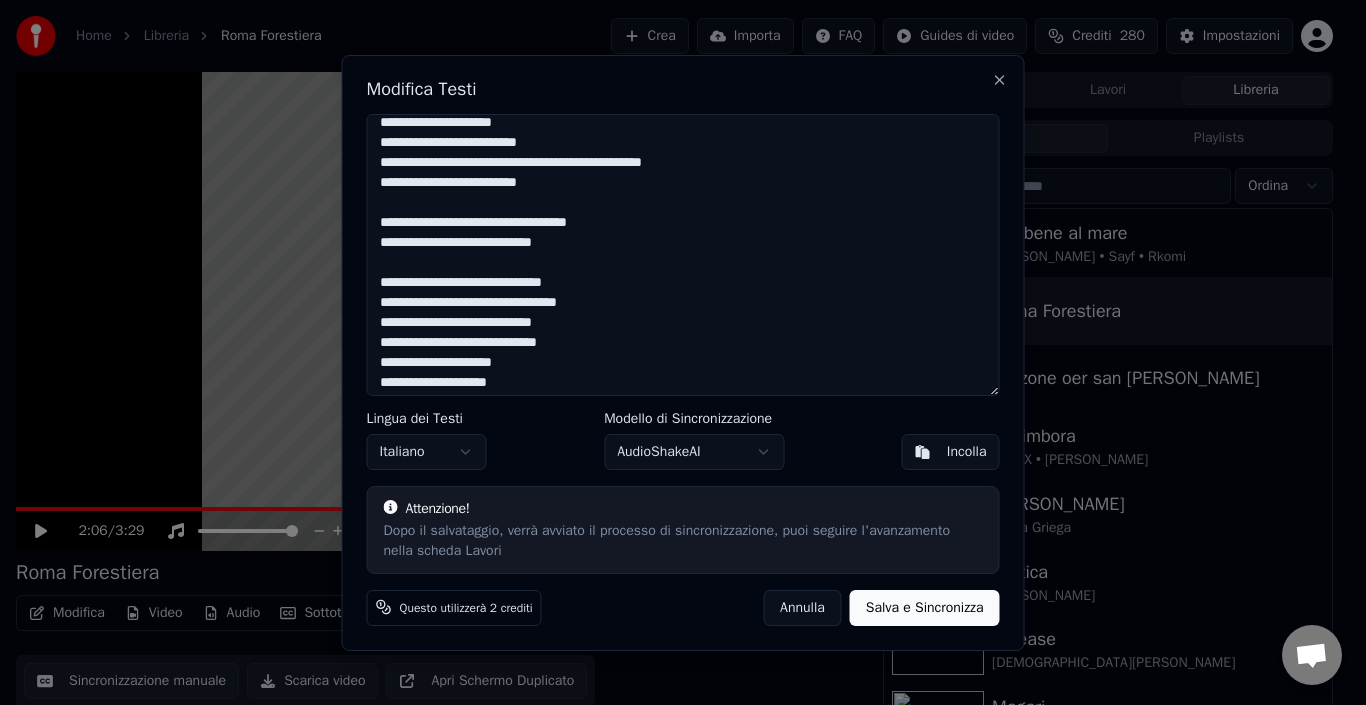 scroll, scrollTop: 355, scrollLeft: 0, axis: vertical 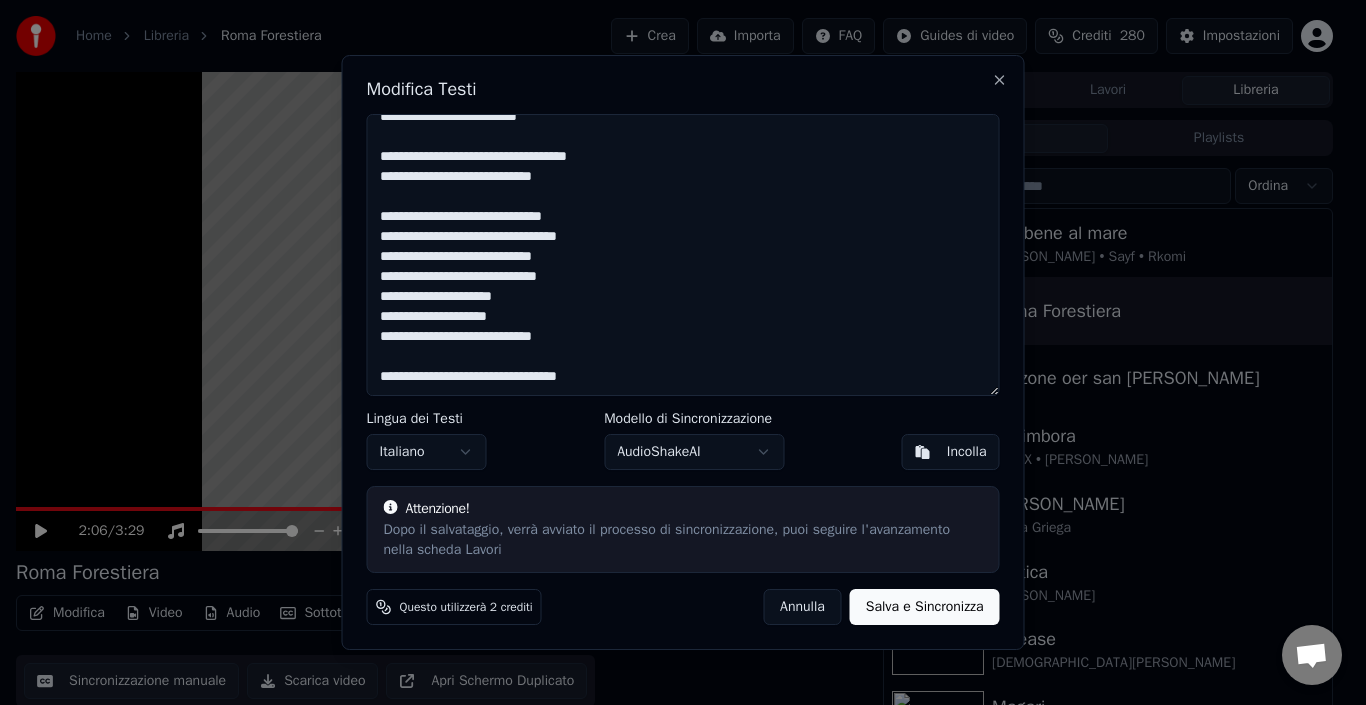 click on "Annulla" at bounding box center (802, 607) 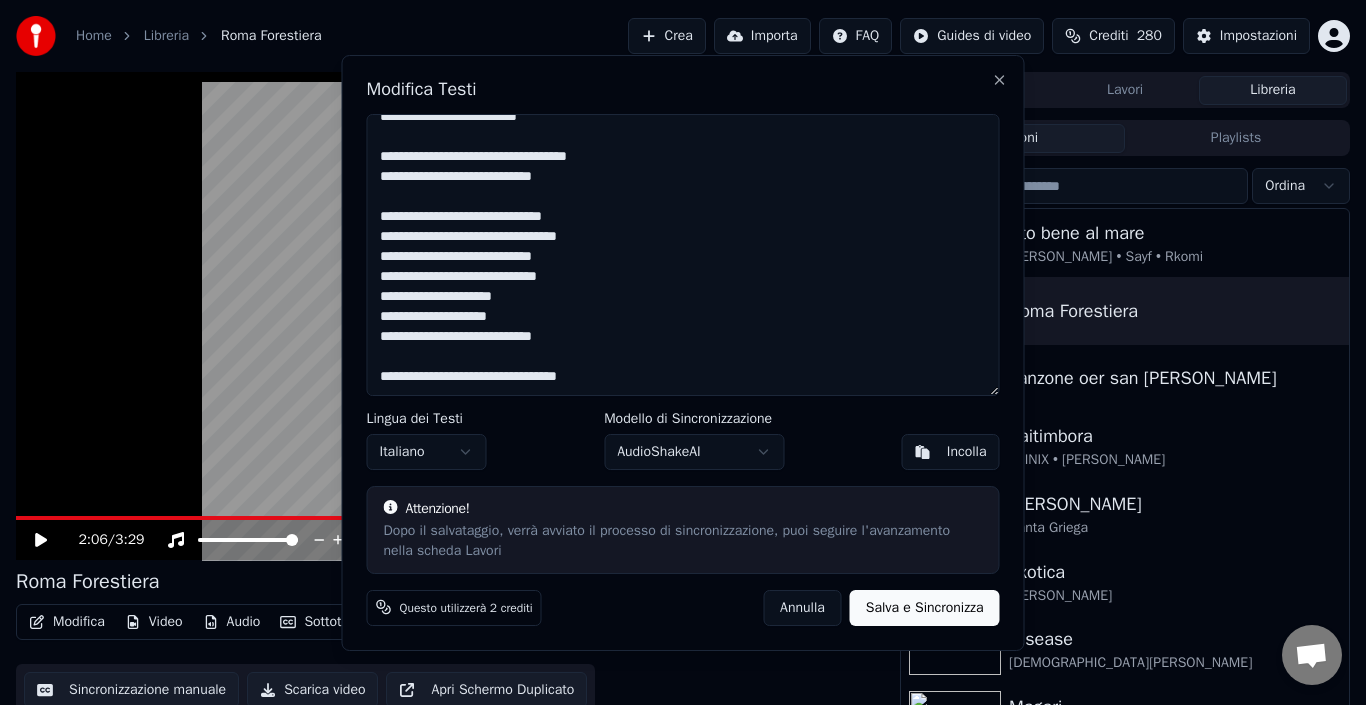type on "**********" 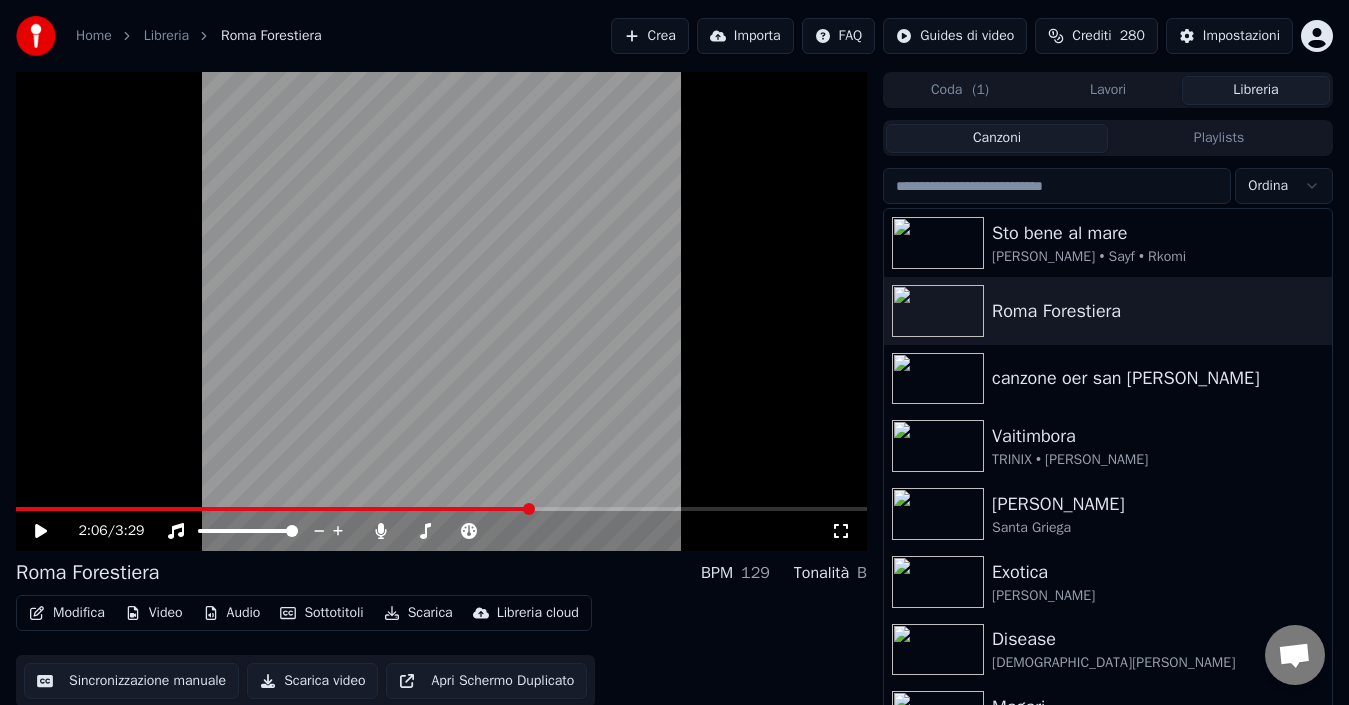 click on "Modifica" at bounding box center (67, 613) 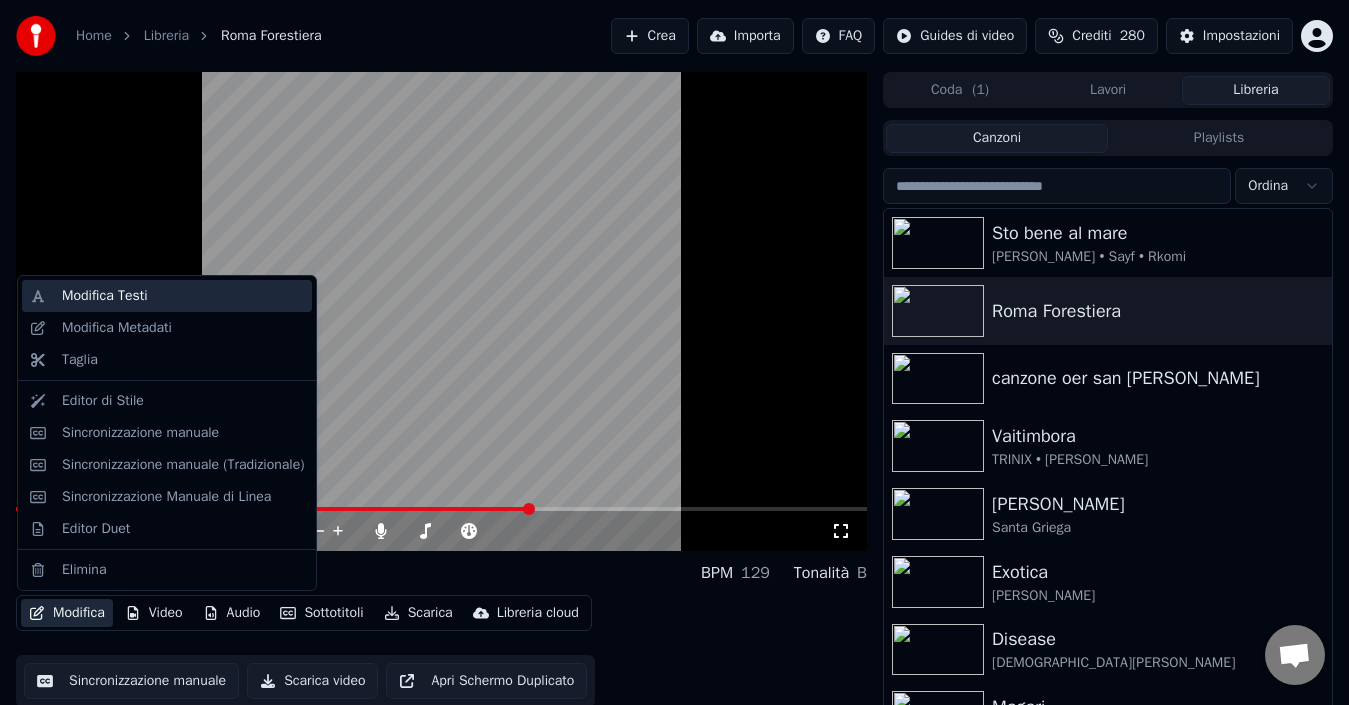 click on "Modifica Testi" at bounding box center [105, 296] 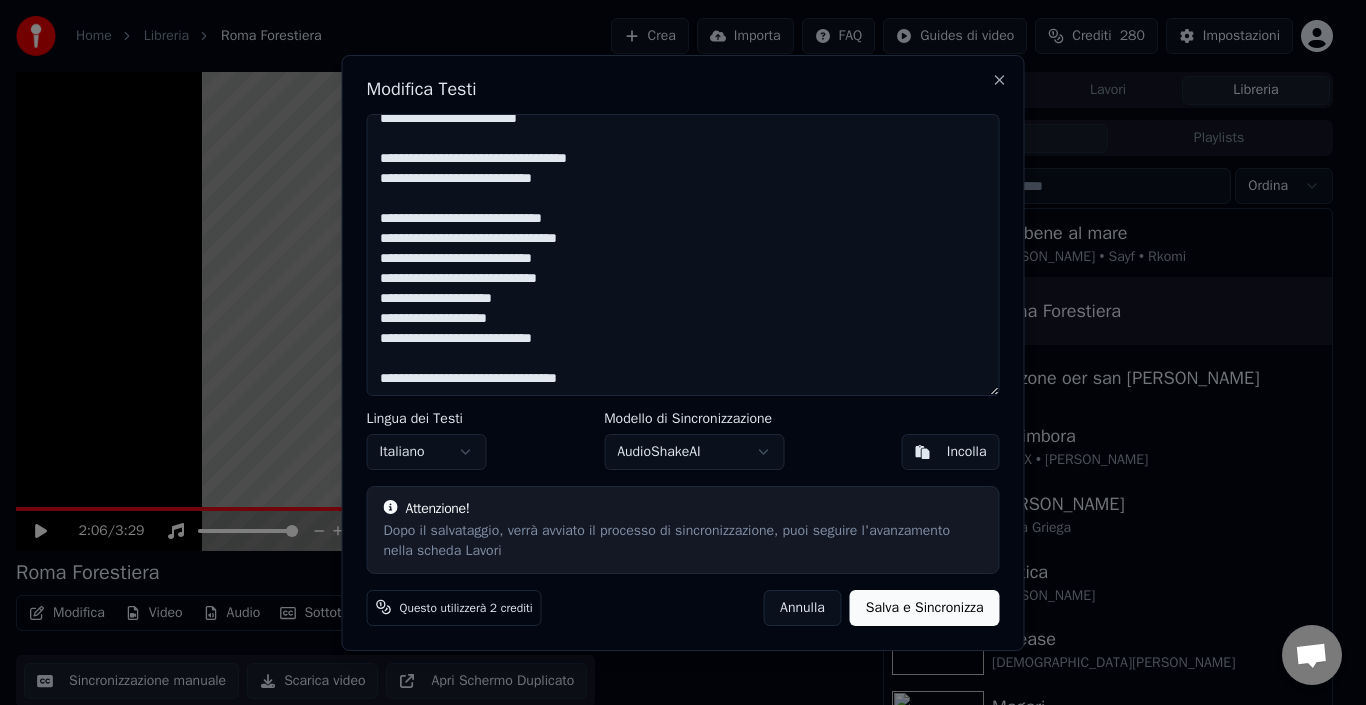 scroll, scrollTop: 355, scrollLeft: 0, axis: vertical 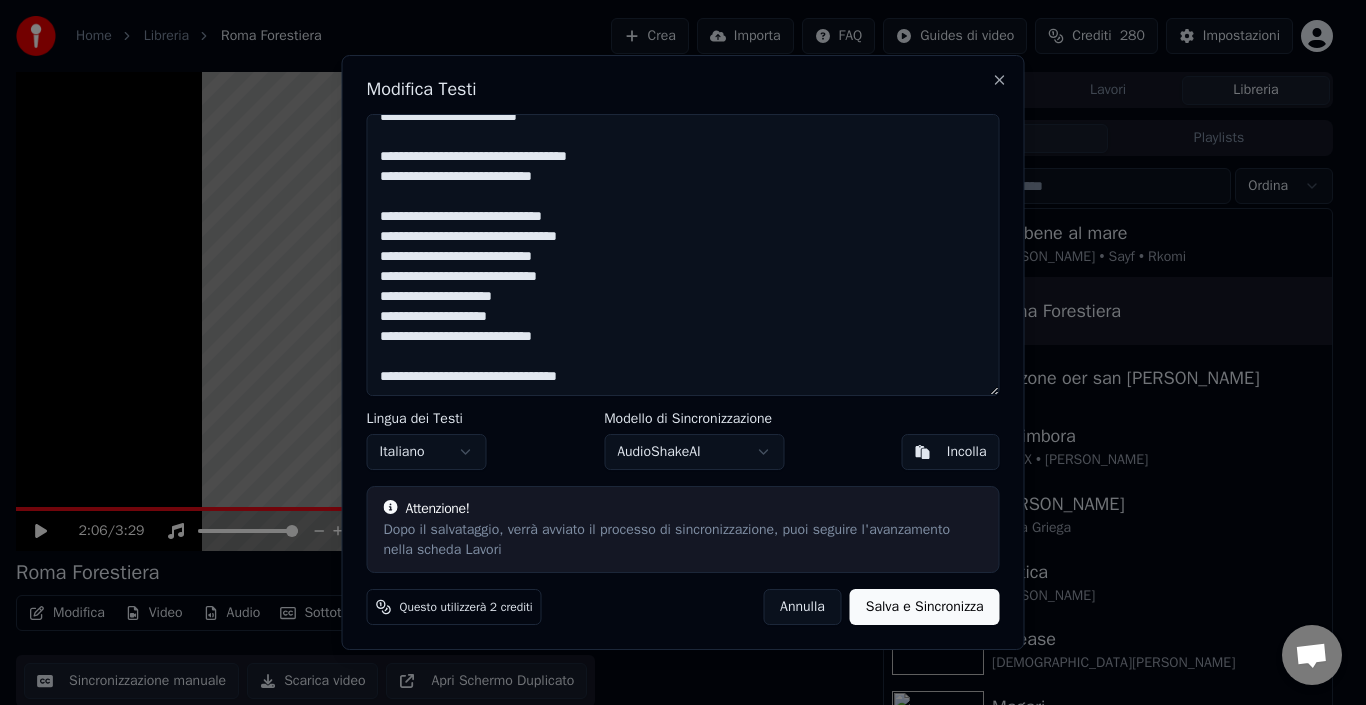 click on "Annulla" at bounding box center (802, 607) 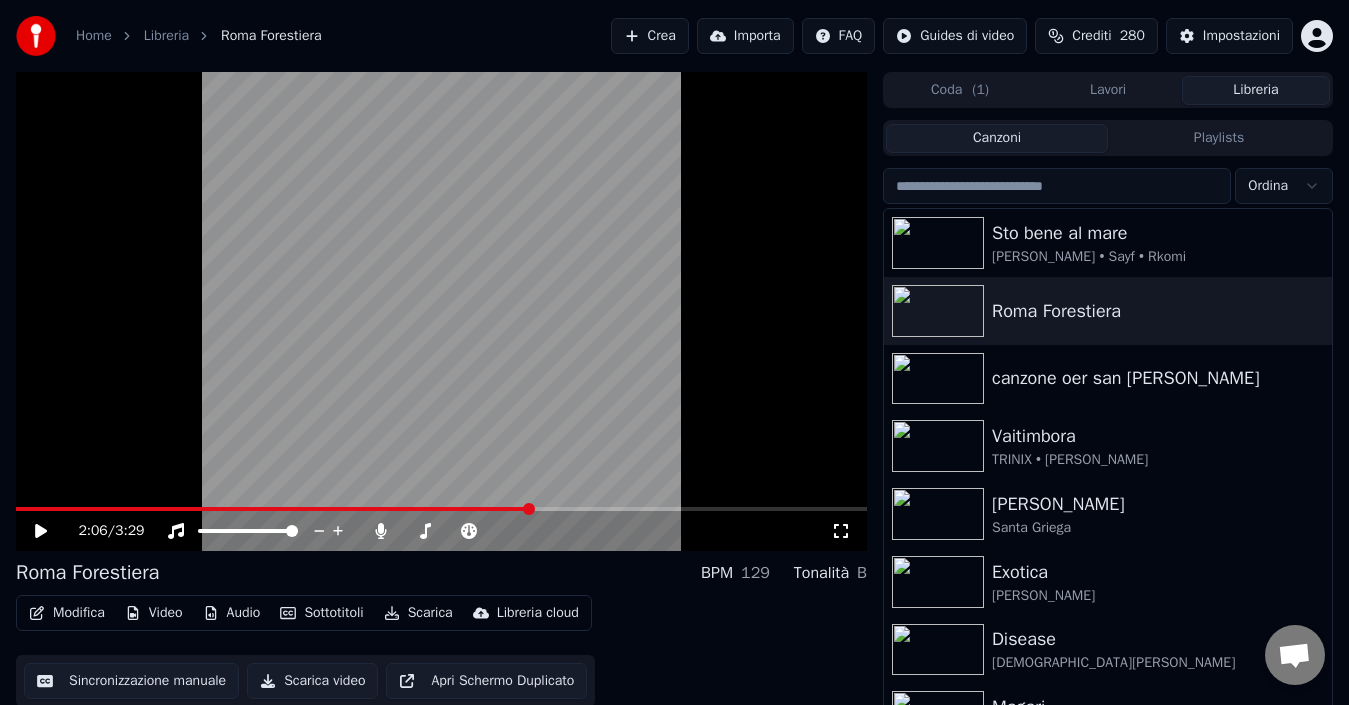click at bounding box center (273, 509) 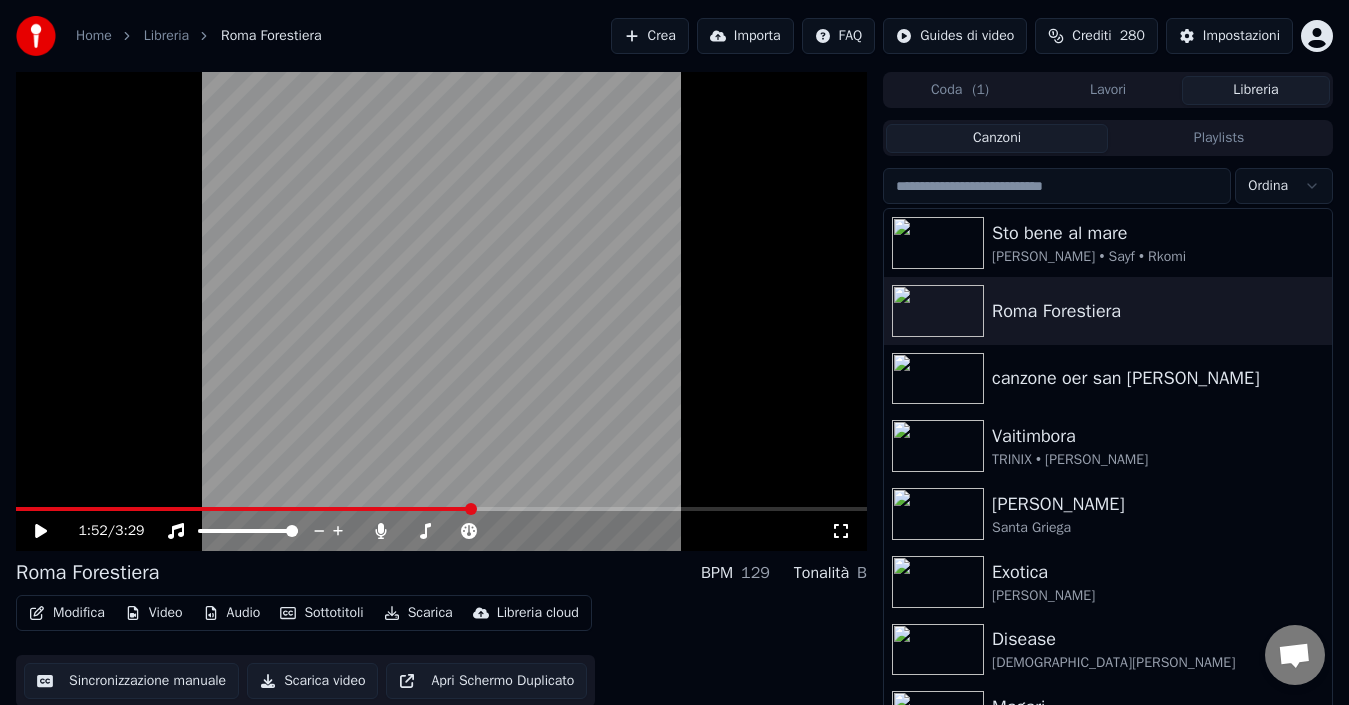 click 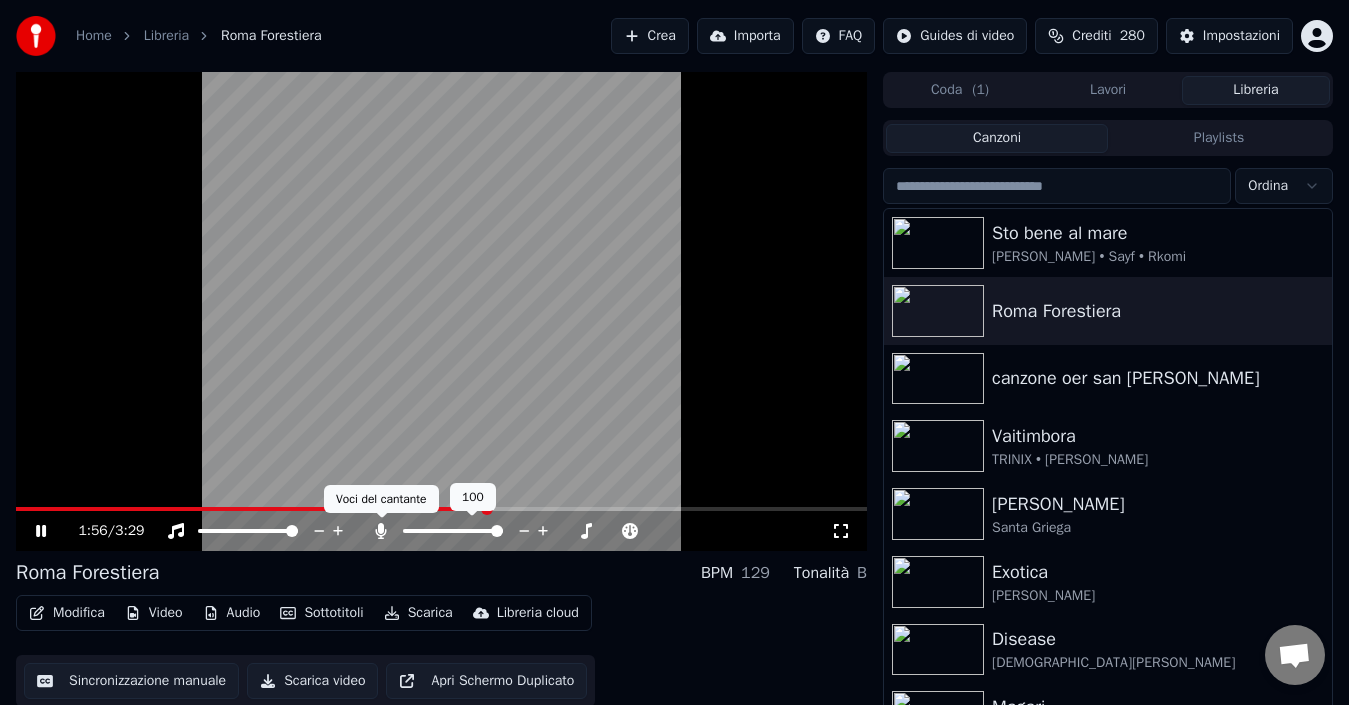 click on "Voci del cantante Voci del cantante" at bounding box center (381, 499) 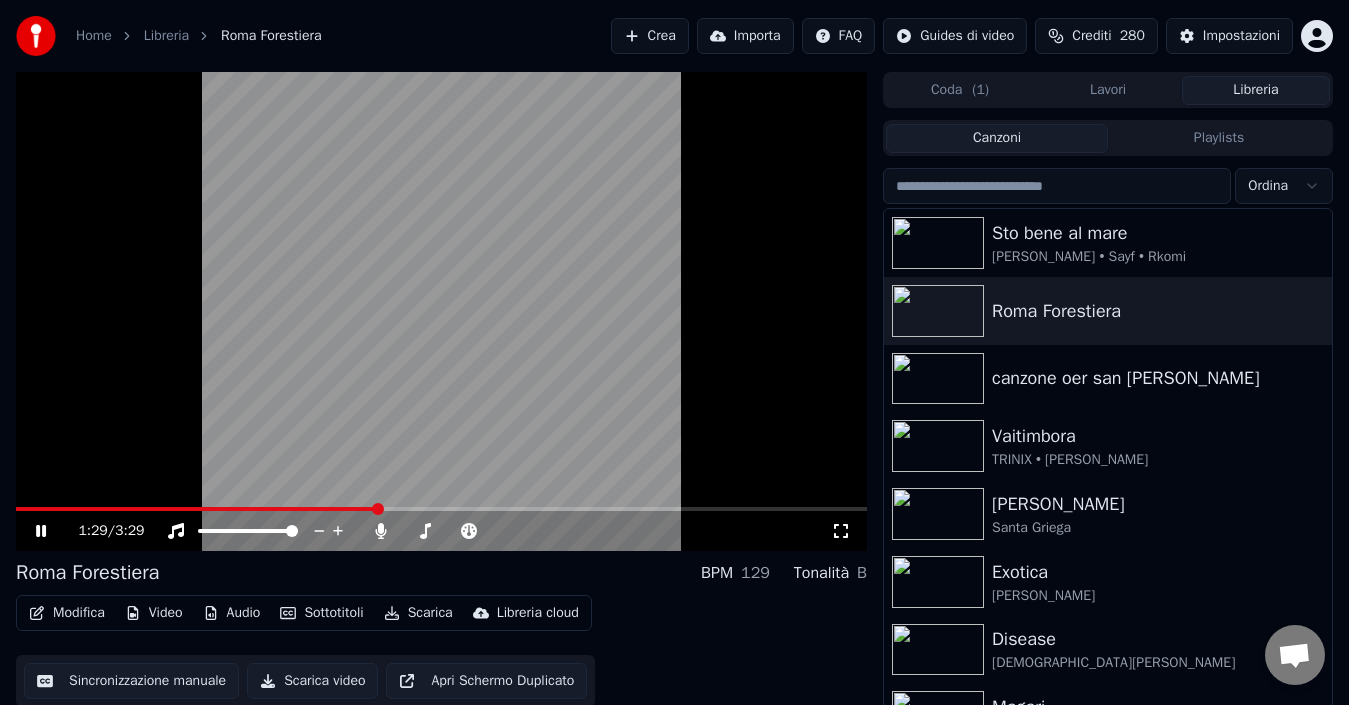 click at bounding box center [197, 509] 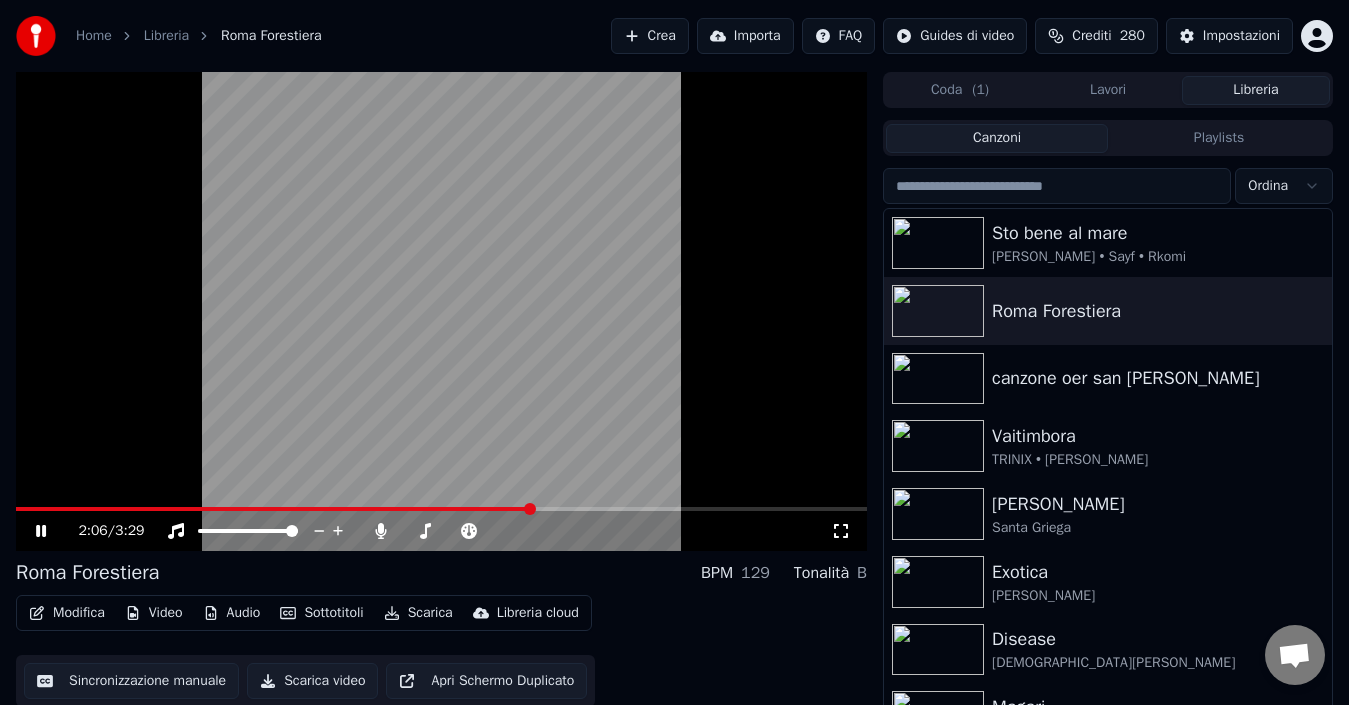 click 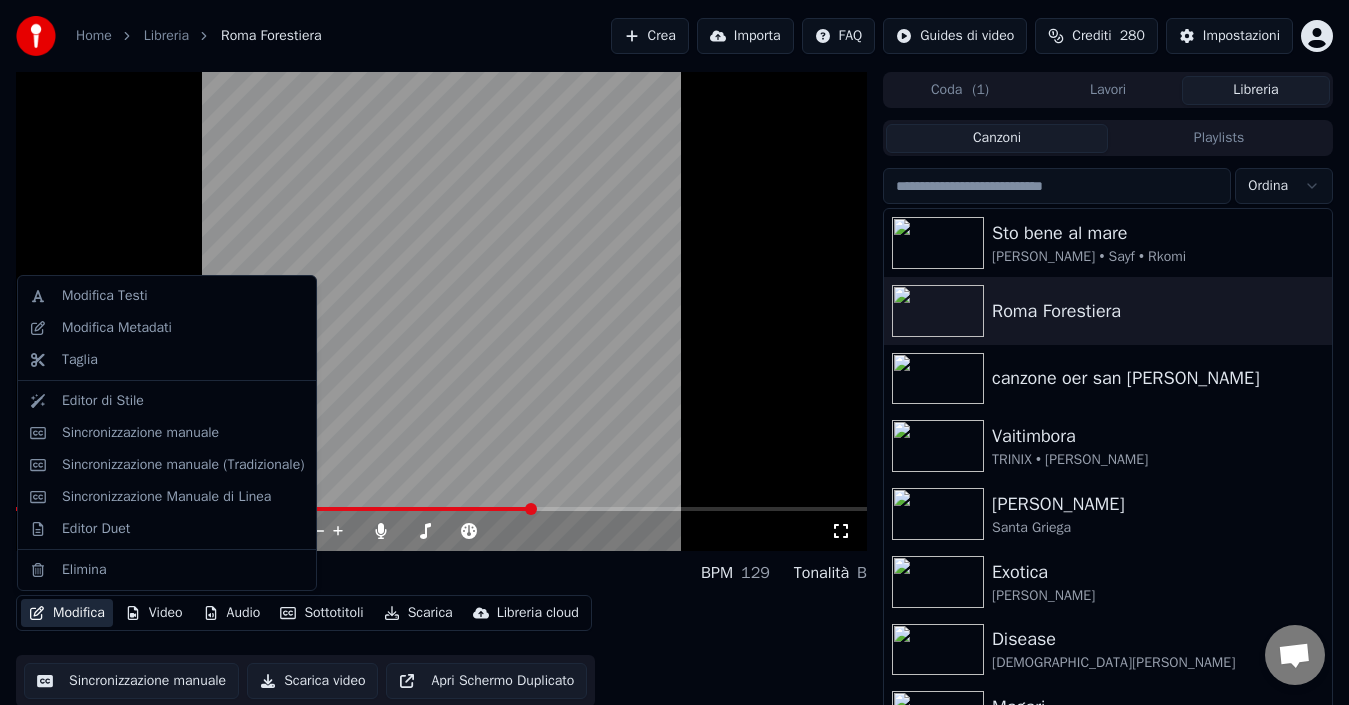 click on "Modifica" at bounding box center [67, 613] 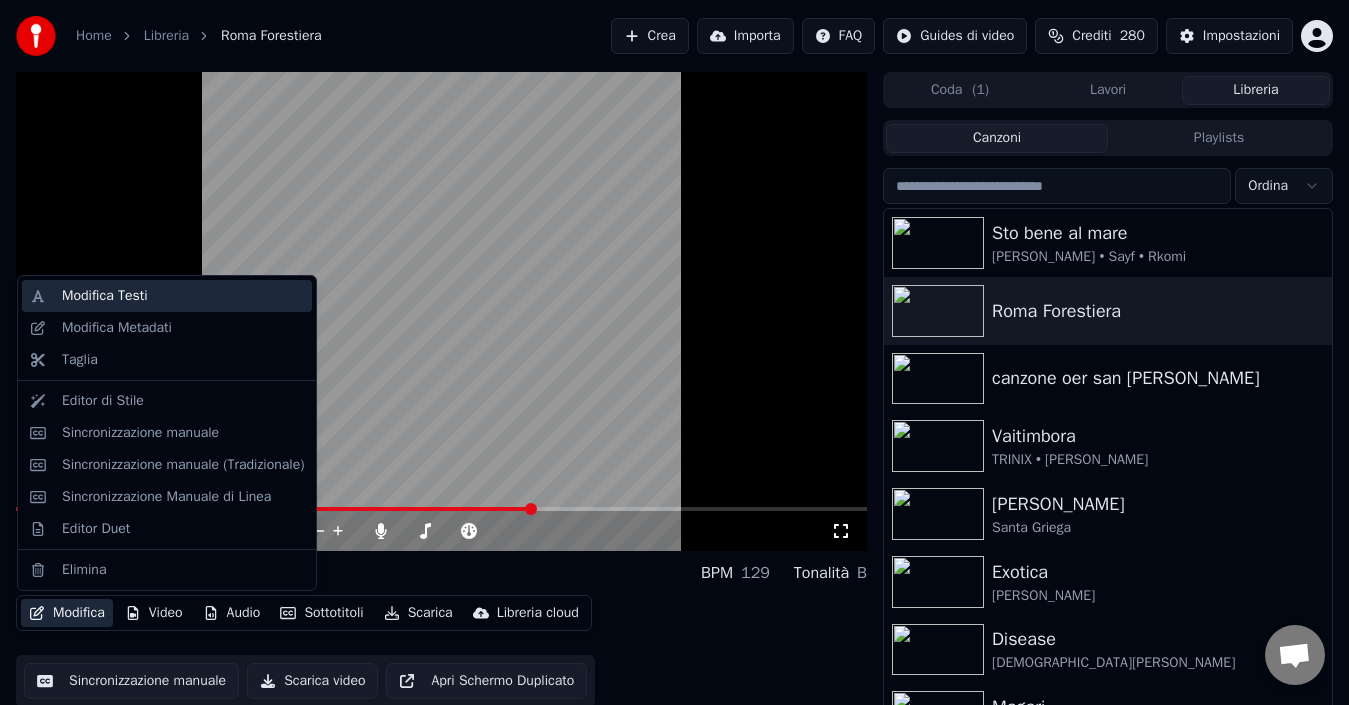 click on "Modifica Testi" at bounding box center (105, 296) 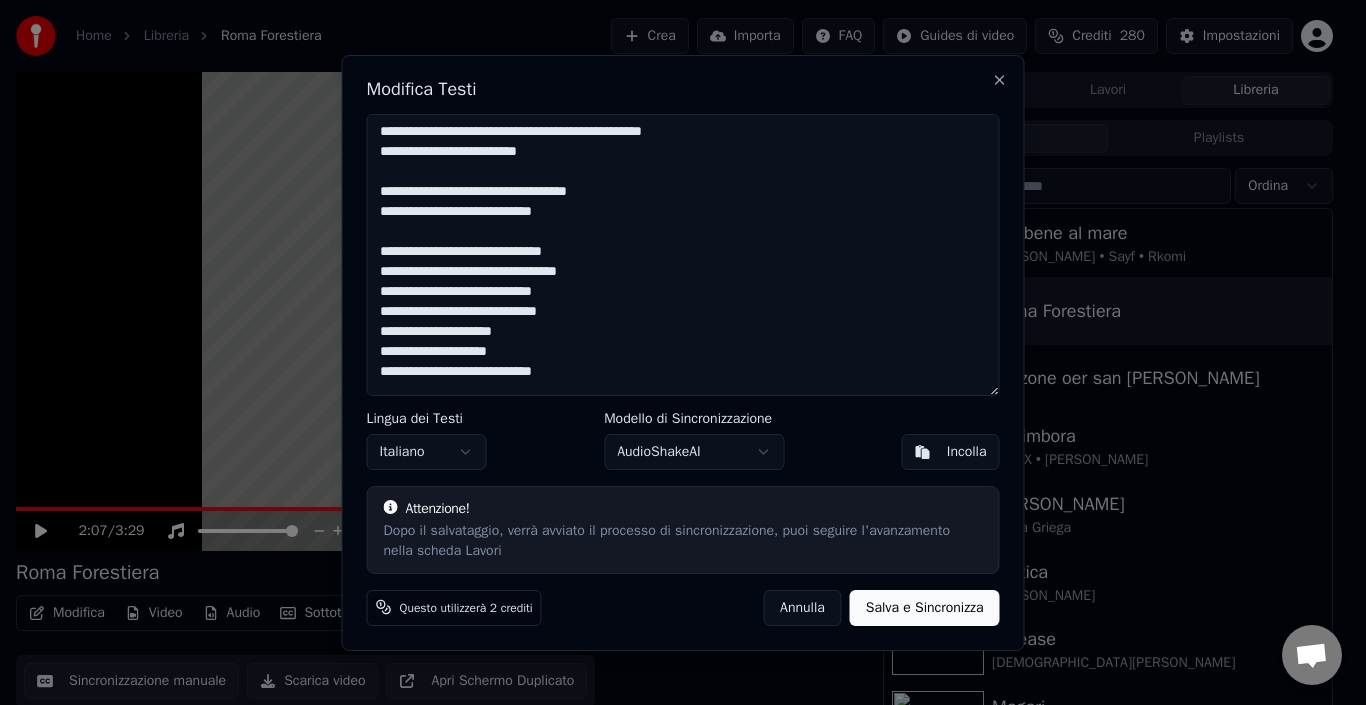 scroll, scrollTop: 355, scrollLeft: 0, axis: vertical 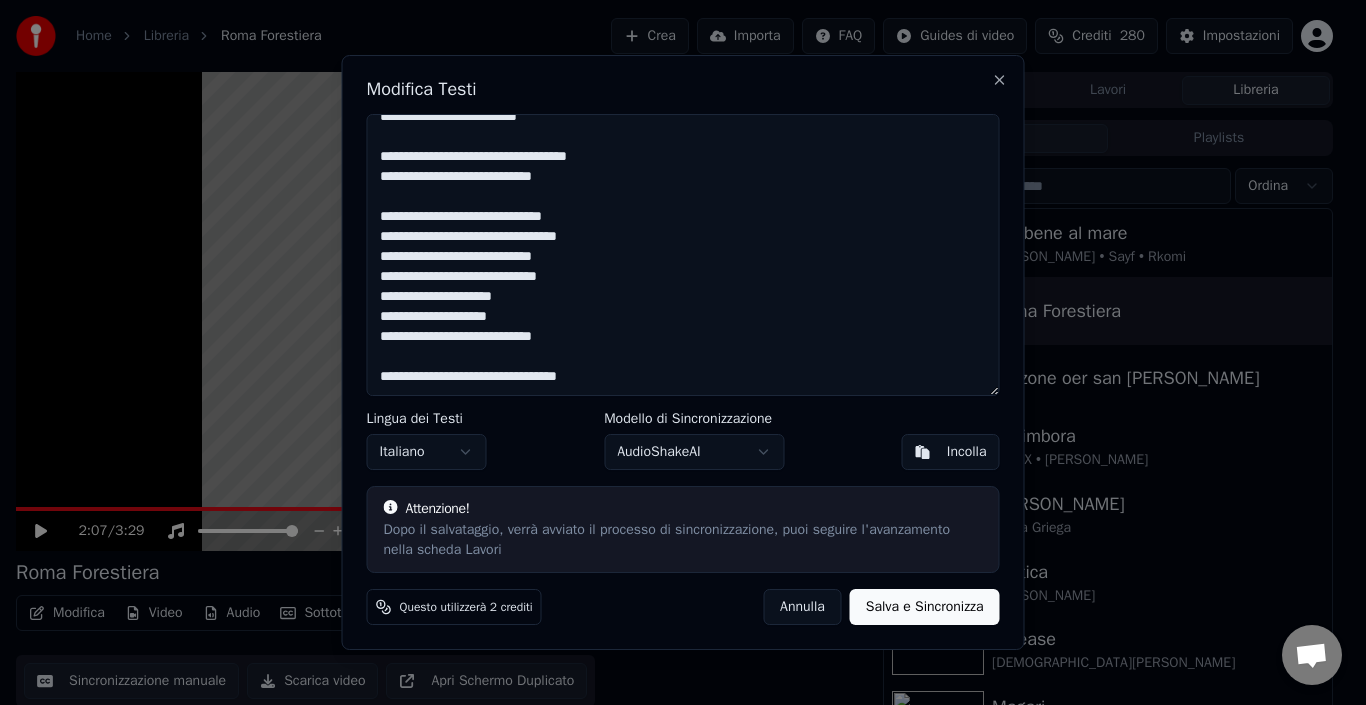 click on "Annulla" at bounding box center (802, 607) 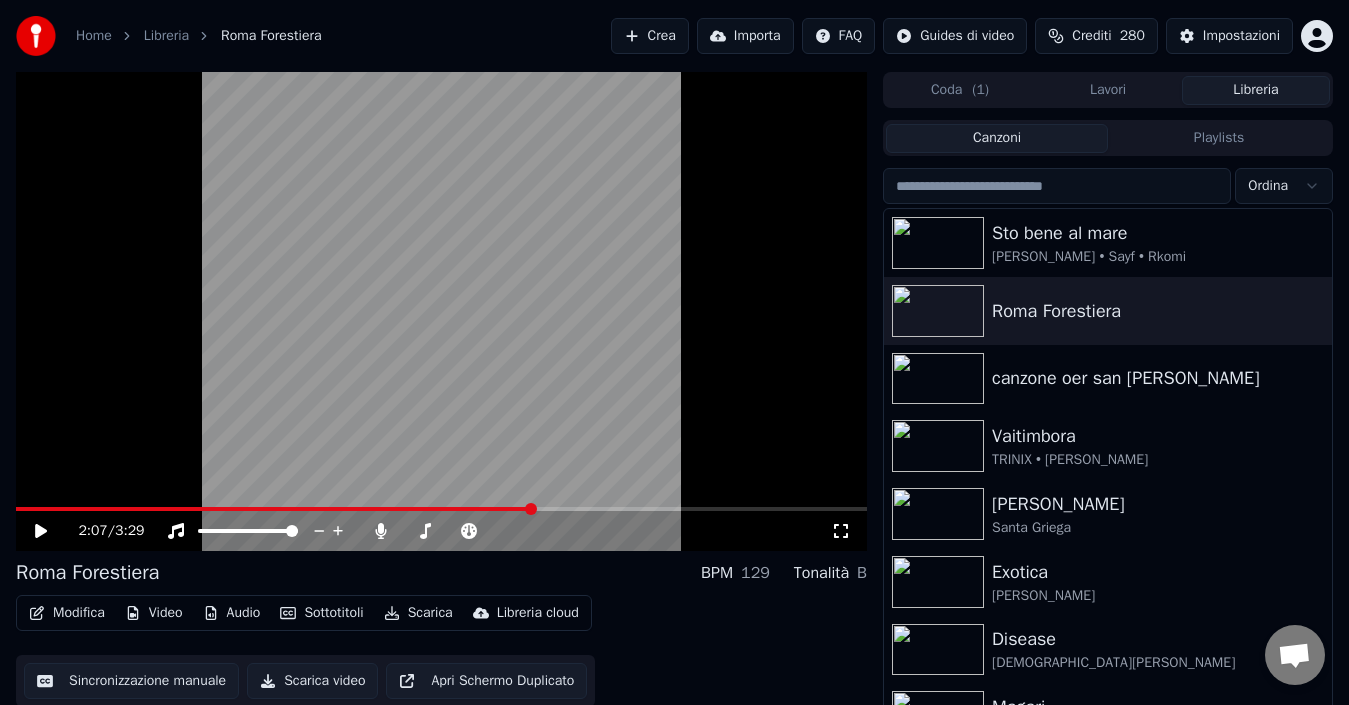 click 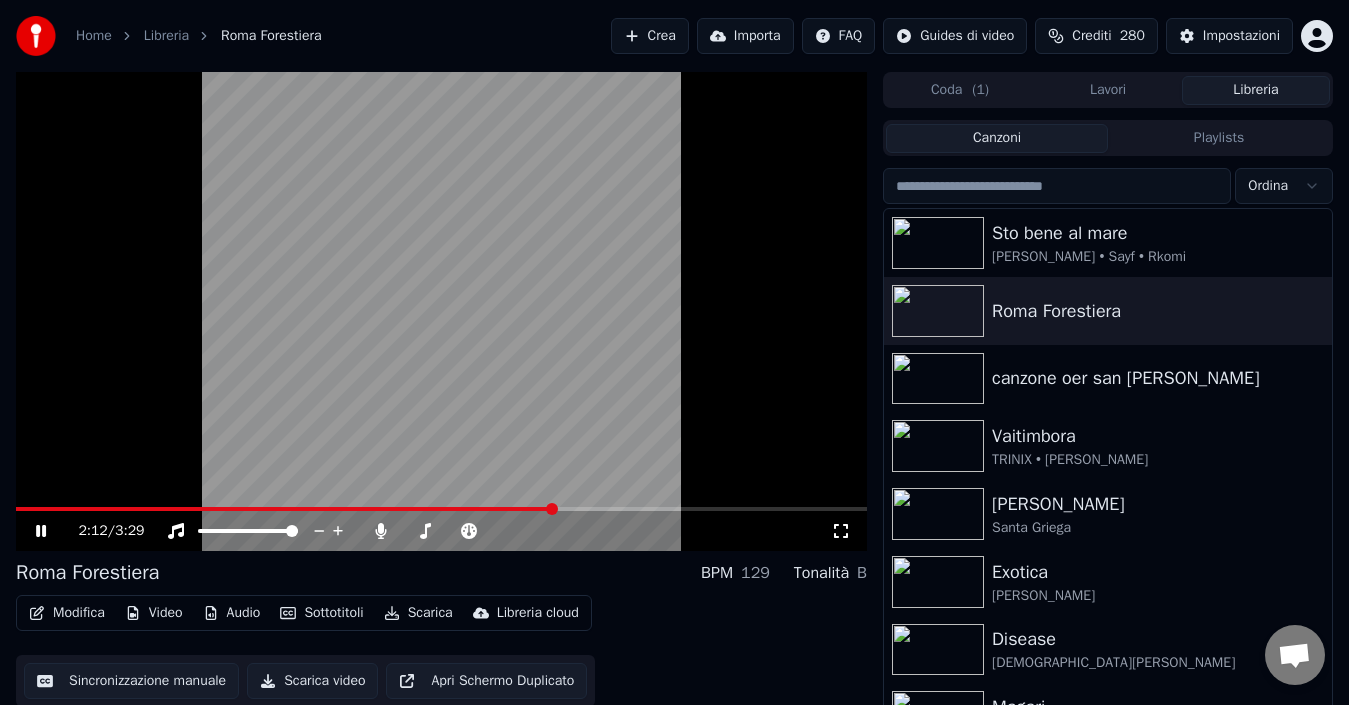 click 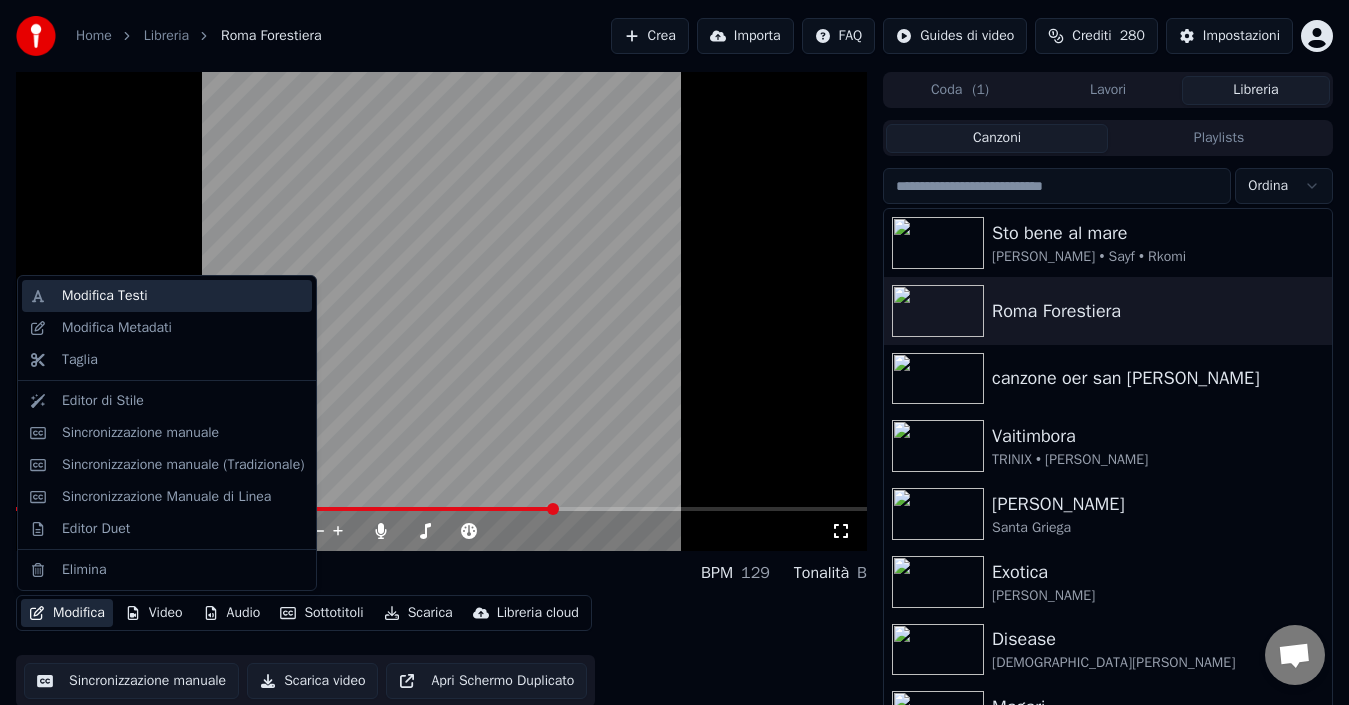 click on "Modifica Testi" at bounding box center (105, 296) 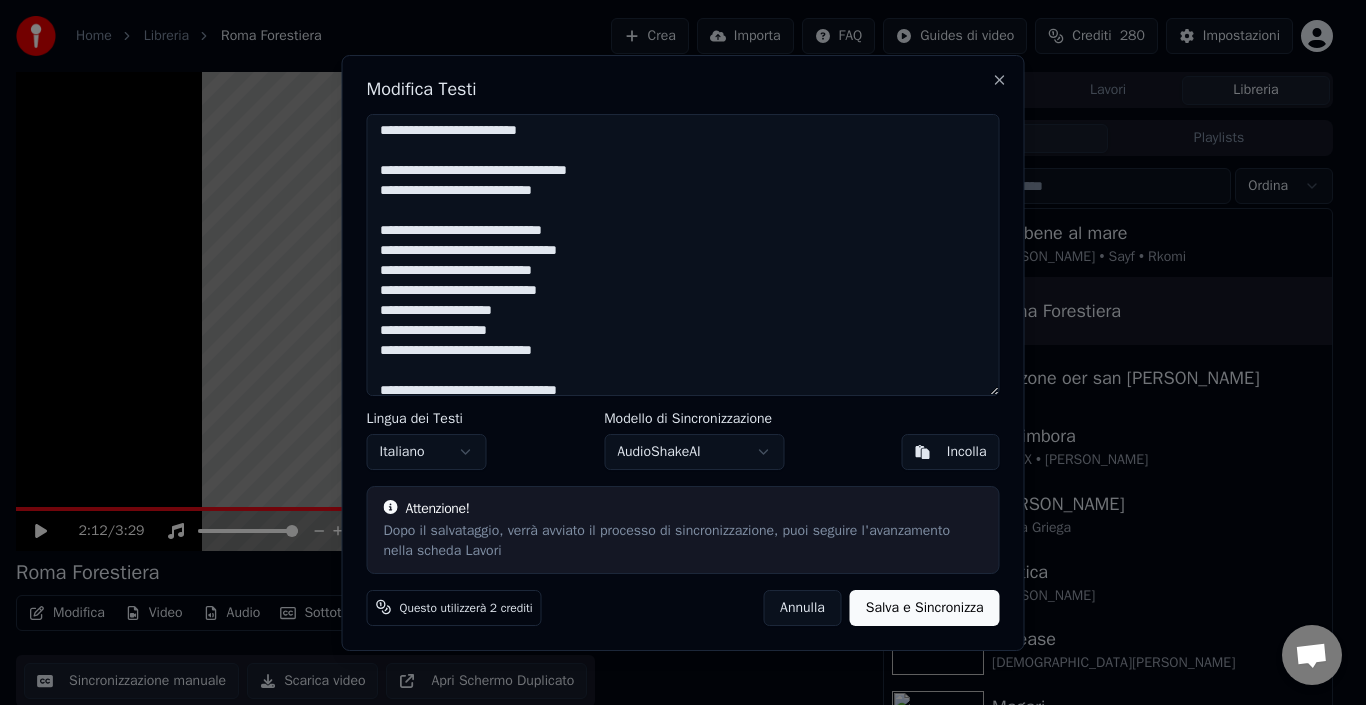 scroll, scrollTop: 356, scrollLeft: 0, axis: vertical 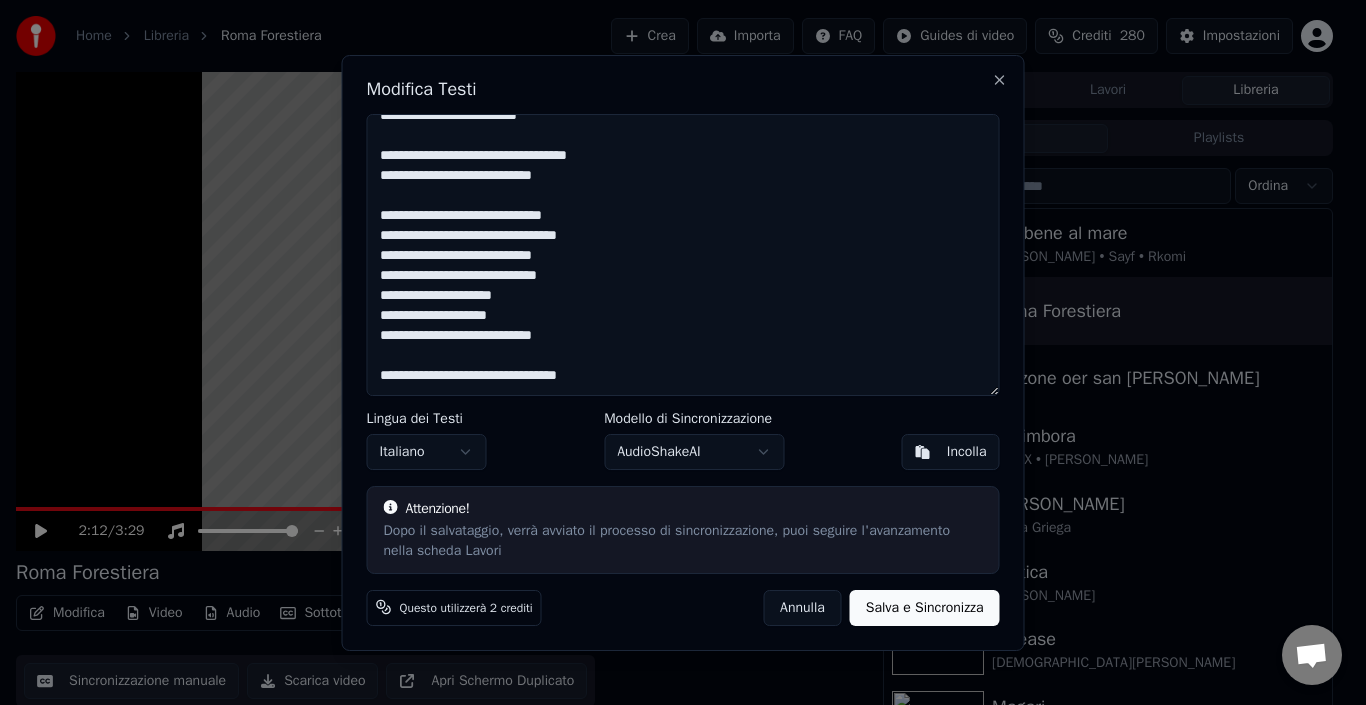 drag, startPoint x: 370, startPoint y: 132, endPoint x: 658, endPoint y: 392, distance: 388 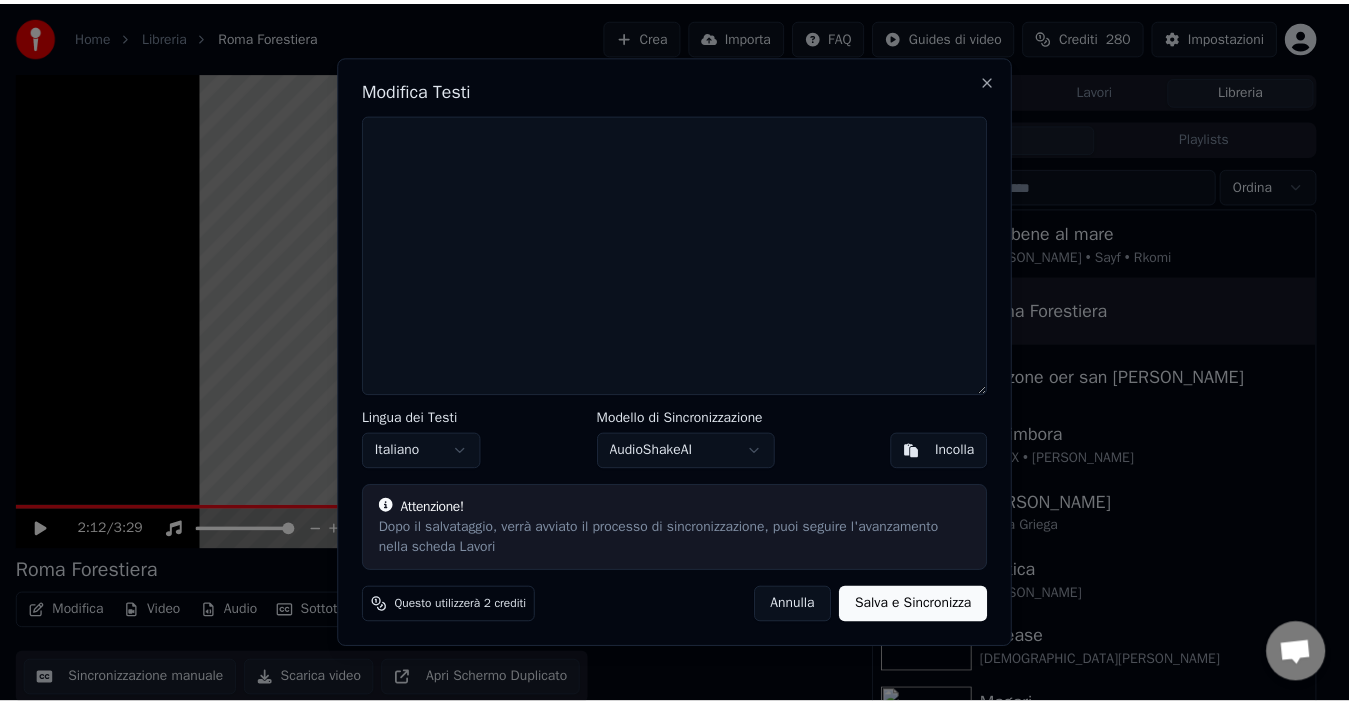 scroll, scrollTop: 0, scrollLeft: 0, axis: both 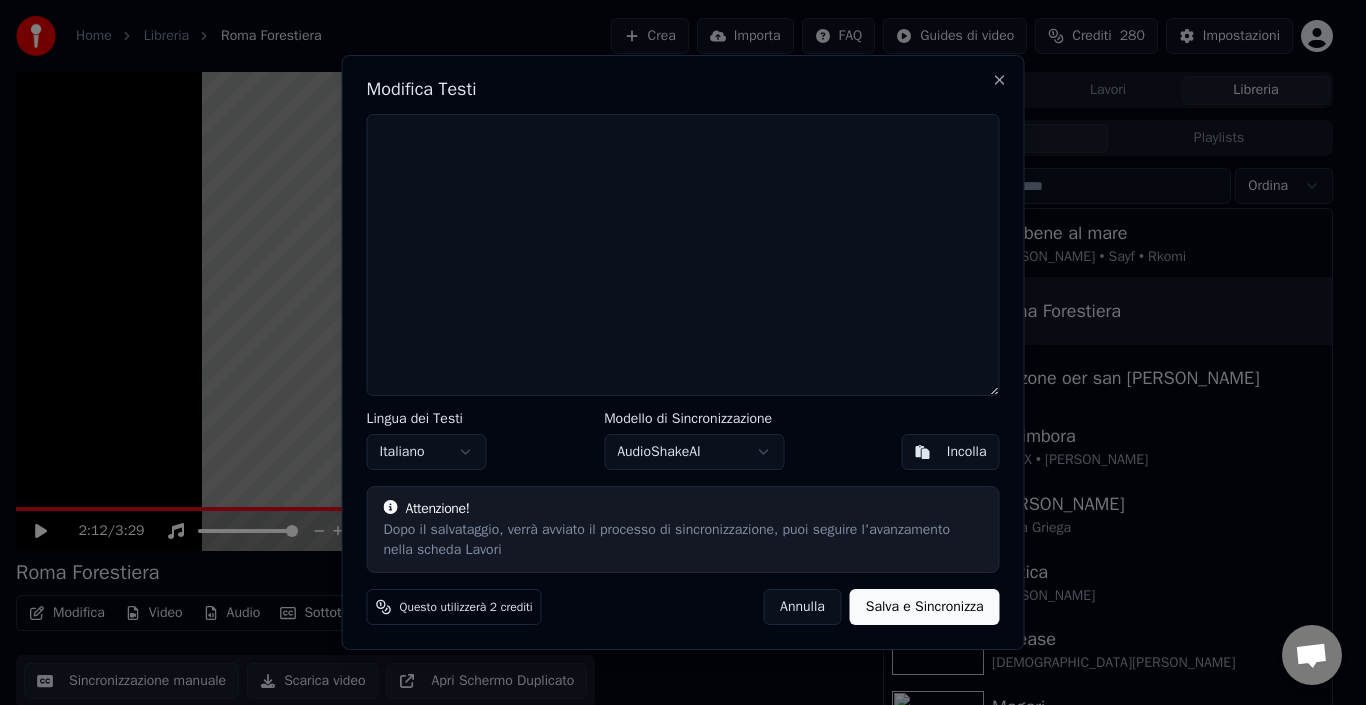 click on "Incolla" at bounding box center [967, 452] 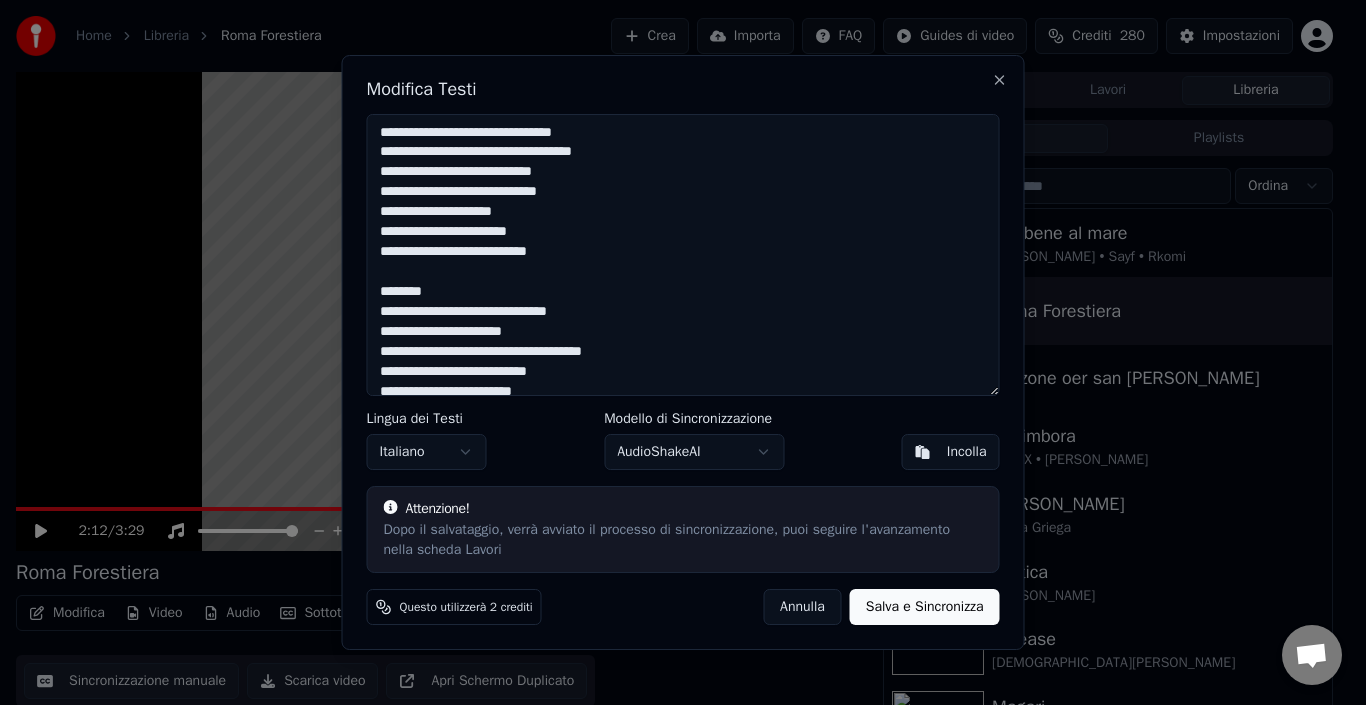 click on "Home Libreria Roma Forestiera Crea Importa FAQ Guides di video Crediti 280 Impostazioni 2:12  /  3:29 Roma Forestiera BPM 129 Tonalità B Modifica Video Audio Sottotitoli Scarica Libreria cloud Sincronizzazione manuale Scarica video Apri Schermo Duplicato Coda ( 1 ) Lavori Libreria Canzoni Playlists Ordina Sto bene al mare Marco Mengoni • Sayf • Rkomi Roma Forestiera canzone oer san famiano Vaitimbora TRINIX • Mari Froes Esa Vez Santa Griega Exotica Gabry Ponte Disease Lady Gaga Magari Renato Zero Una Stupida Scusa Boomdabash • Loredana Bertè Incoscienti giovani Achille Lauro MOTEL LIVE RENATO ZERO Modifica Testi Lingua dei Testi Italiano Modello di Sincronizzazione AudioShakeAI Incolla Attenzione! Dopo il salvataggio, verrà avviato il processo di sincronizzazione, puoi seguire l'avanzamento nella scheda Lavori Questo utilizzerà 2 crediti Annulla Salva e Sincronizza Close" at bounding box center (674, 352) 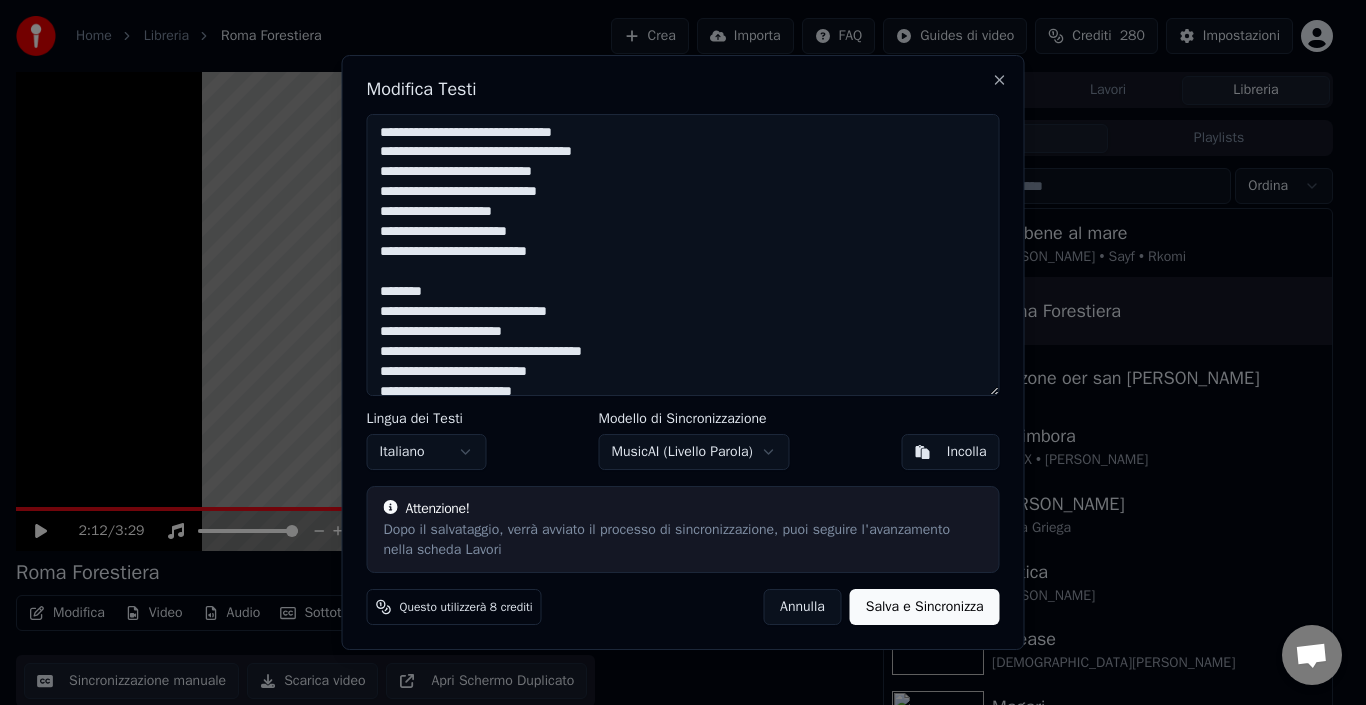 click on "Salva e Sincronizza" at bounding box center (925, 607) 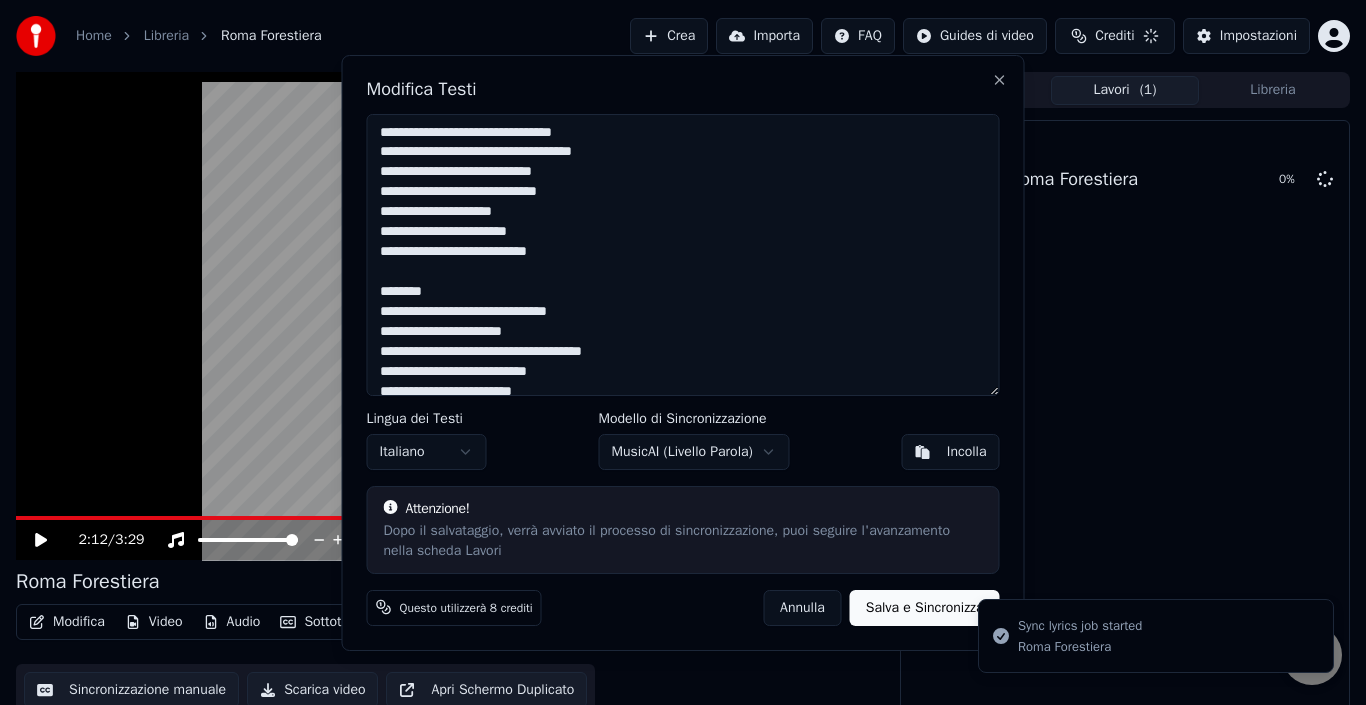 type on "**********" 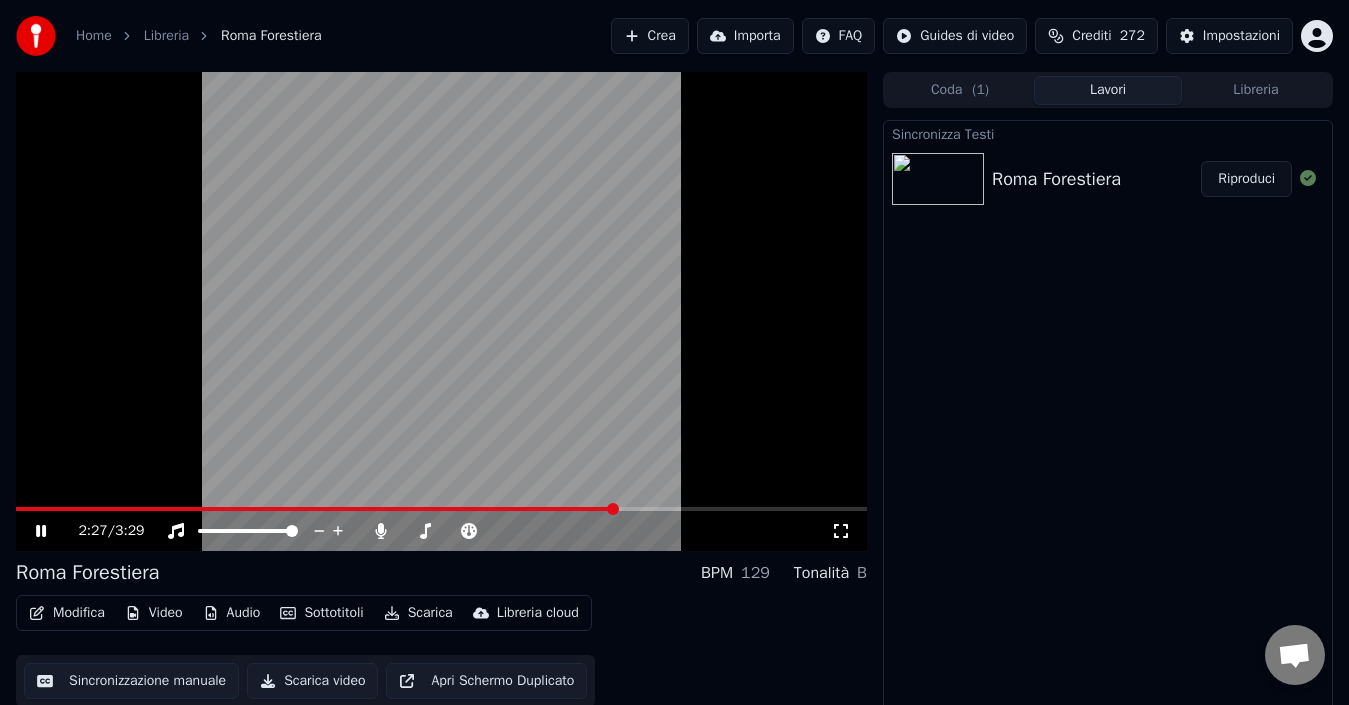 click 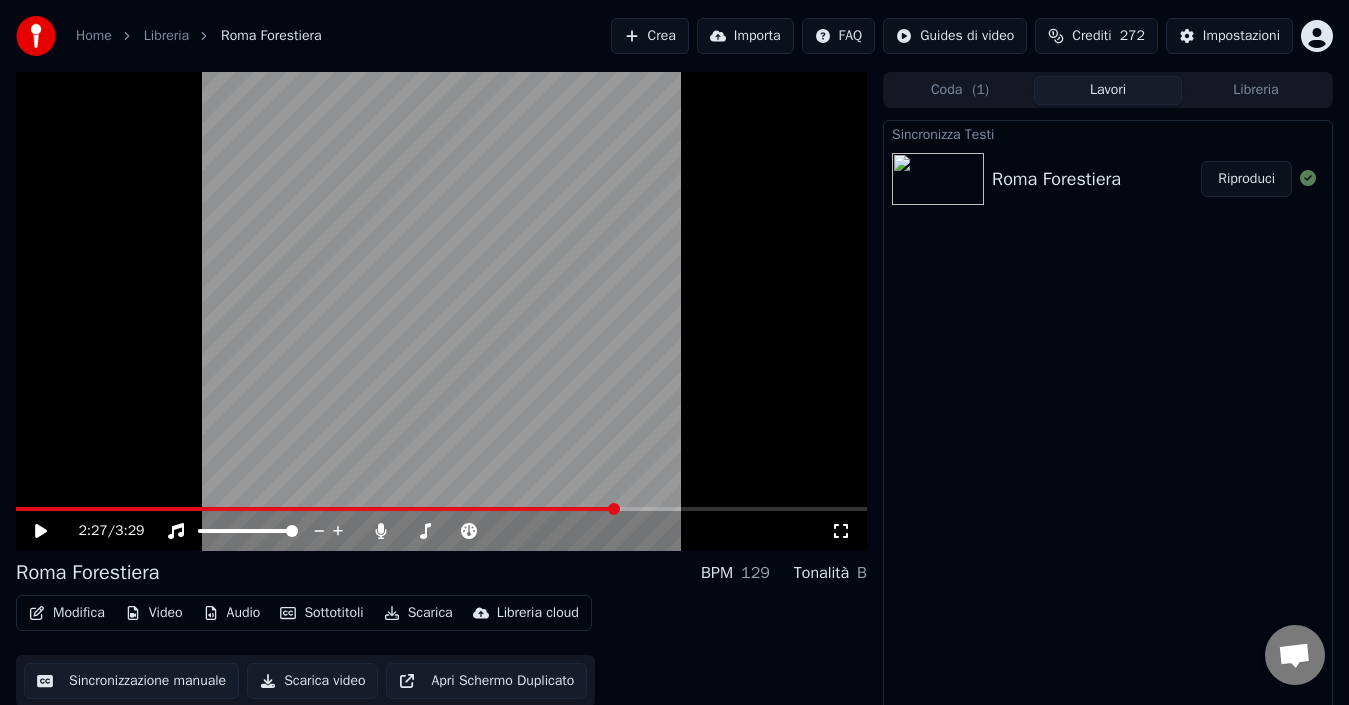 click on "Riproduci" at bounding box center [1246, 179] 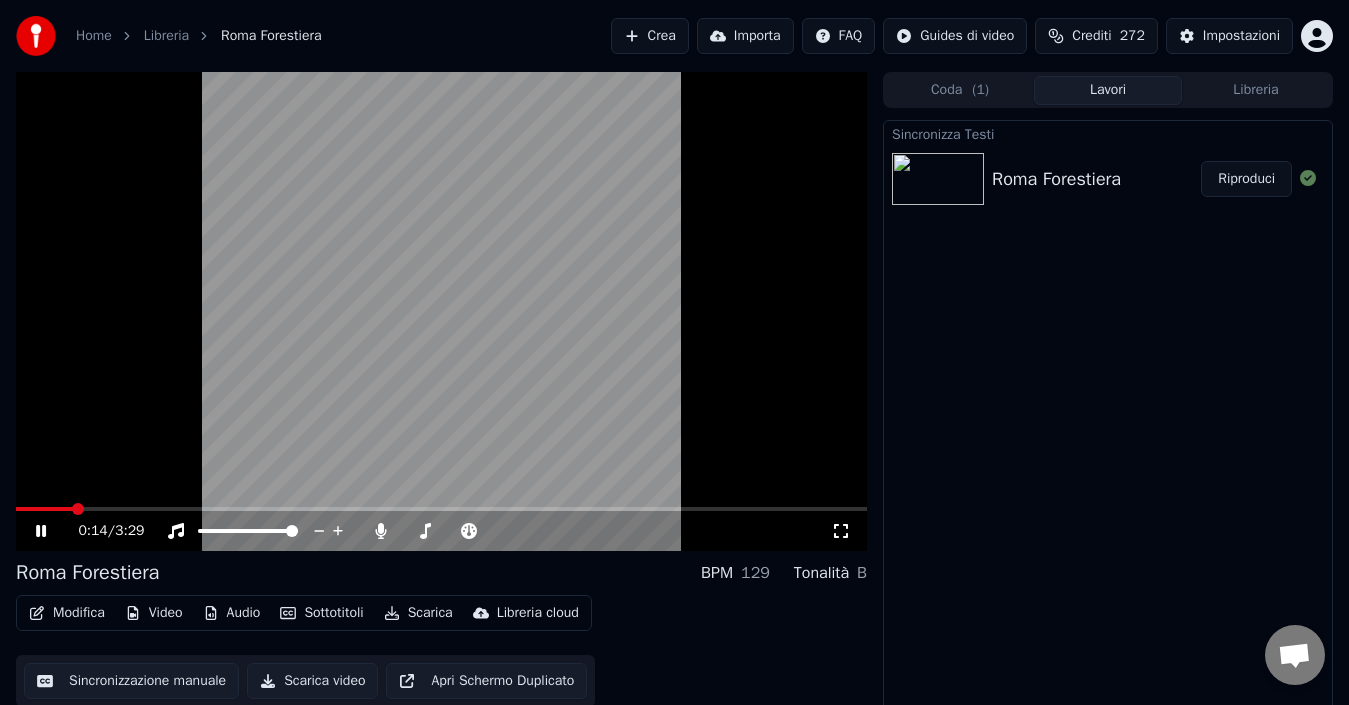 click 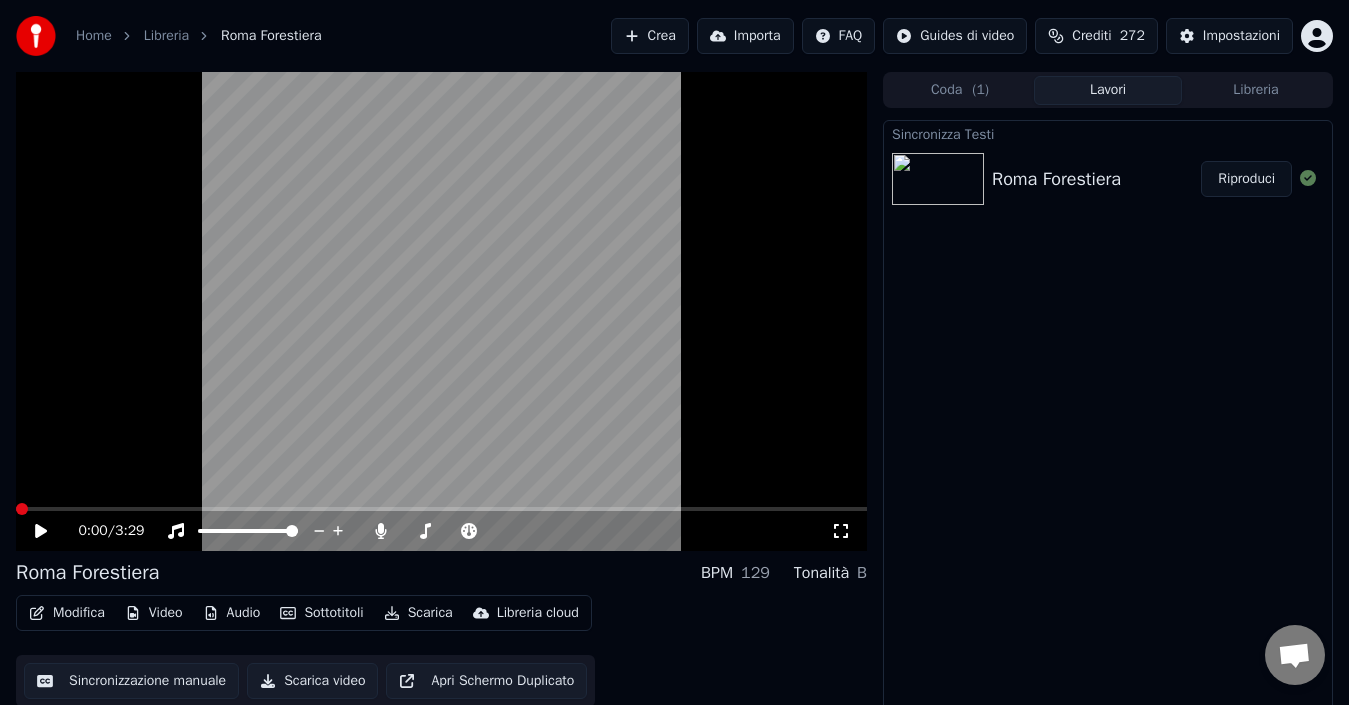 click at bounding box center (22, 509) 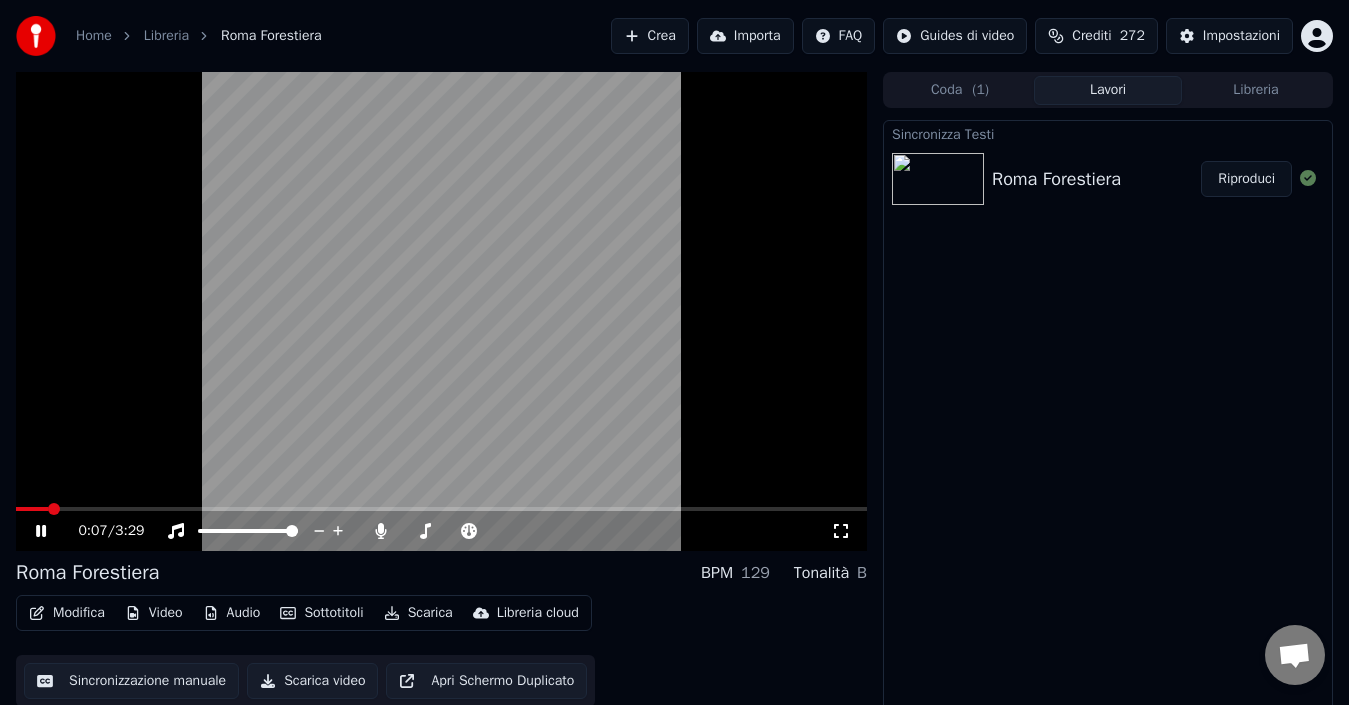 click 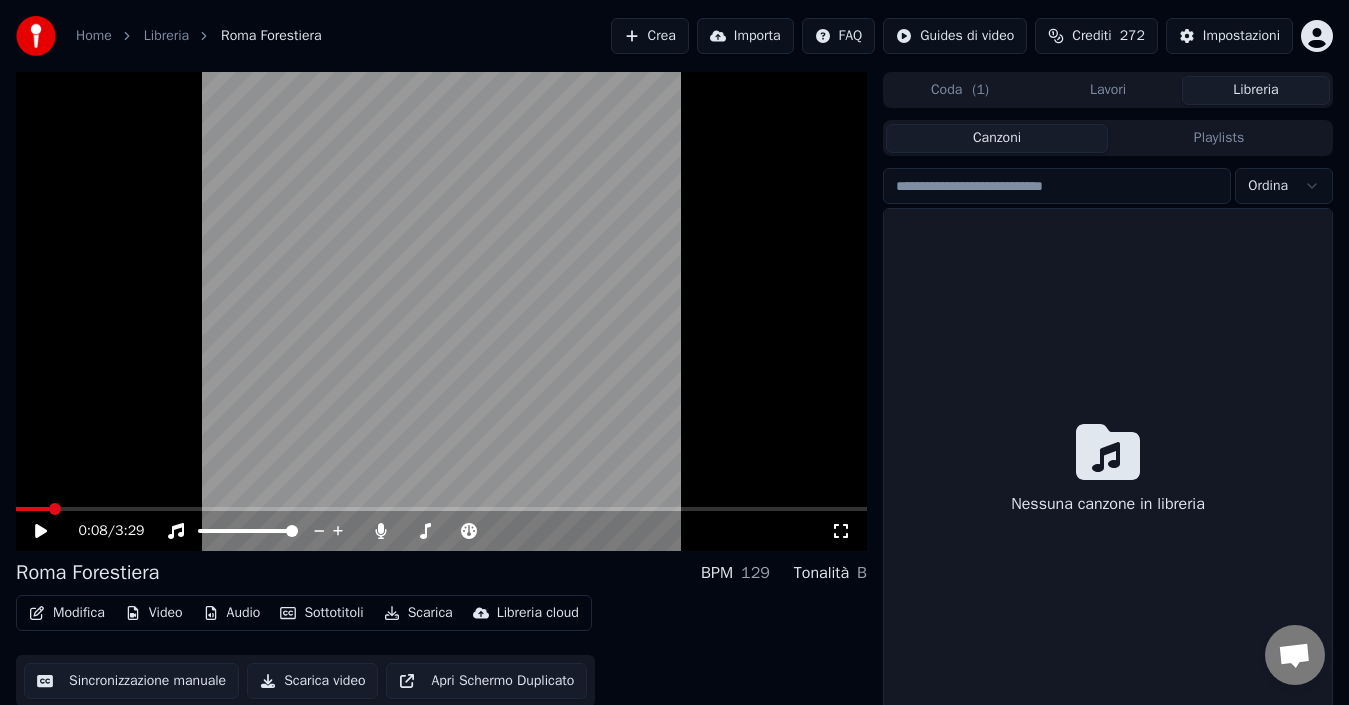 click on "Libreria" at bounding box center [1256, 90] 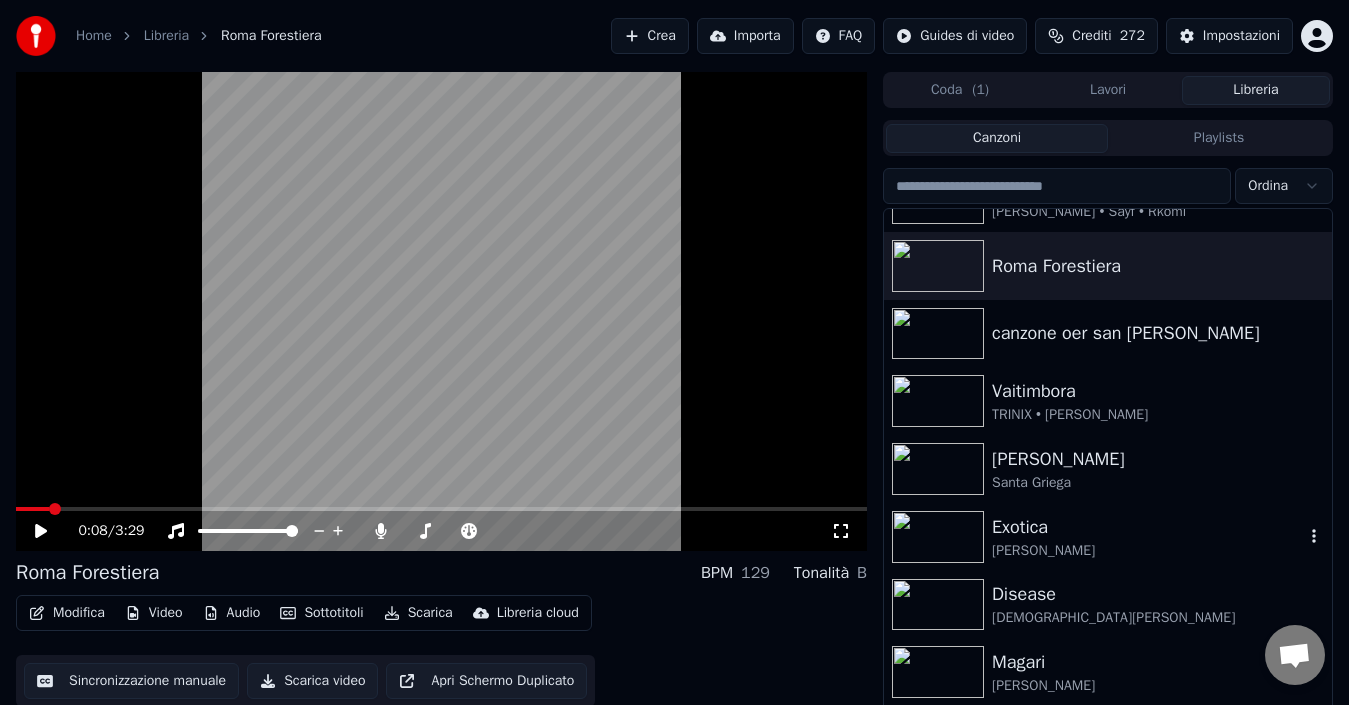 scroll, scrollTop: 0, scrollLeft: 0, axis: both 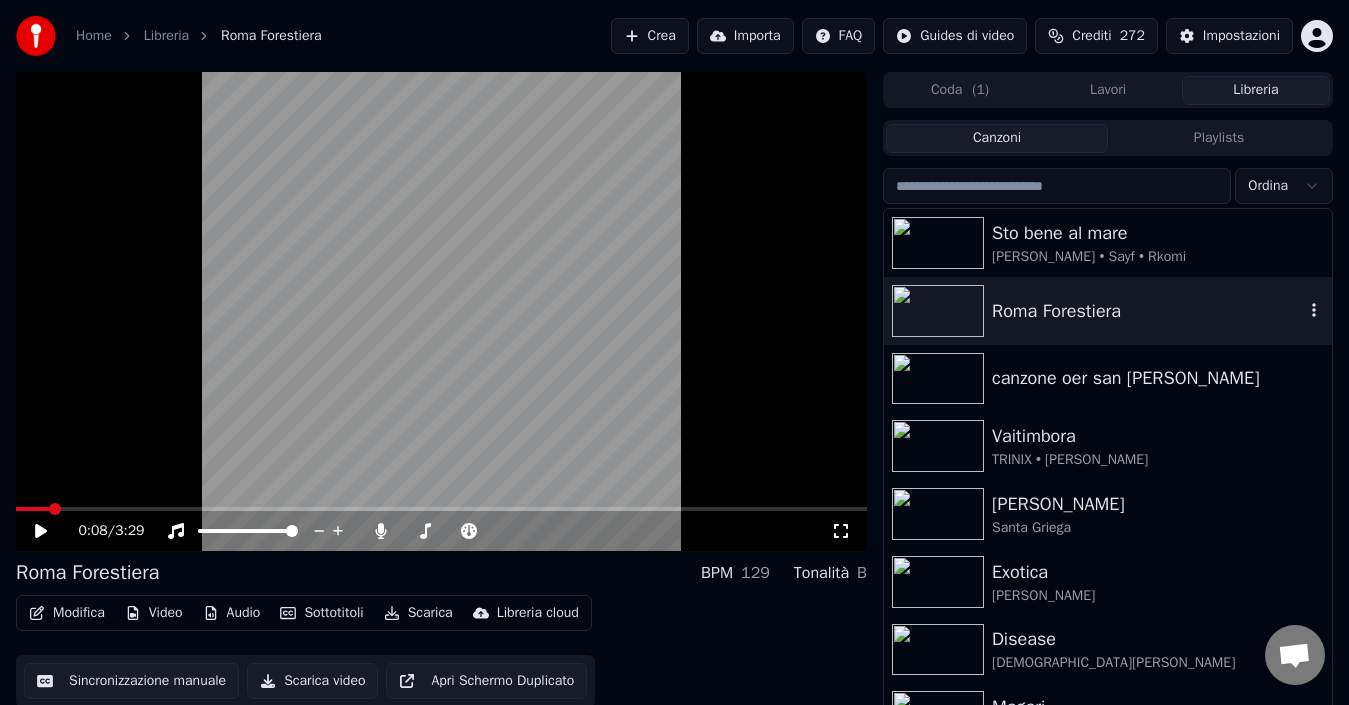 click on "Roma Forestiera" at bounding box center [1148, 311] 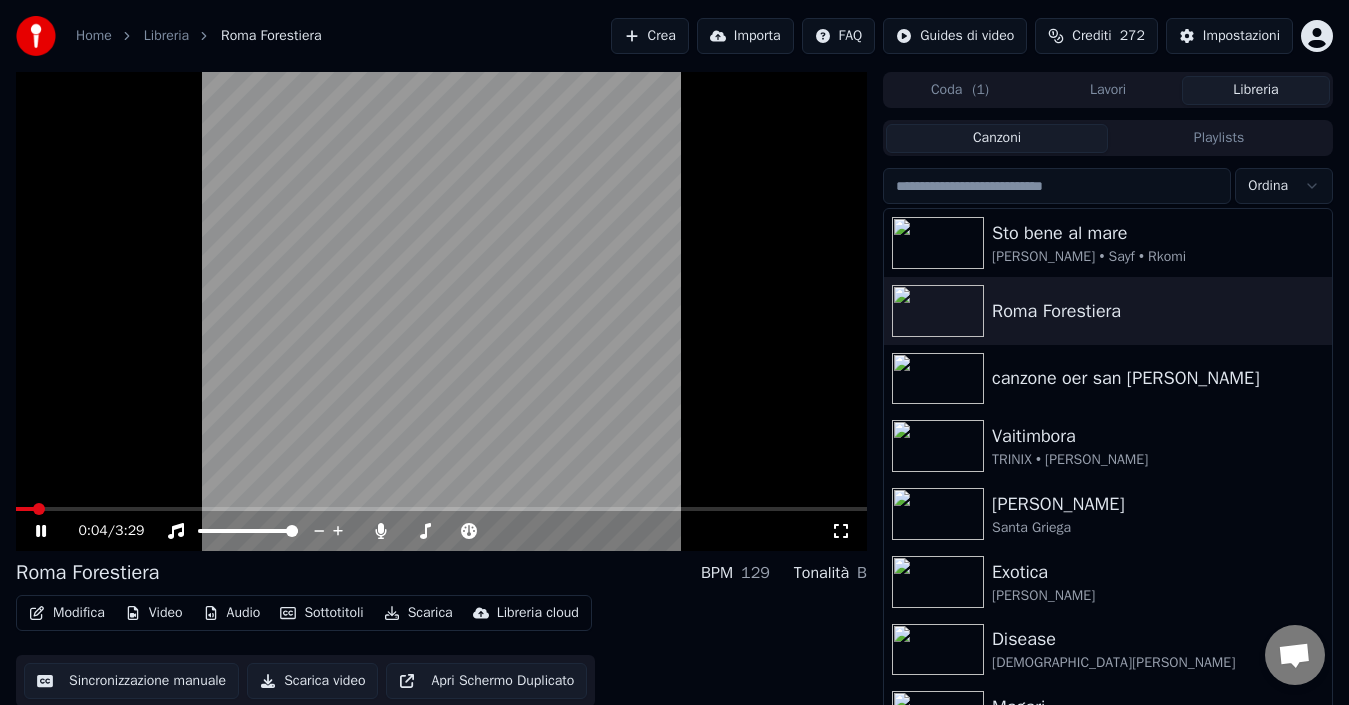 click 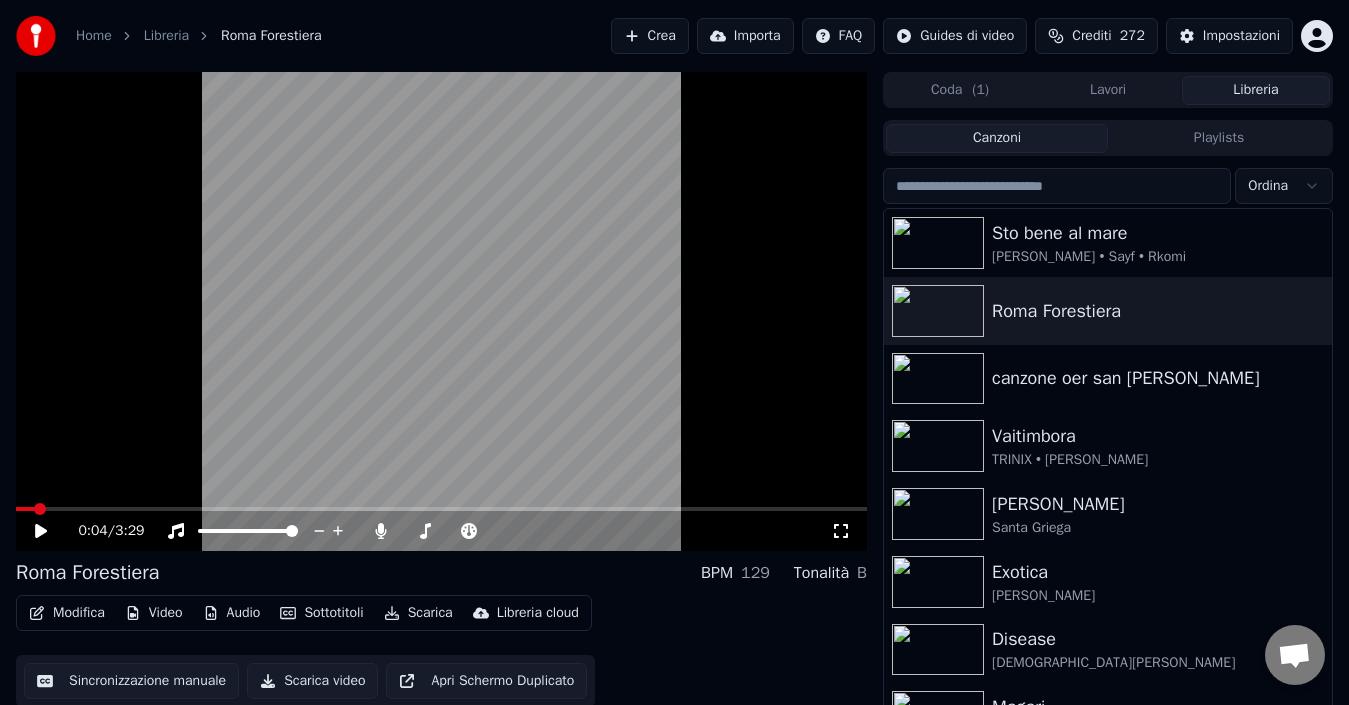 click on "Home" at bounding box center (94, 36) 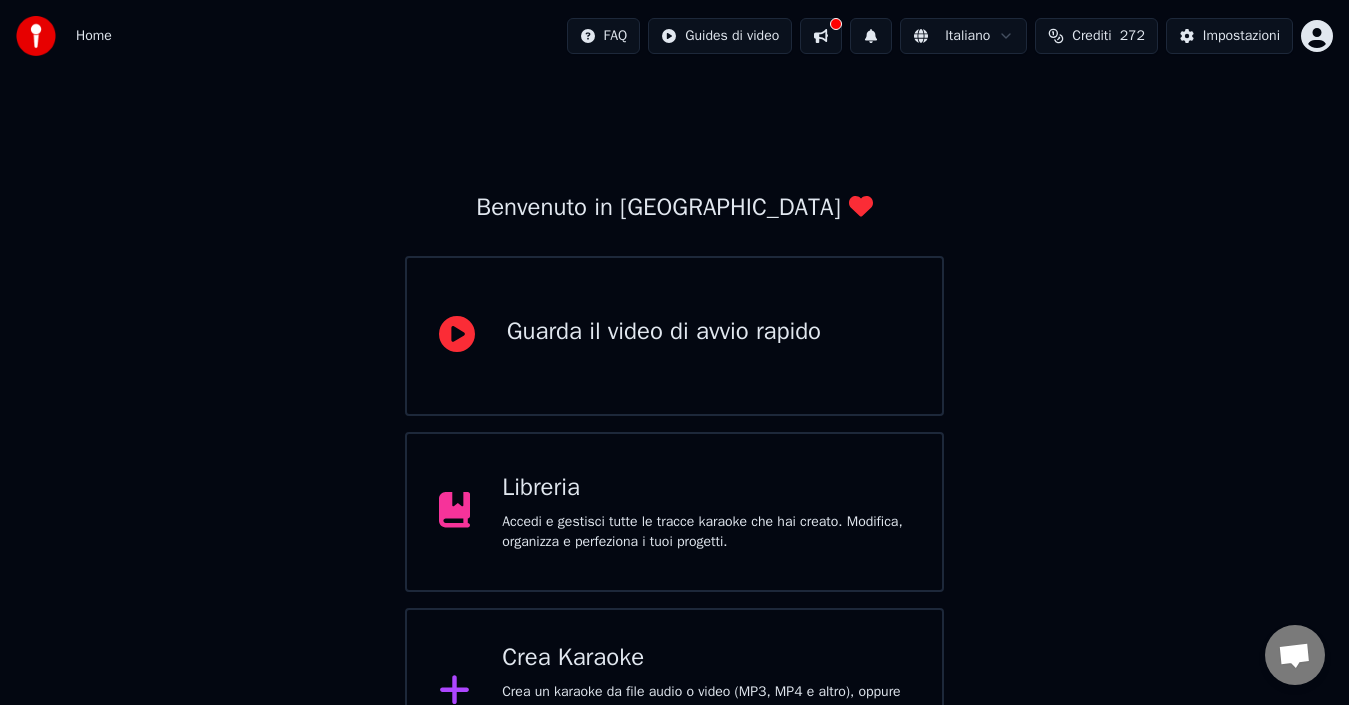 click on "Crea Karaoke" at bounding box center (706, 658) 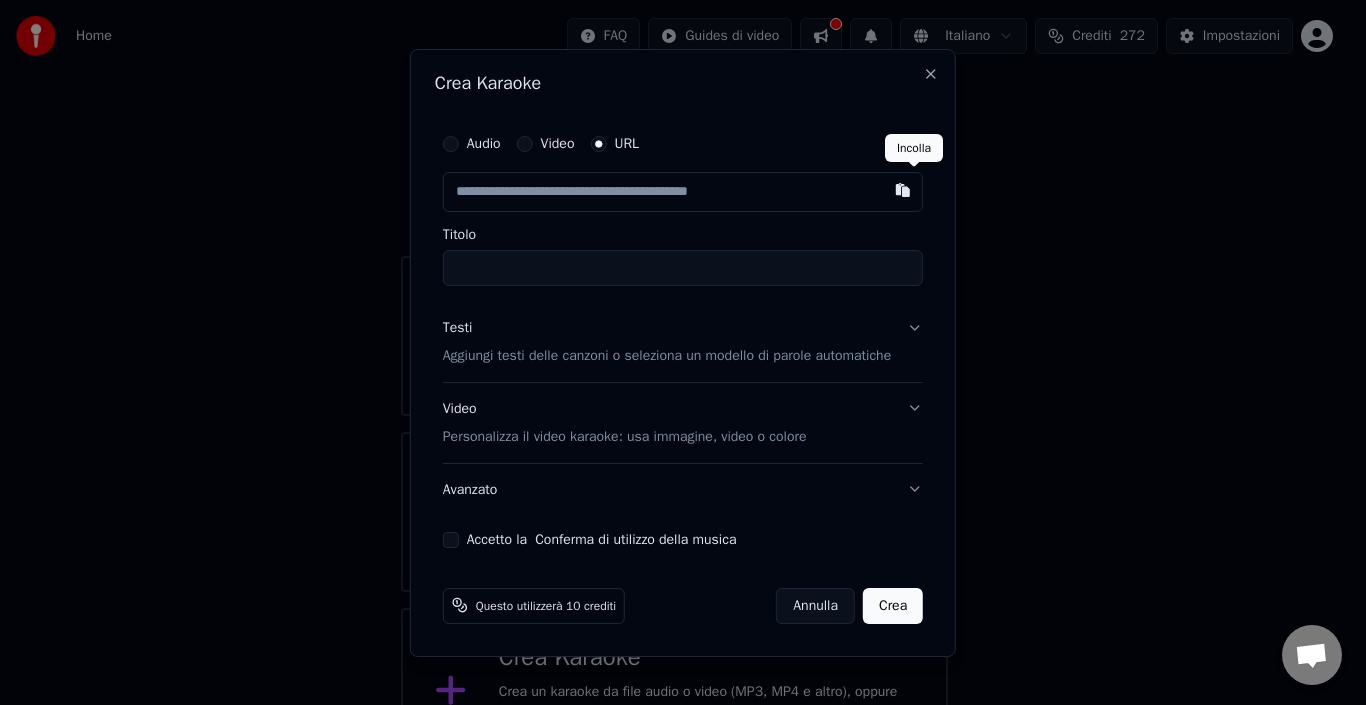 click at bounding box center (903, 190) 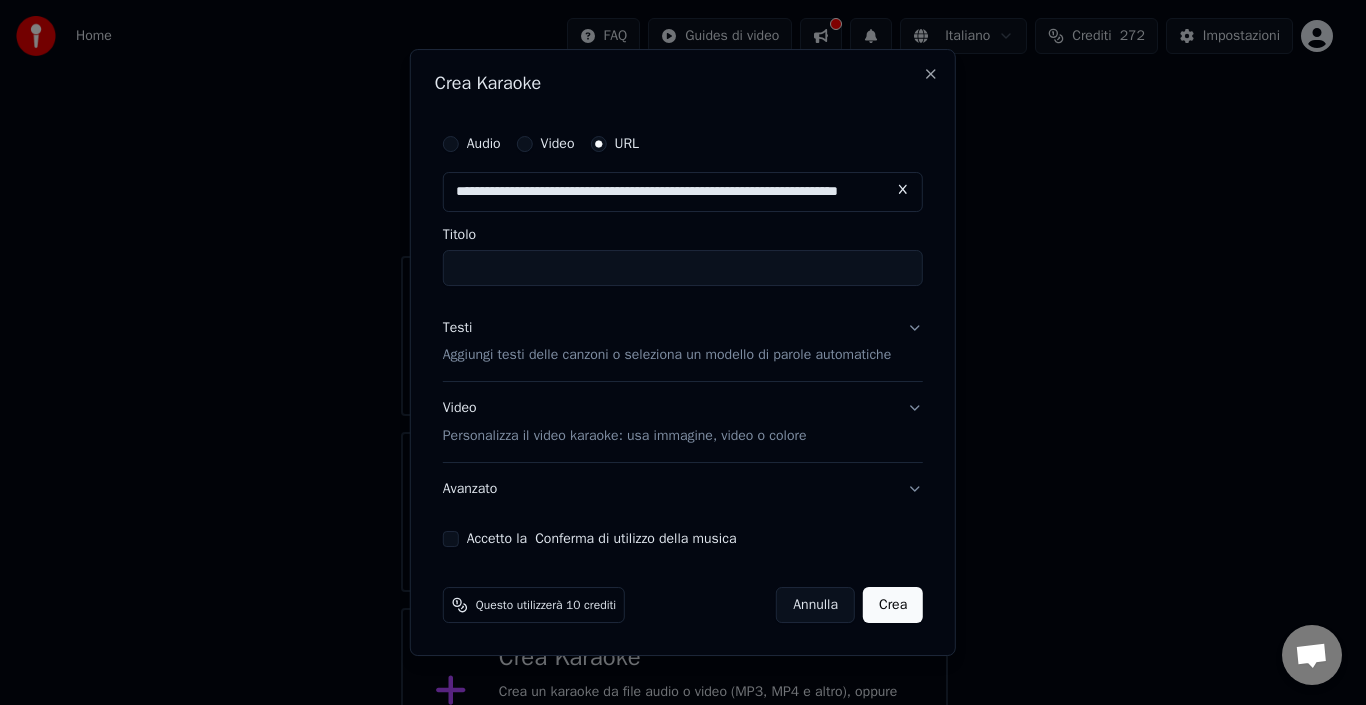 type on "**********" 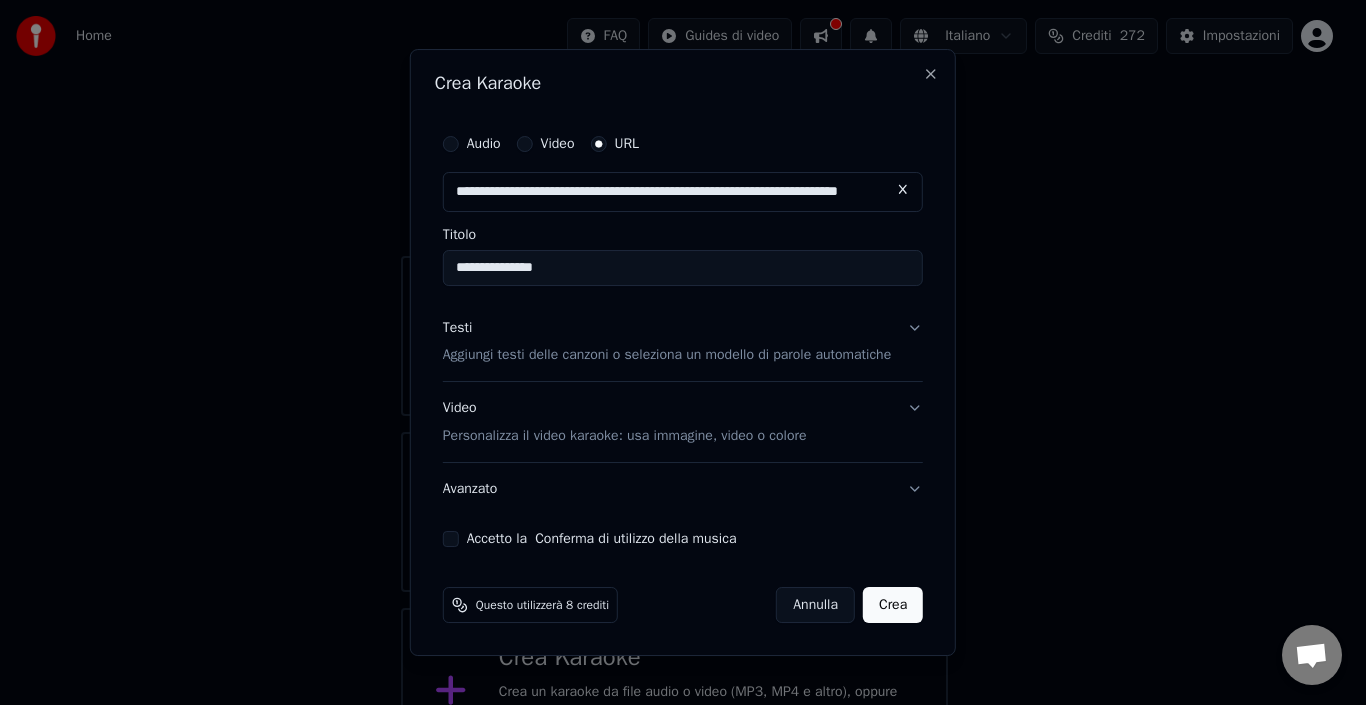 click on "Accetto la   Conferma di utilizzo della musica" at bounding box center (602, 539) 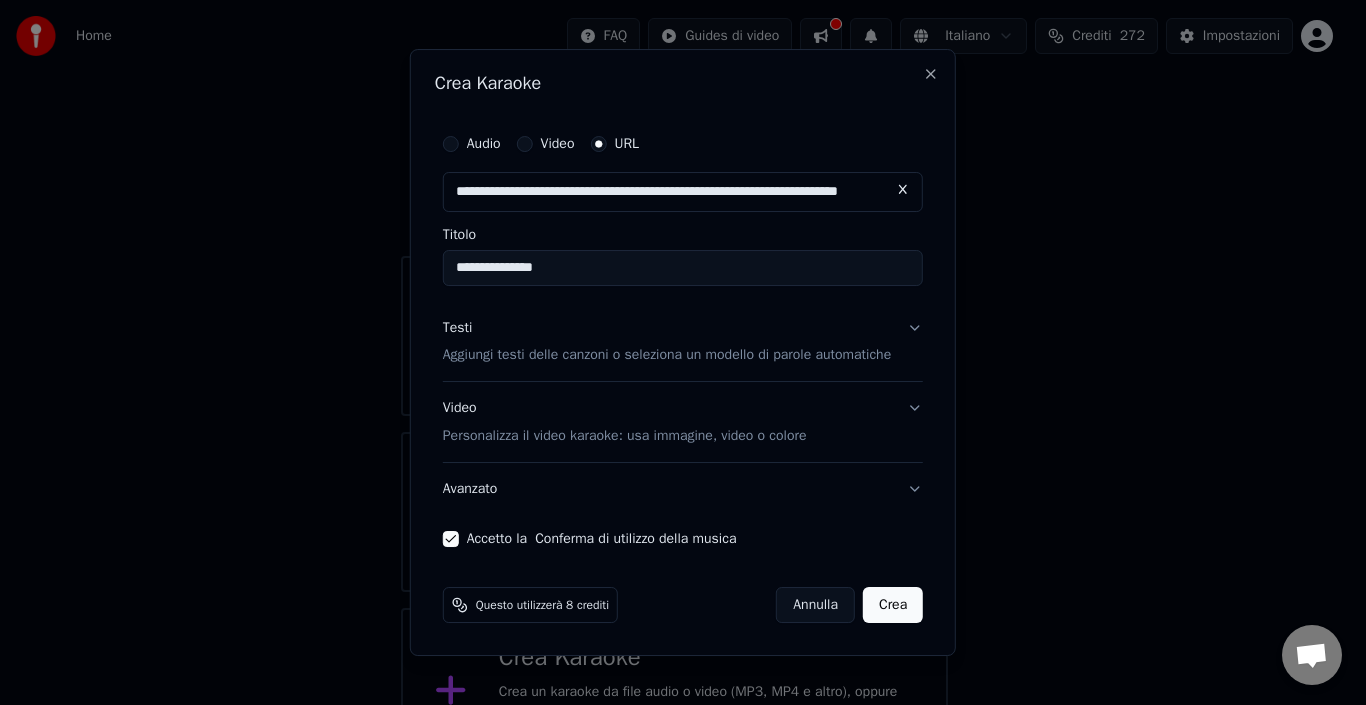 click on "Crea" at bounding box center (893, 605) 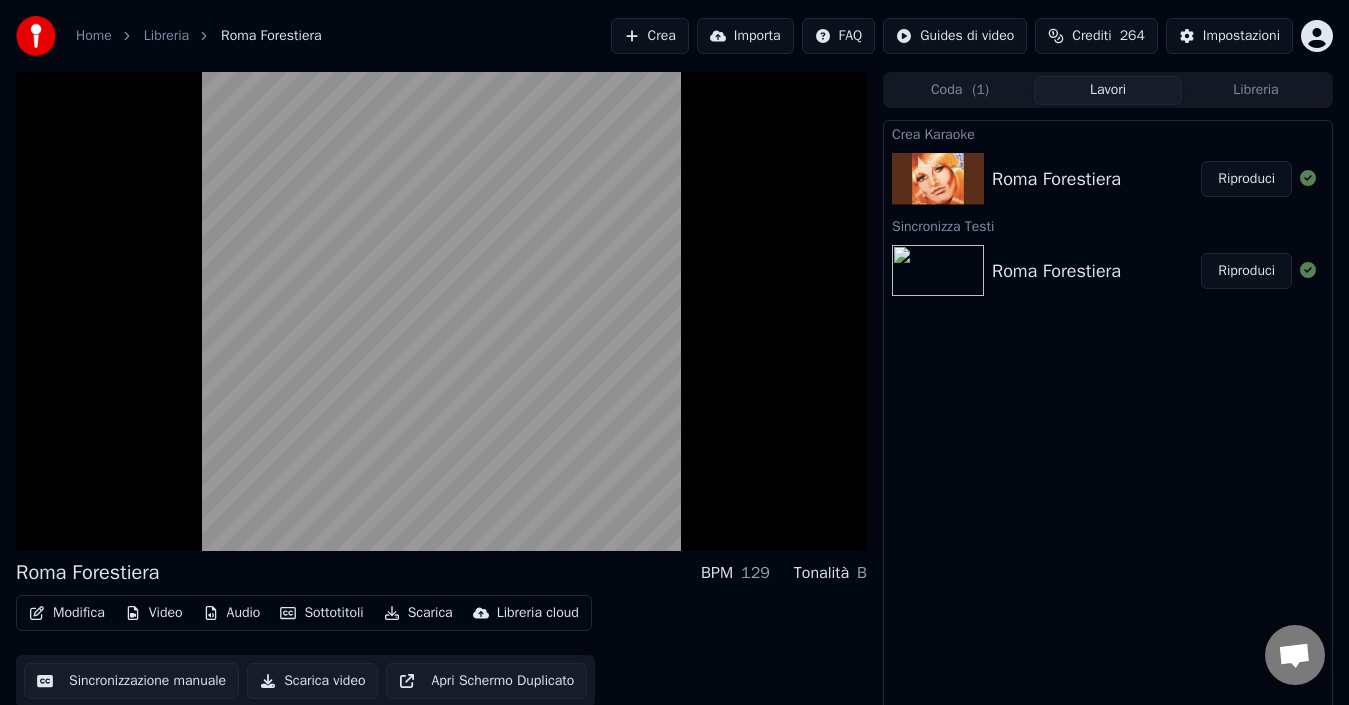 click on "Riproduci" at bounding box center (1246, 179) 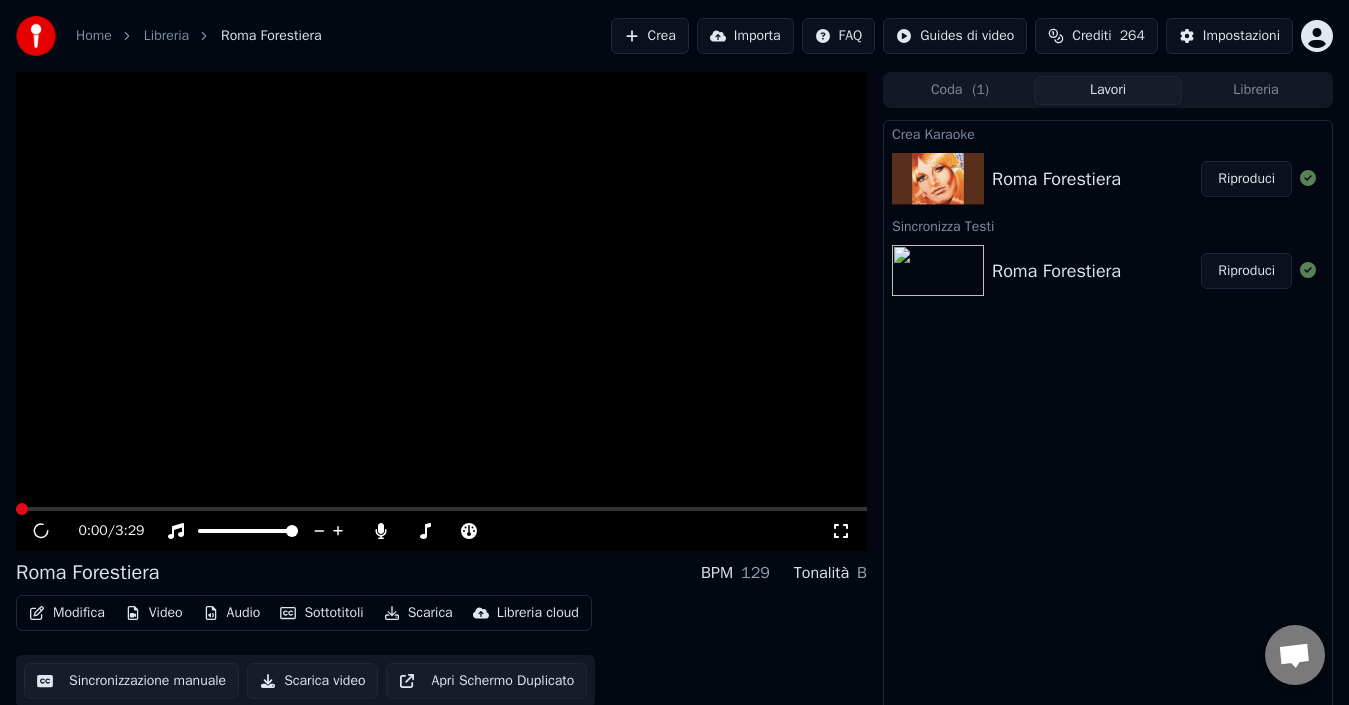 click on "Riproduci" at bounding box center [1246, 179] 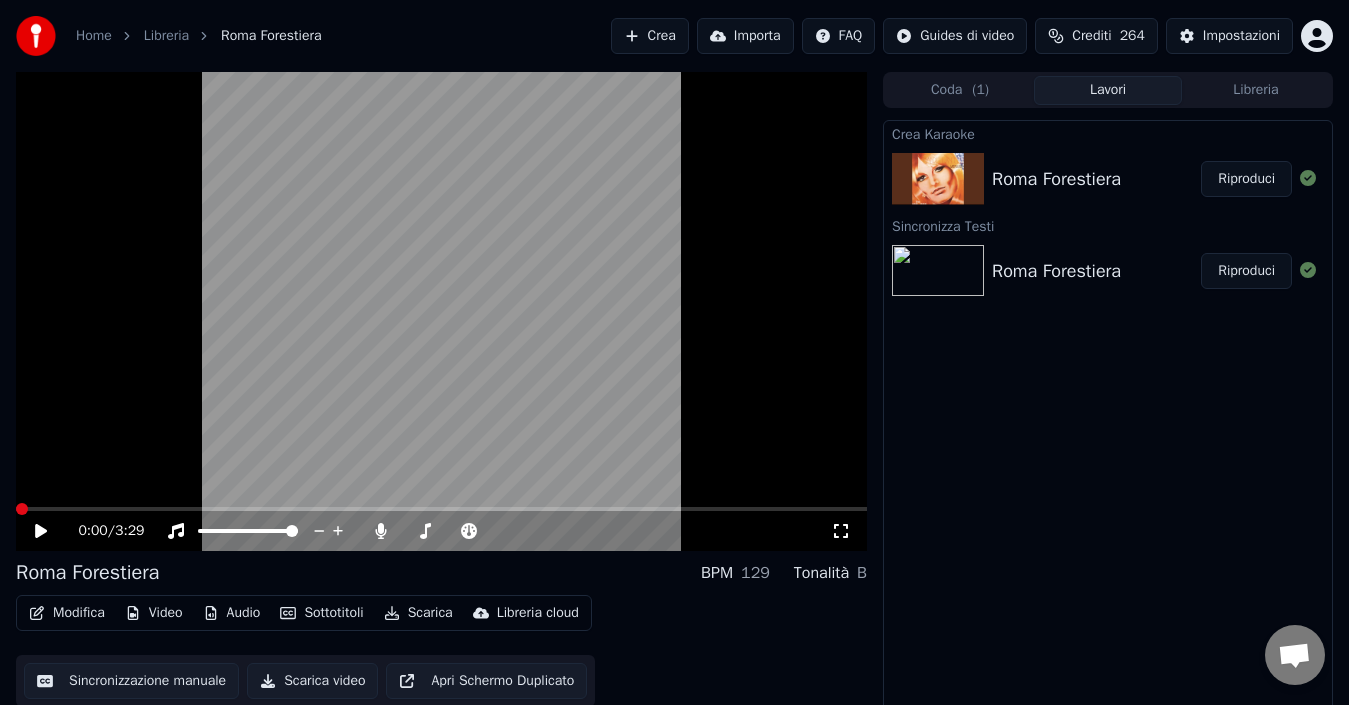 click 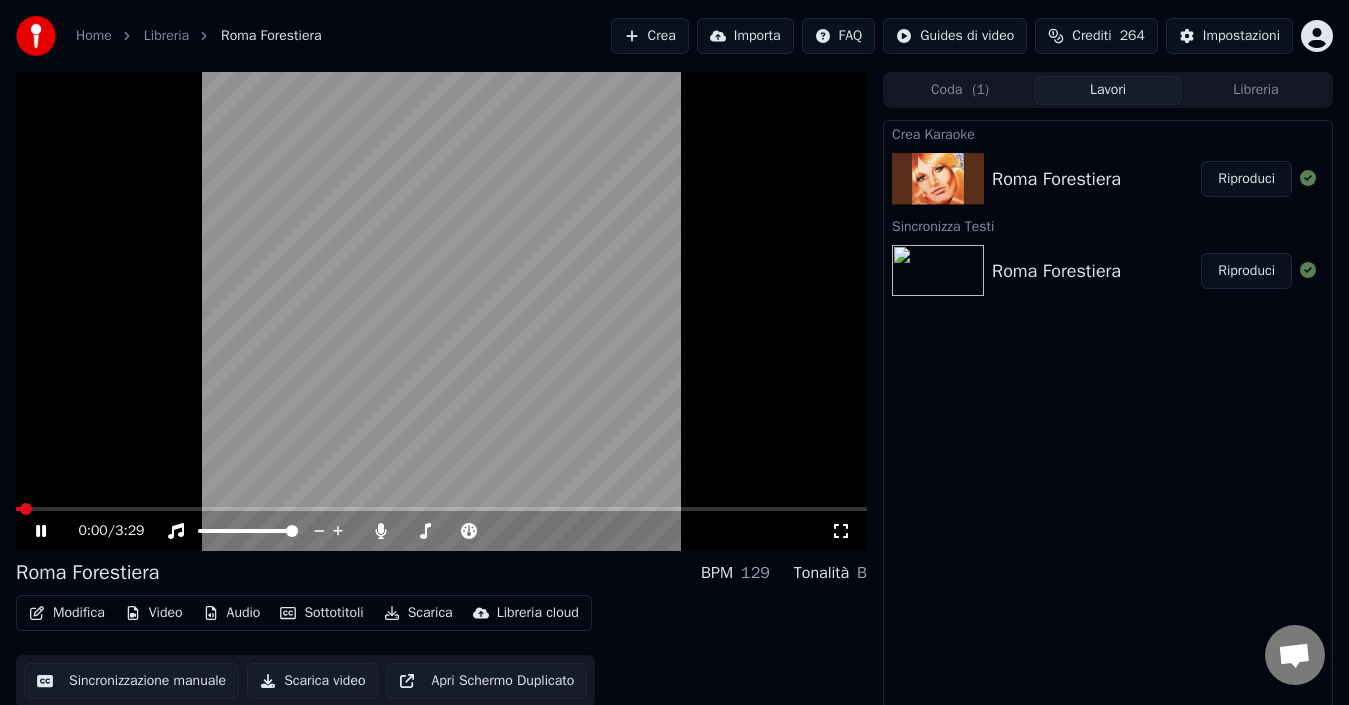 click 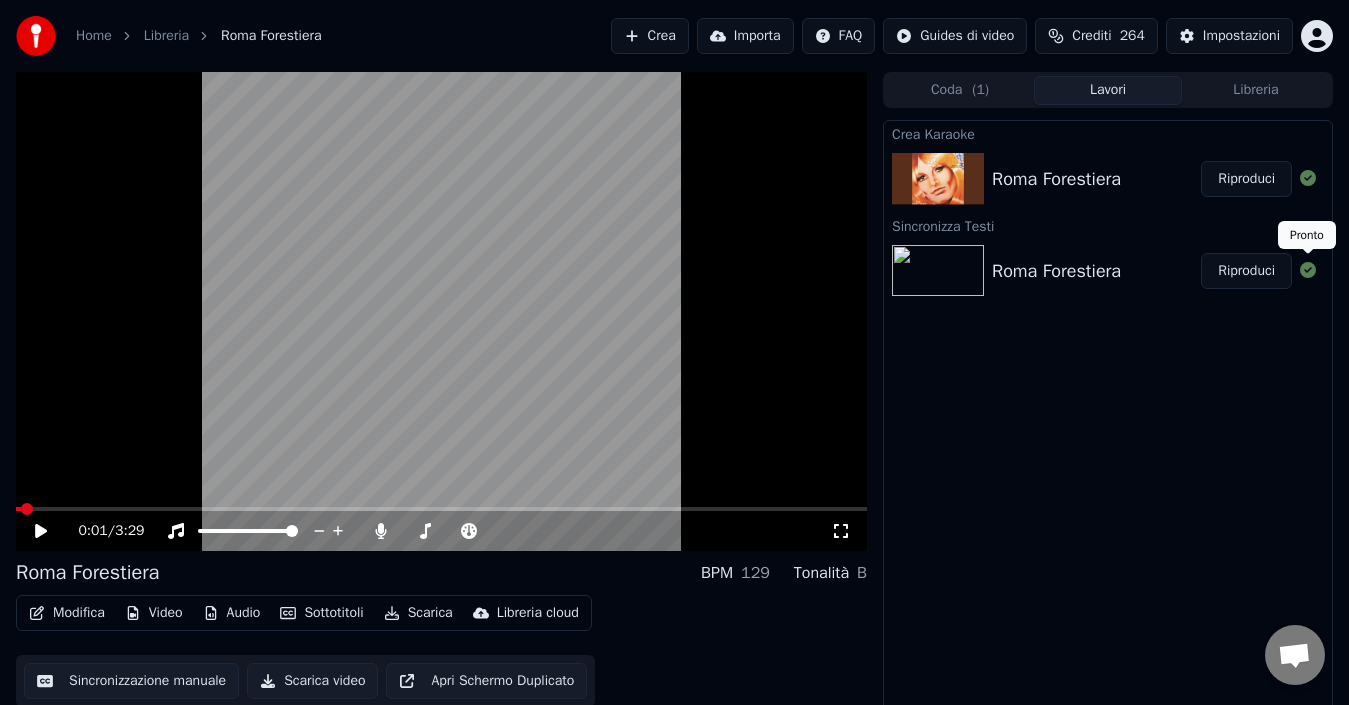 click 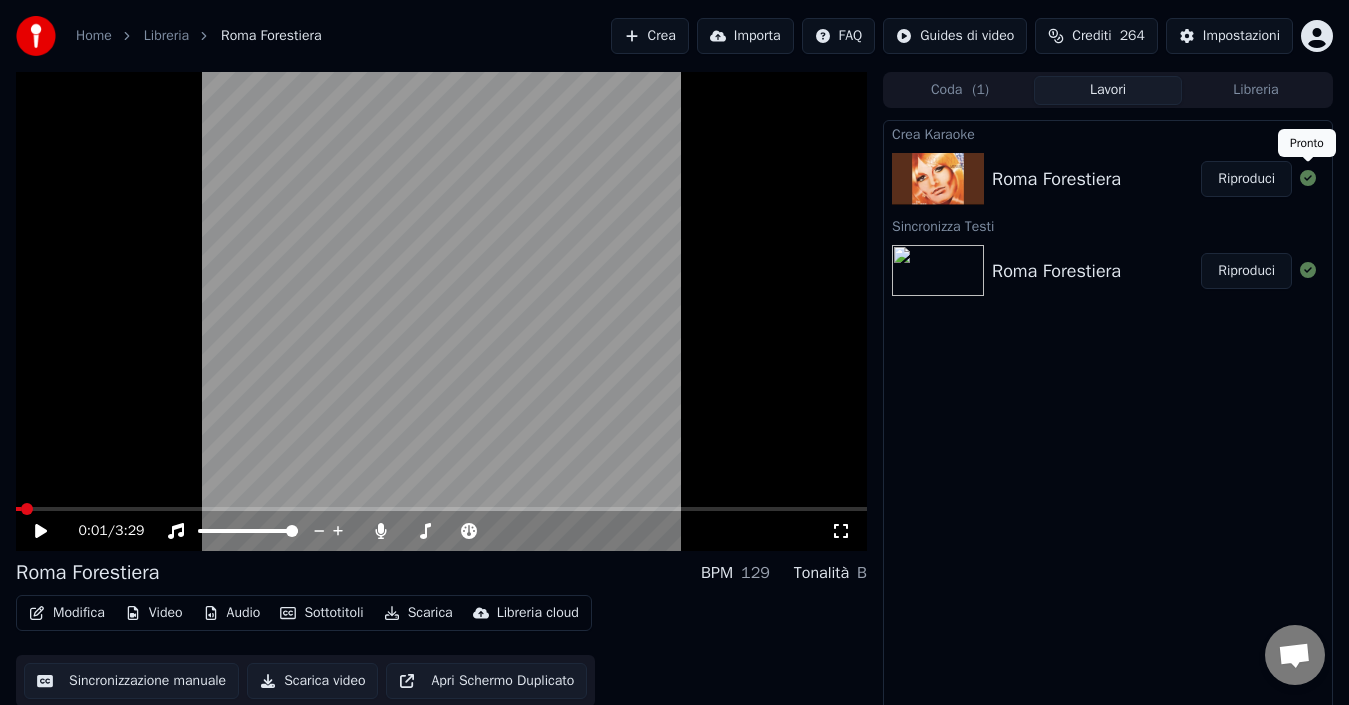 click 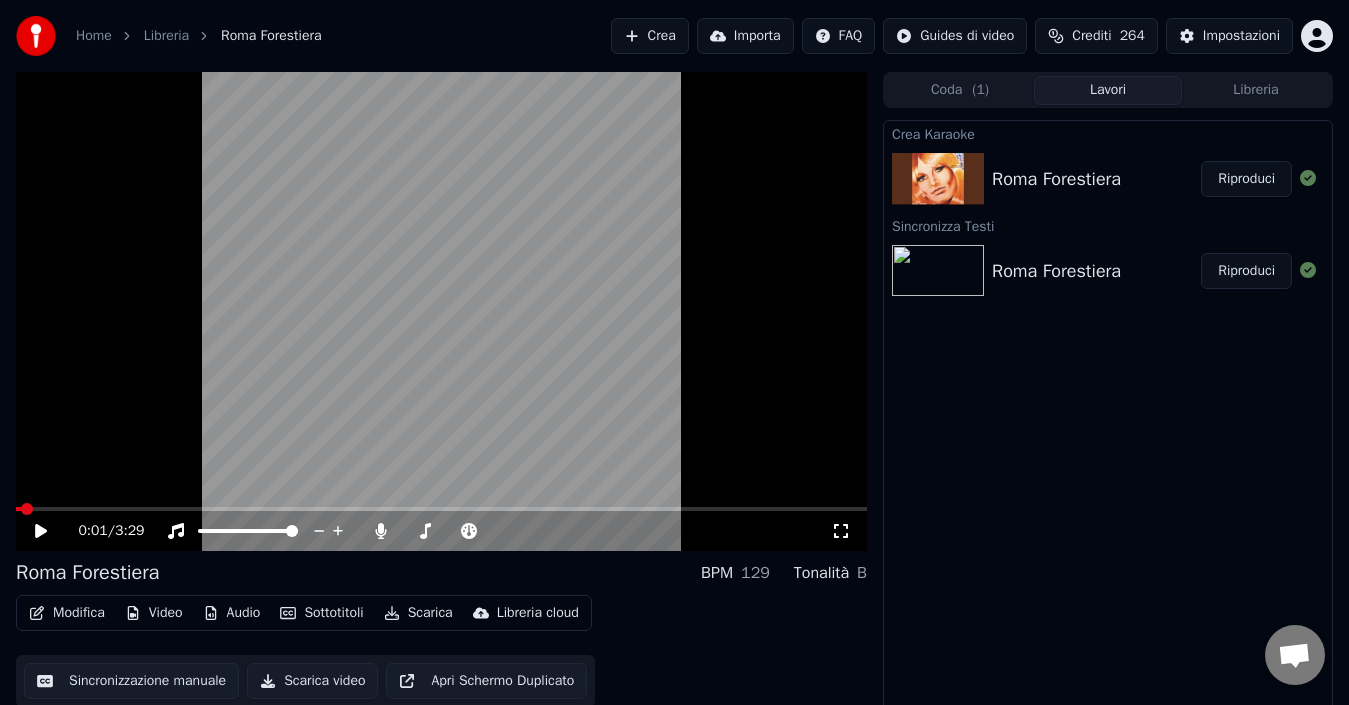 click on "Roma Forestiera" at bounding box center (1056, 179) 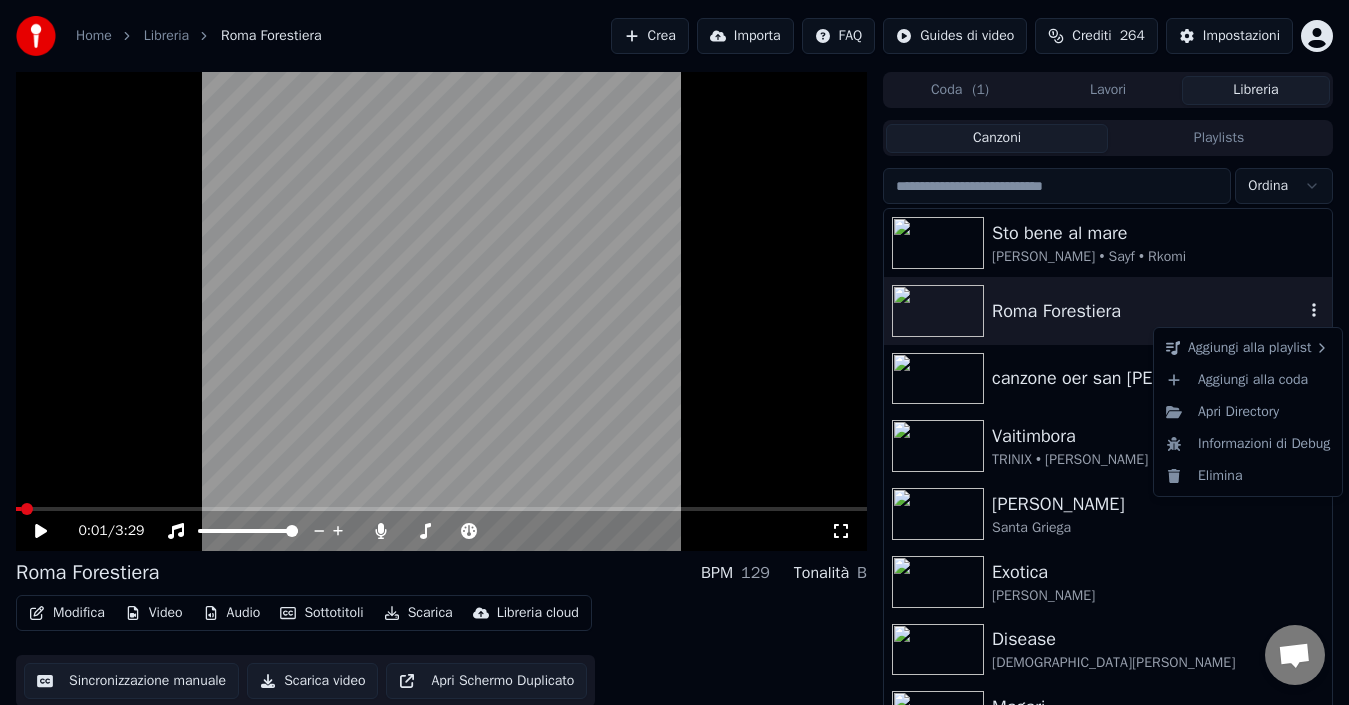 click 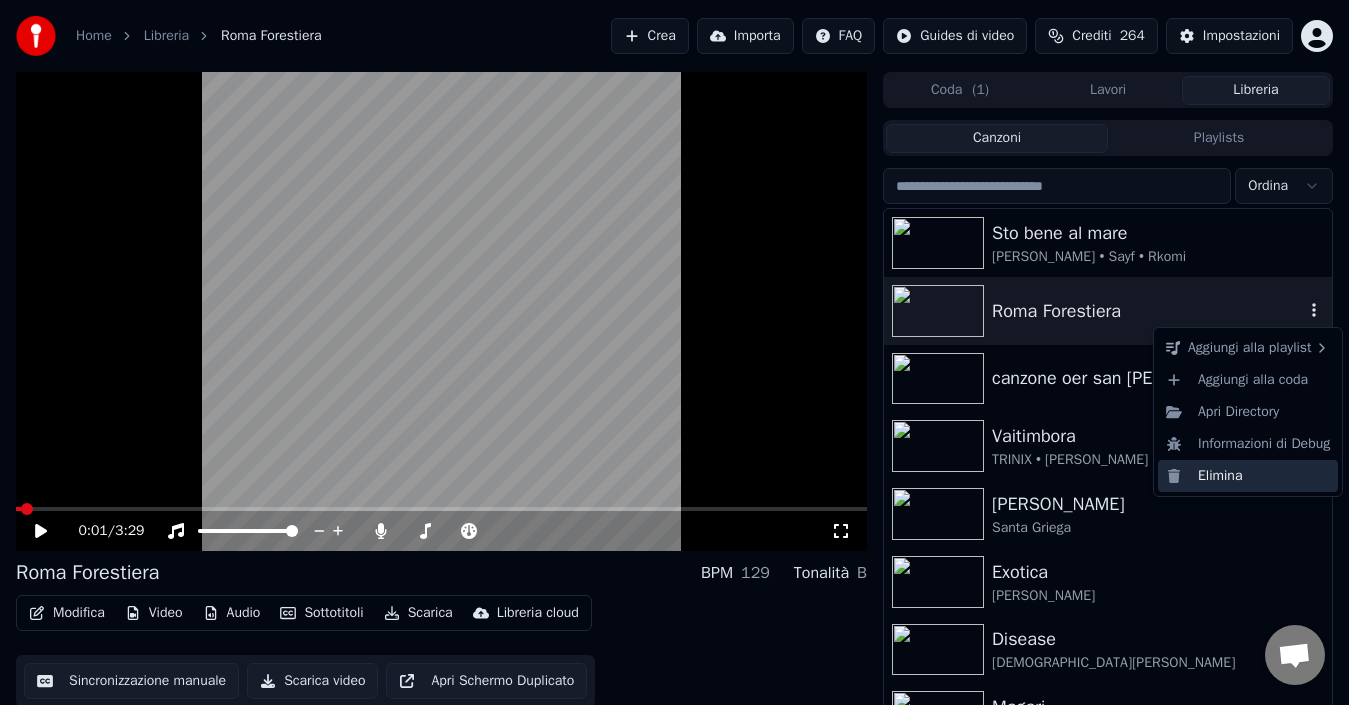 click on "Elimina" at bounding box center [1248, 476] 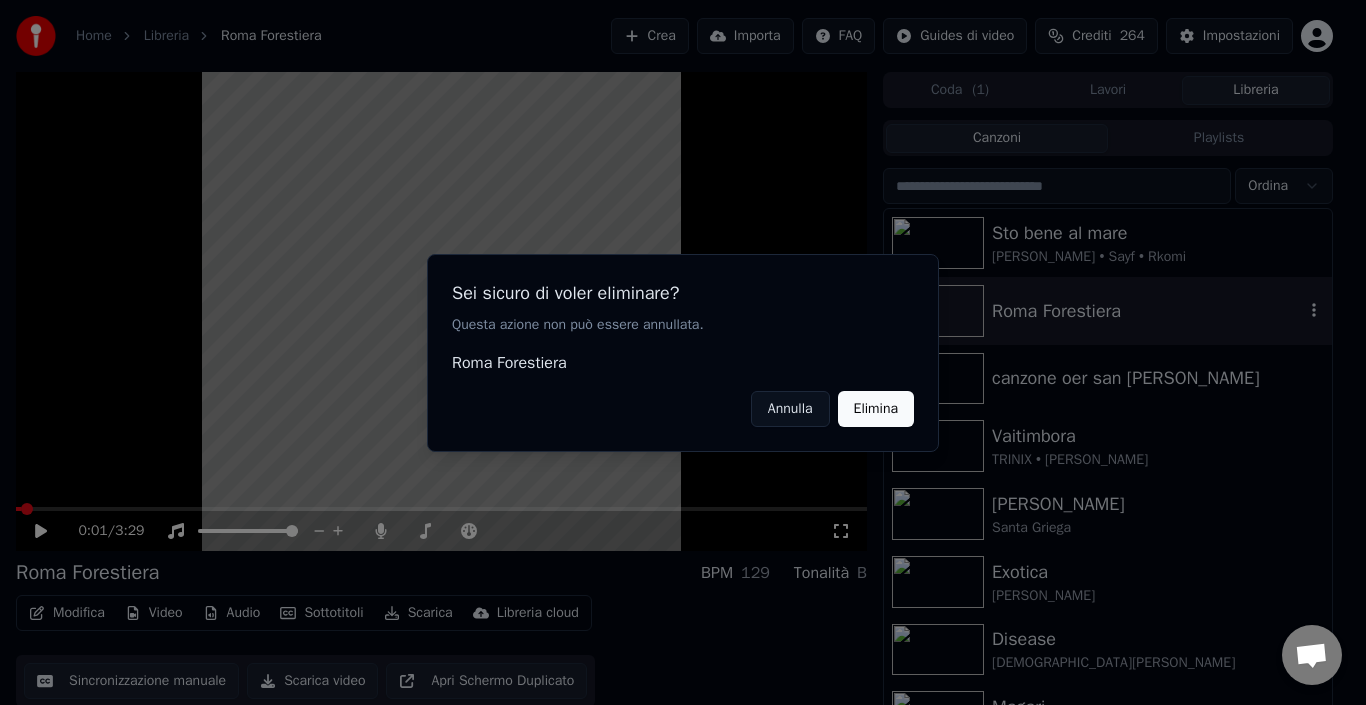 click on "Elimina" at bounding box center (876, 408) 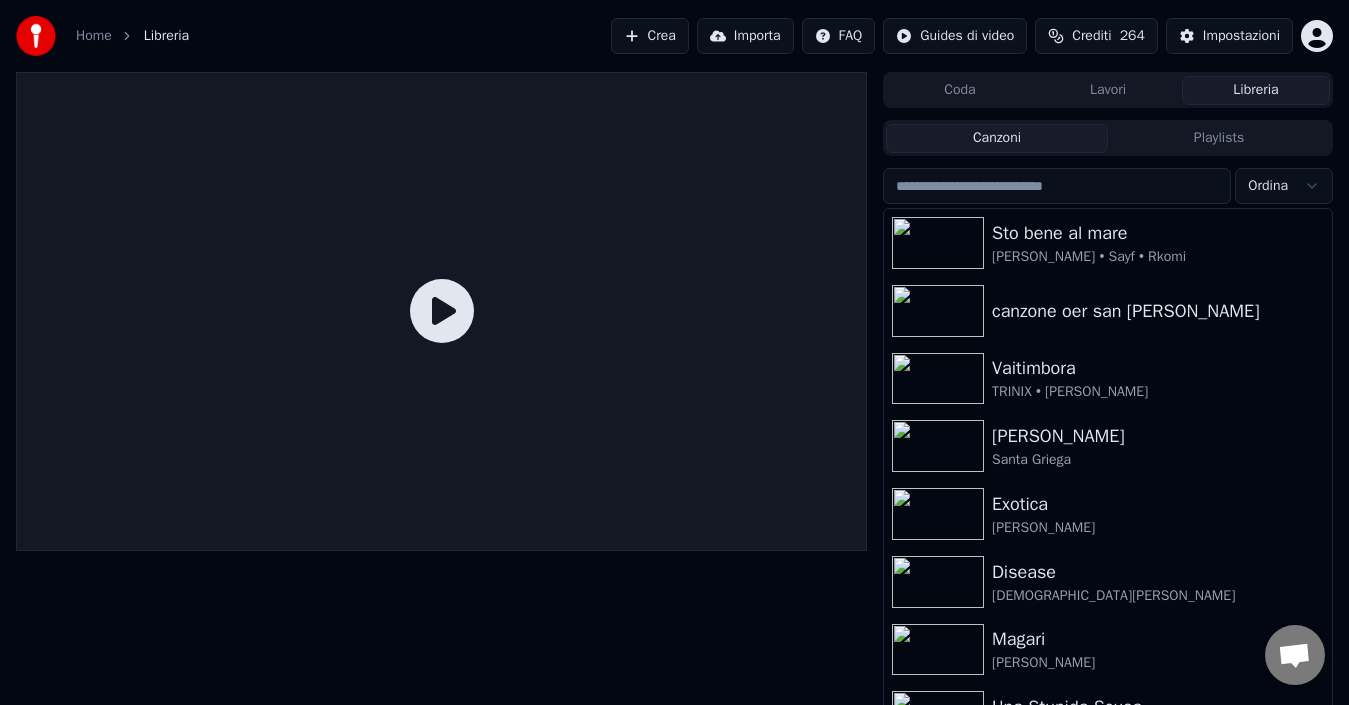 click on "Home" at bounding box center [94, 36] 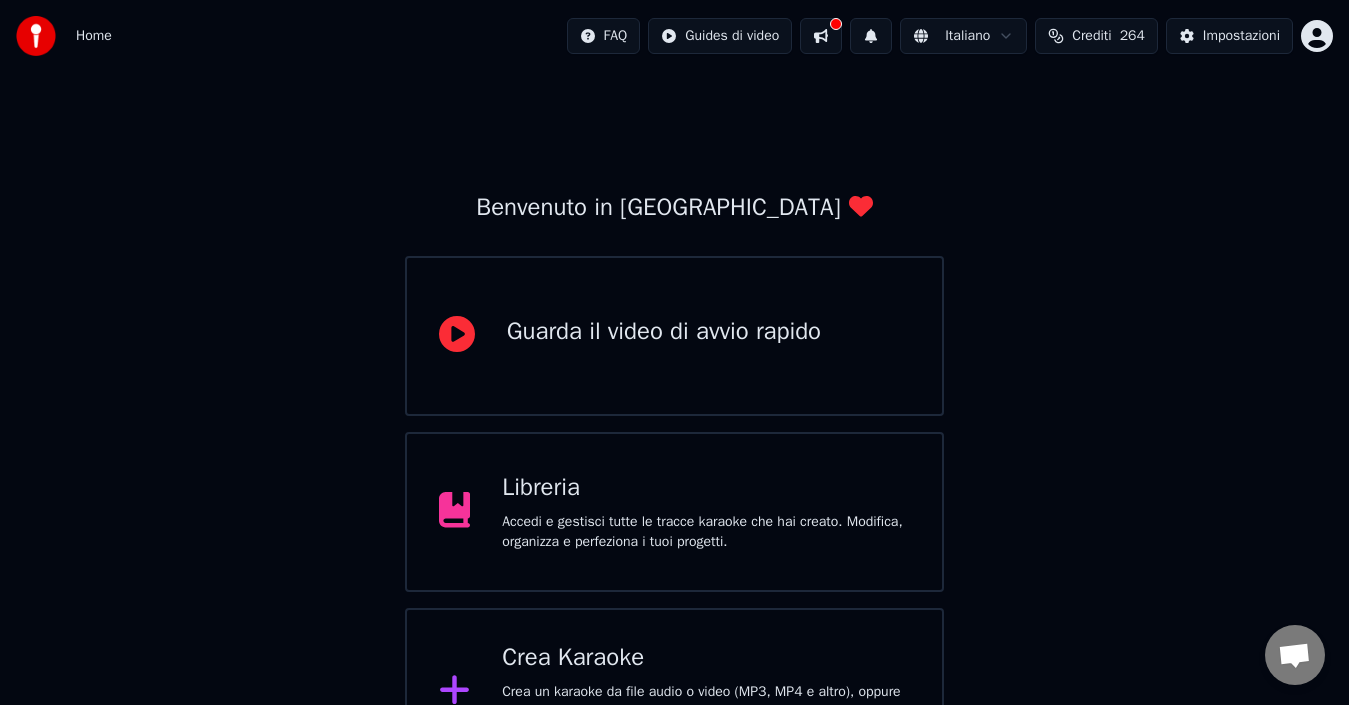 click on "Crea Karaoke" at bounding box center (706, 658) 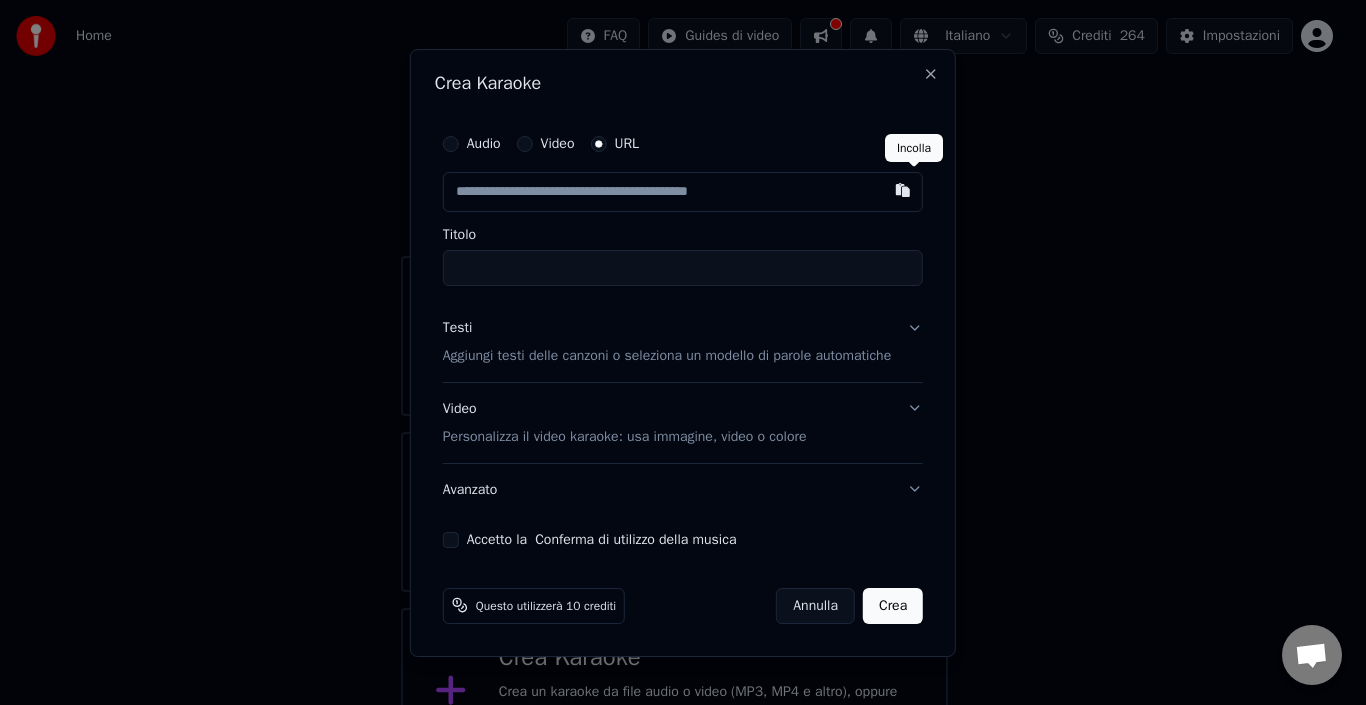 click at bounding box center [903, 190] 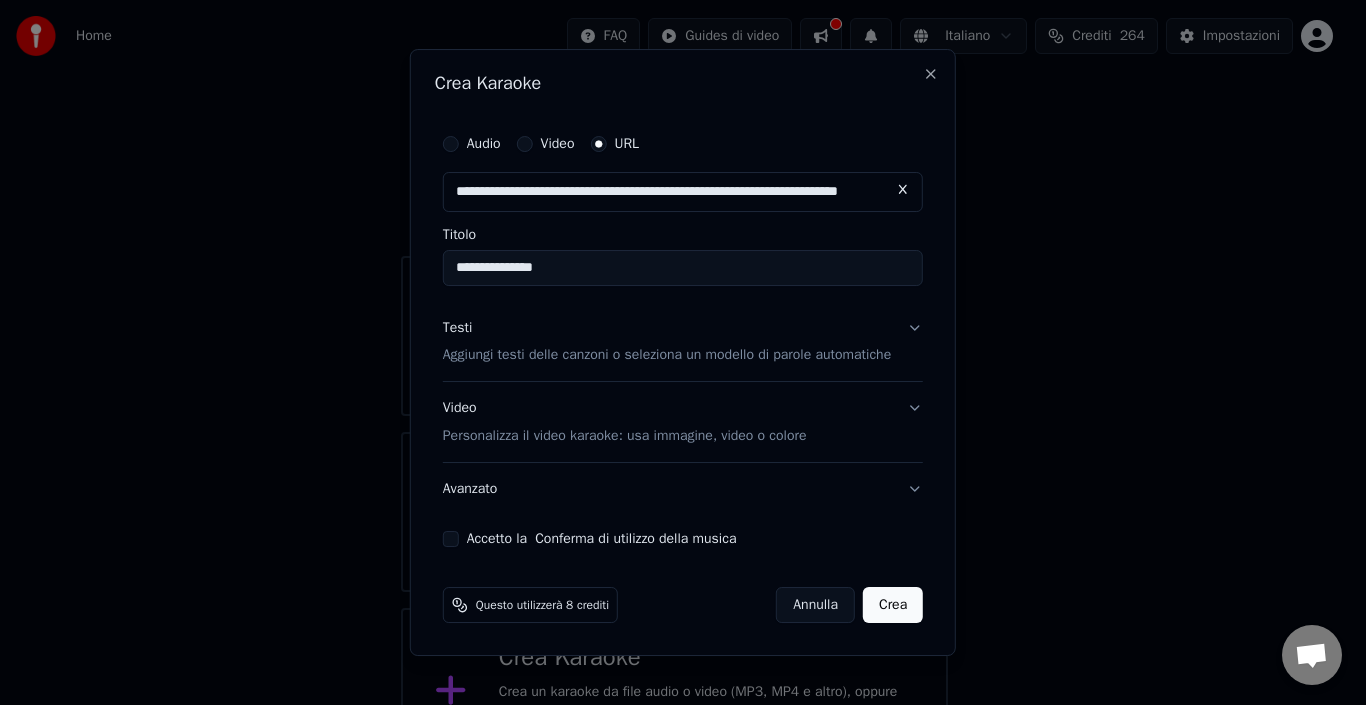 type on "**********" 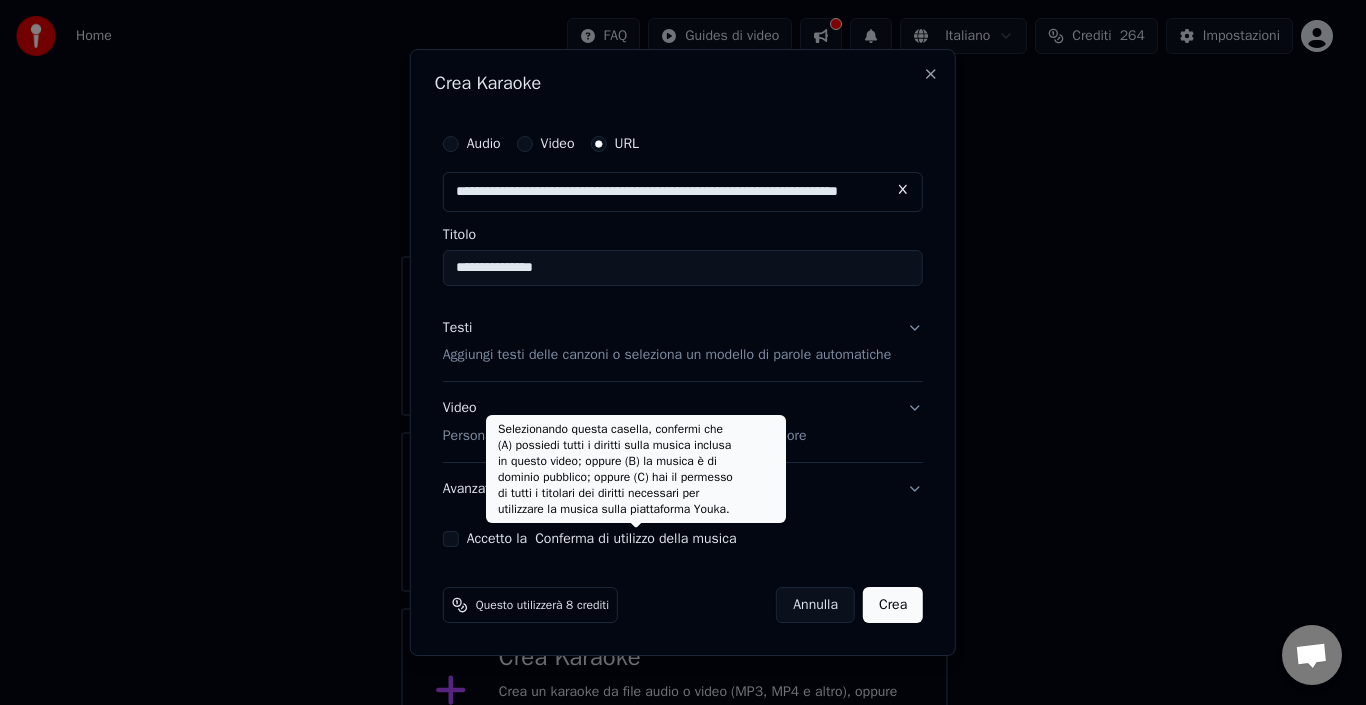 click on "Accetto la   Conferma di utilizzo della musica" at bounding box center [602, 539] 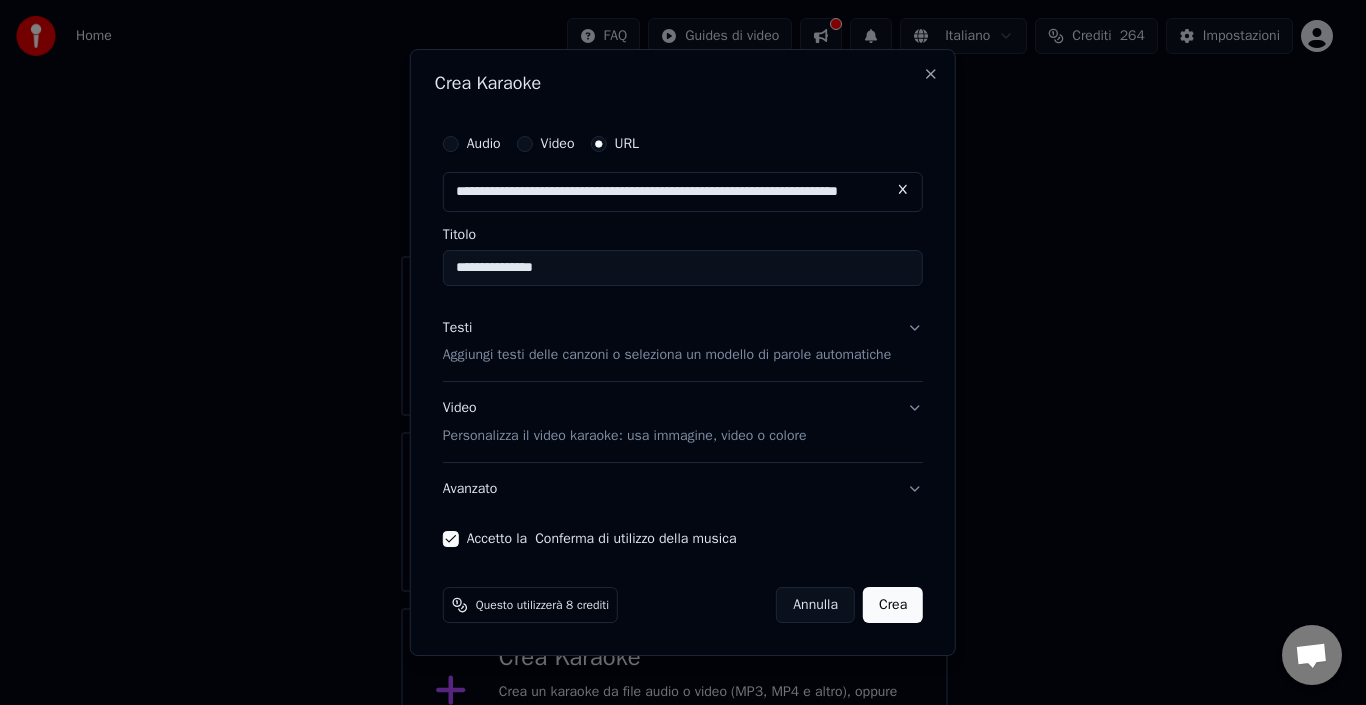 click on "Crea" at bounding box center (893, 605) 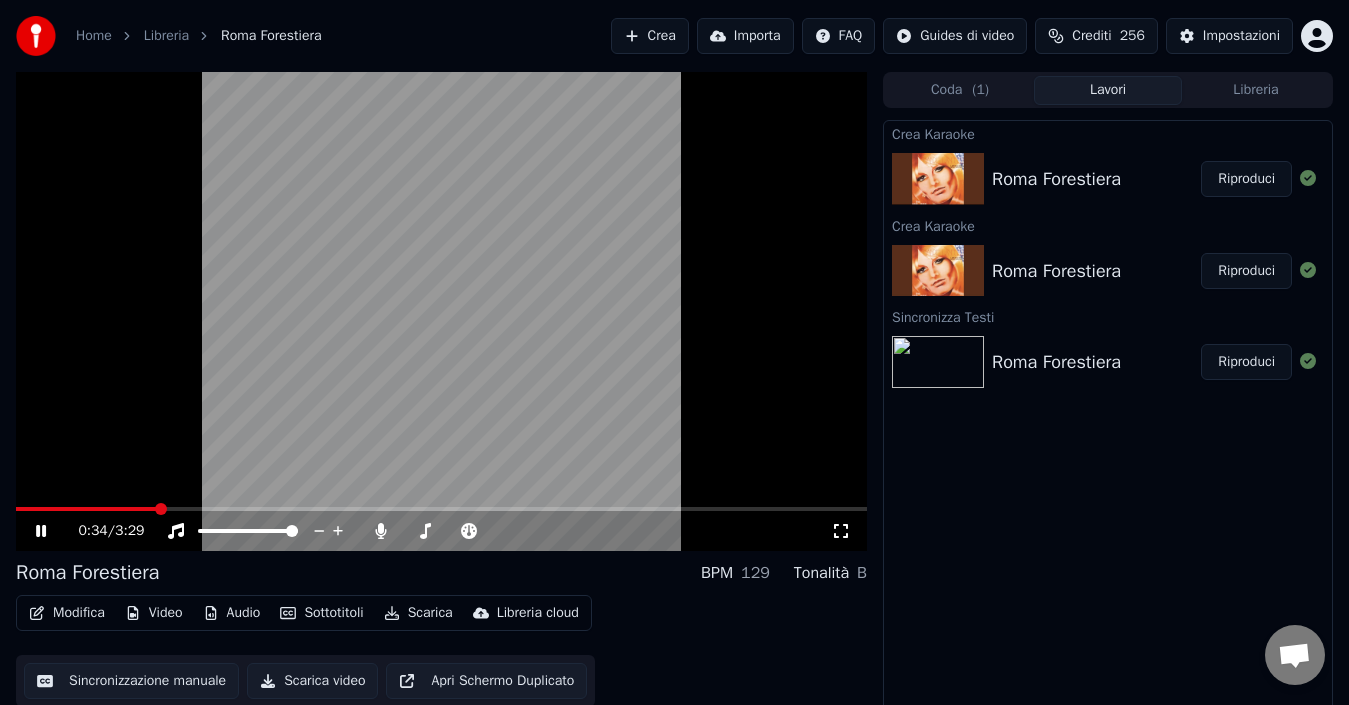 click 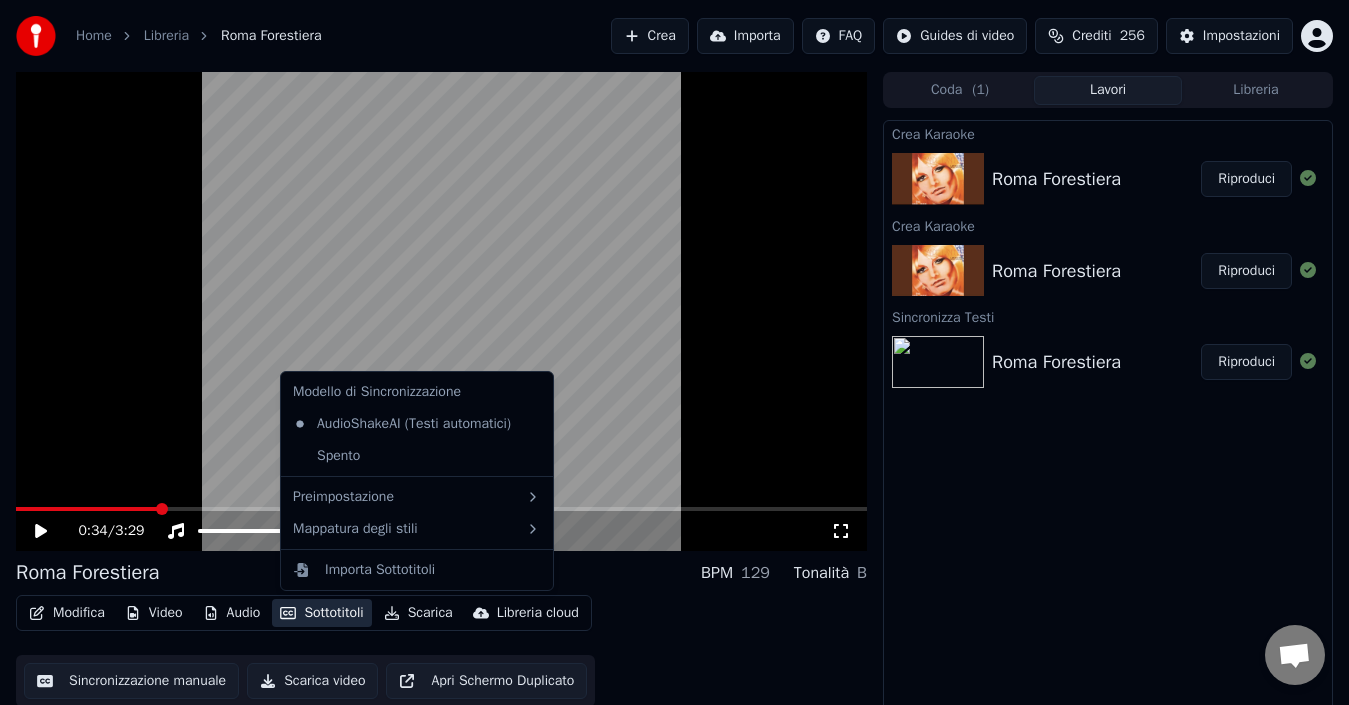 click on "Sottotitoli" at bounding box center (321, 613) 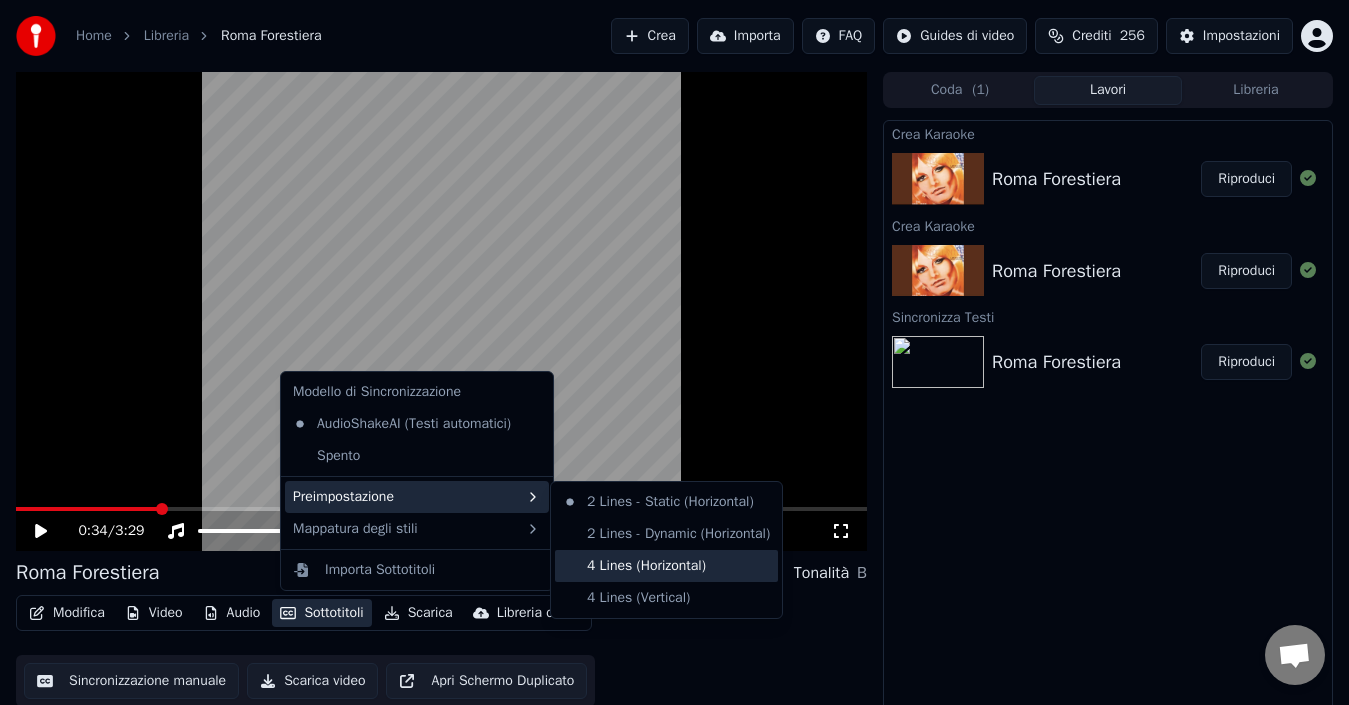 click on "4 Lines (Horizontal)" at bounding box center [666, 566] 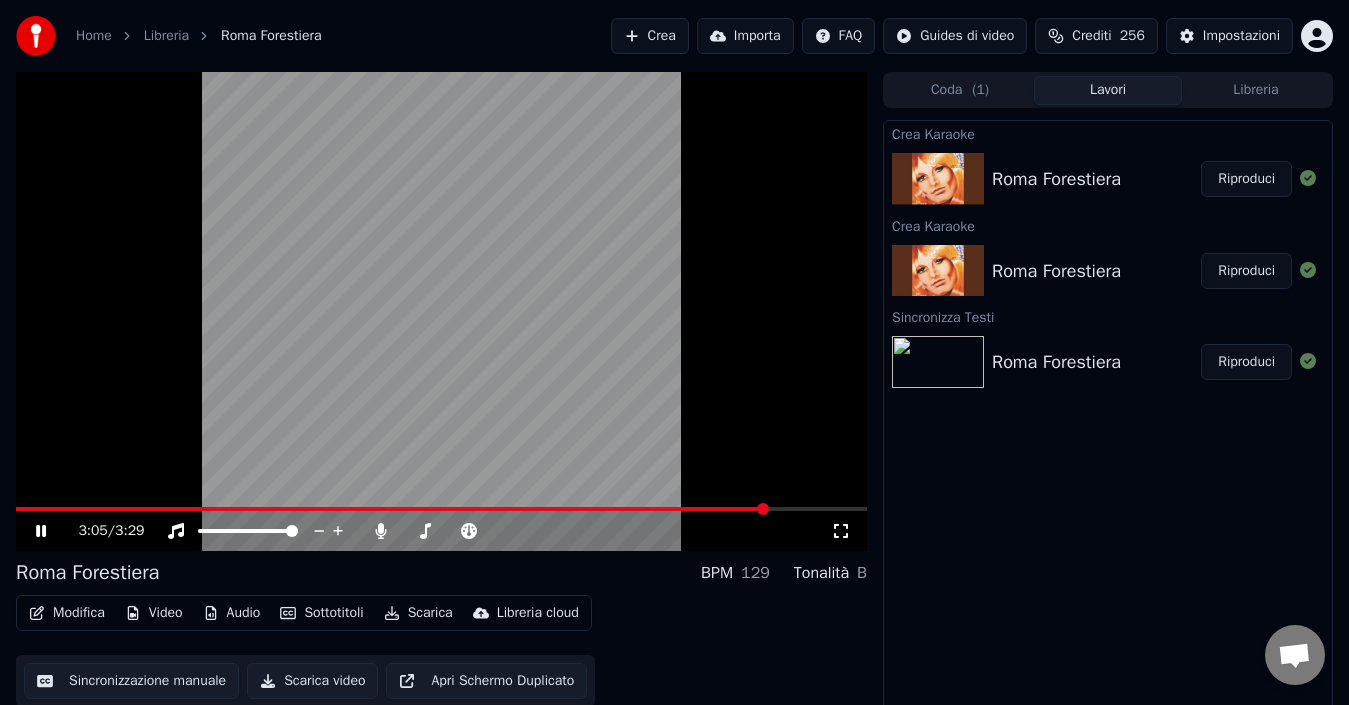 click 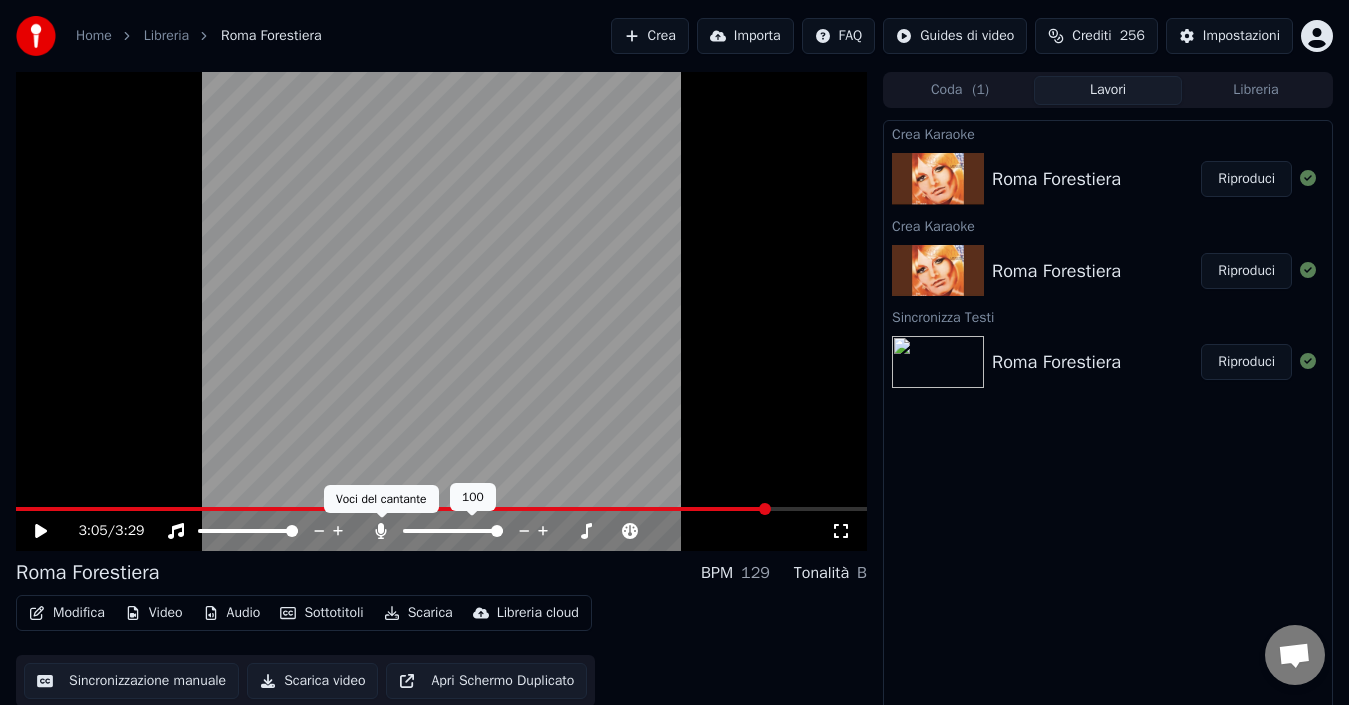 click 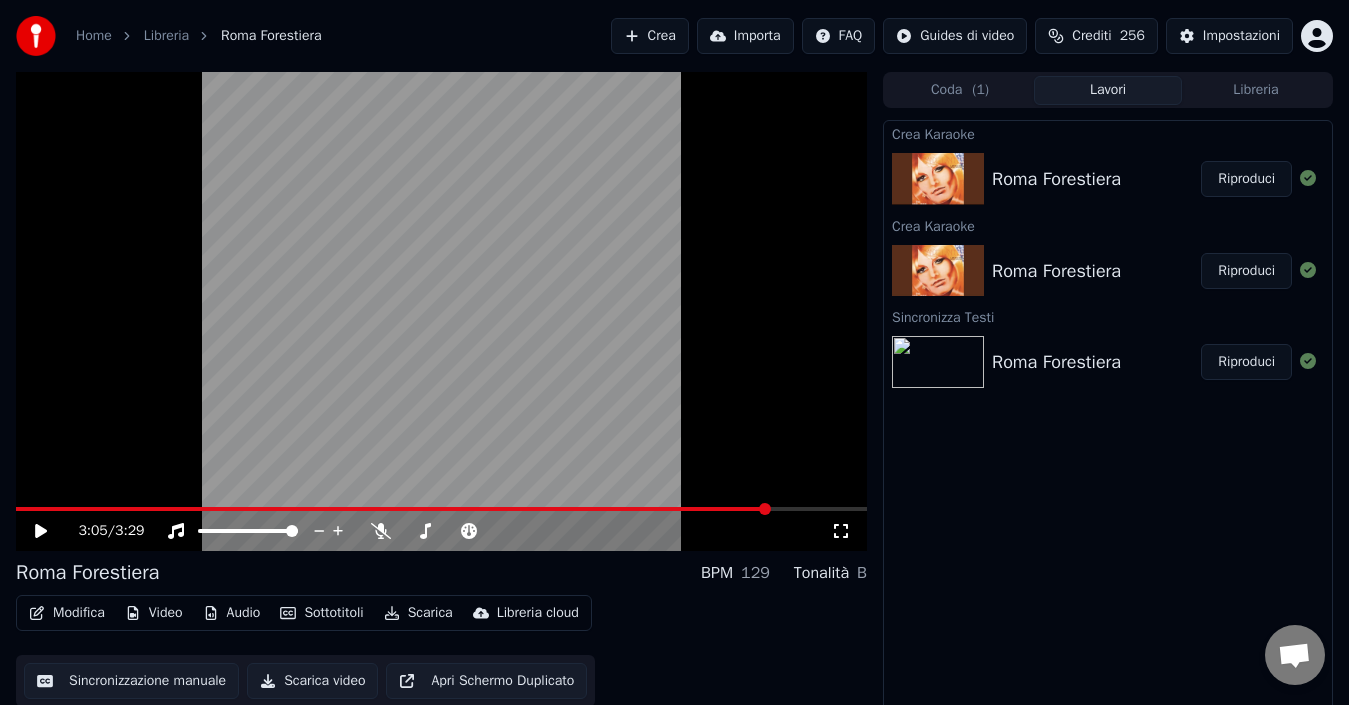 click on "Scarica" at bounding box center (418, 613) 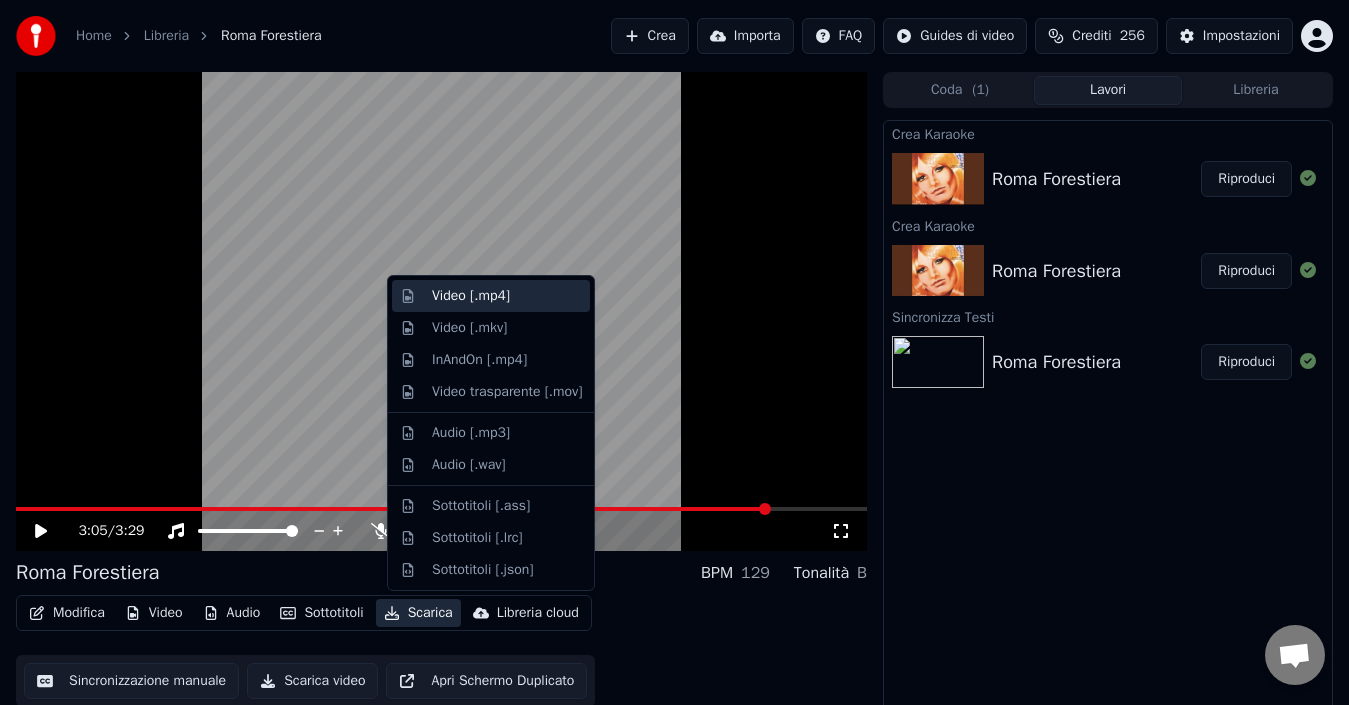 click on "Video [.mp4]" at bounding box center [471, 296] 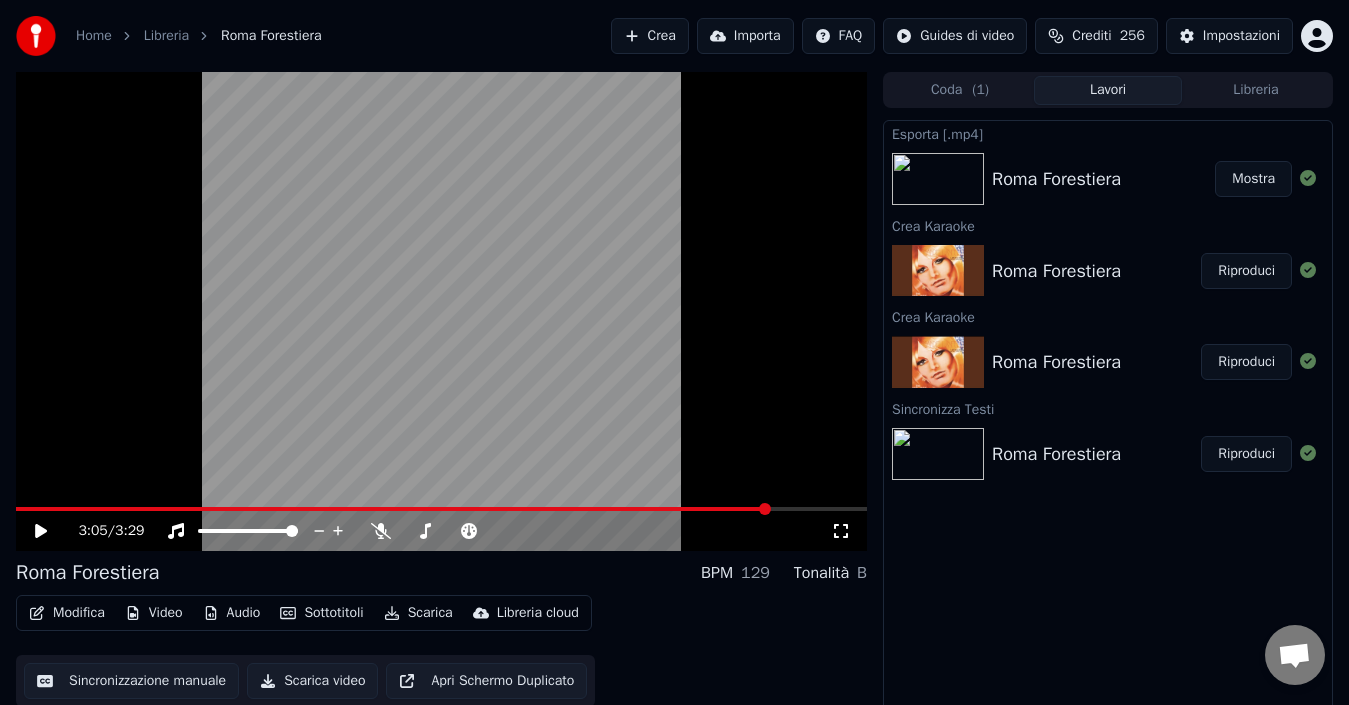 click on "Mostra" at bounding box center [1253, 179] 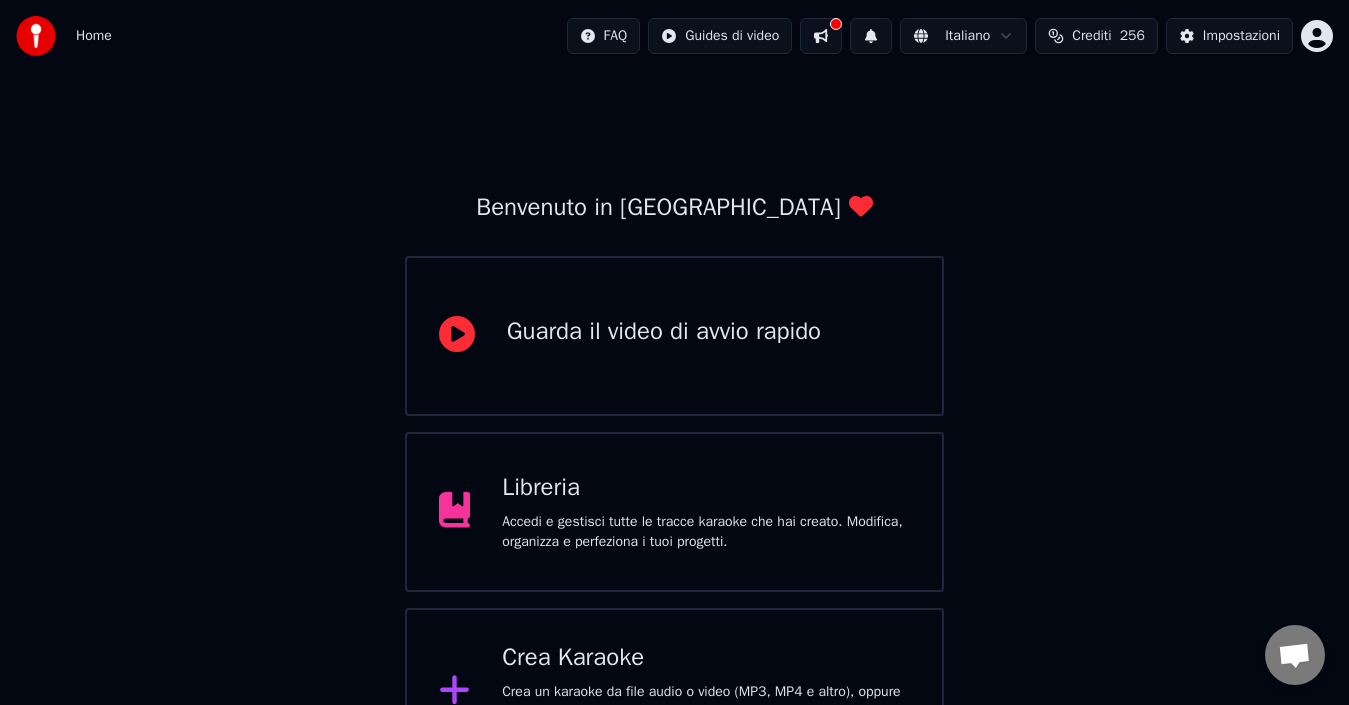 click on "Accedi e gestisci tutte le tracce karaoke che hai creato. Modifica, organizza e perfeziona i tuoi progetti." at bounding box center [706, 532] 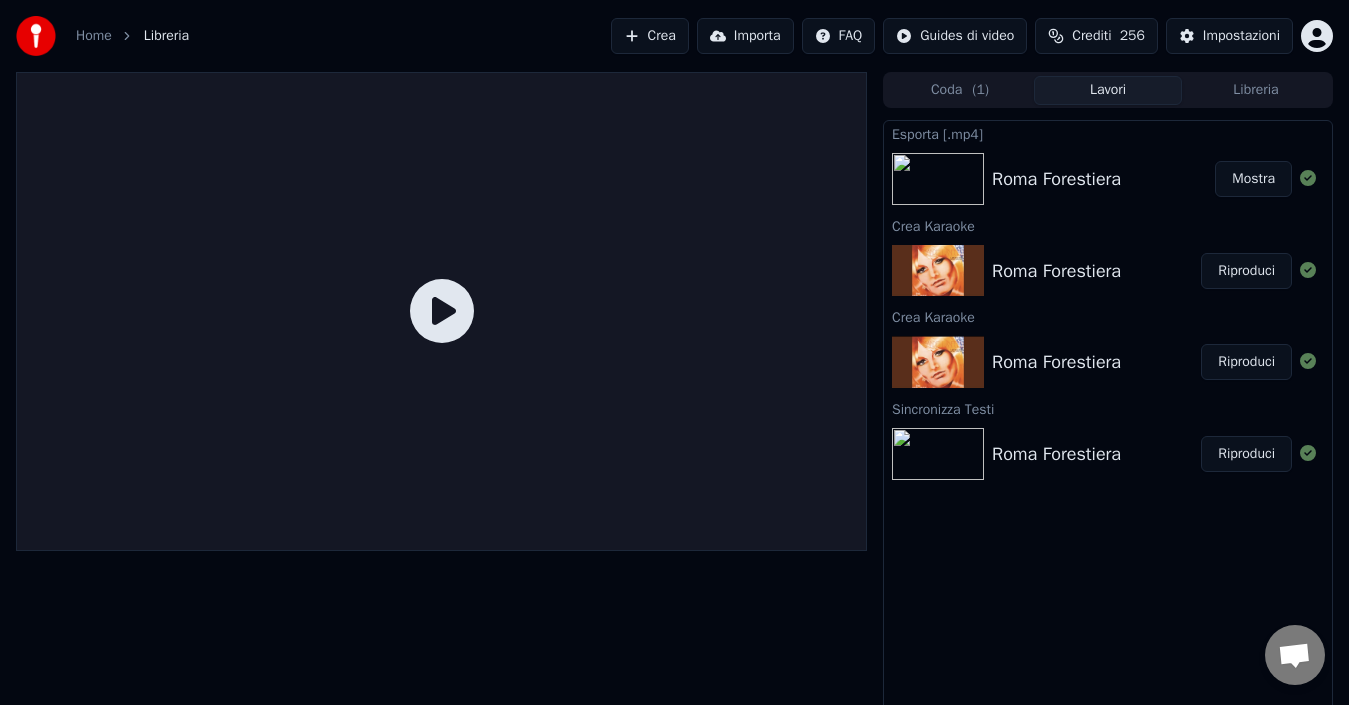 click on "Lavori" at bounding box center (1108, 90) 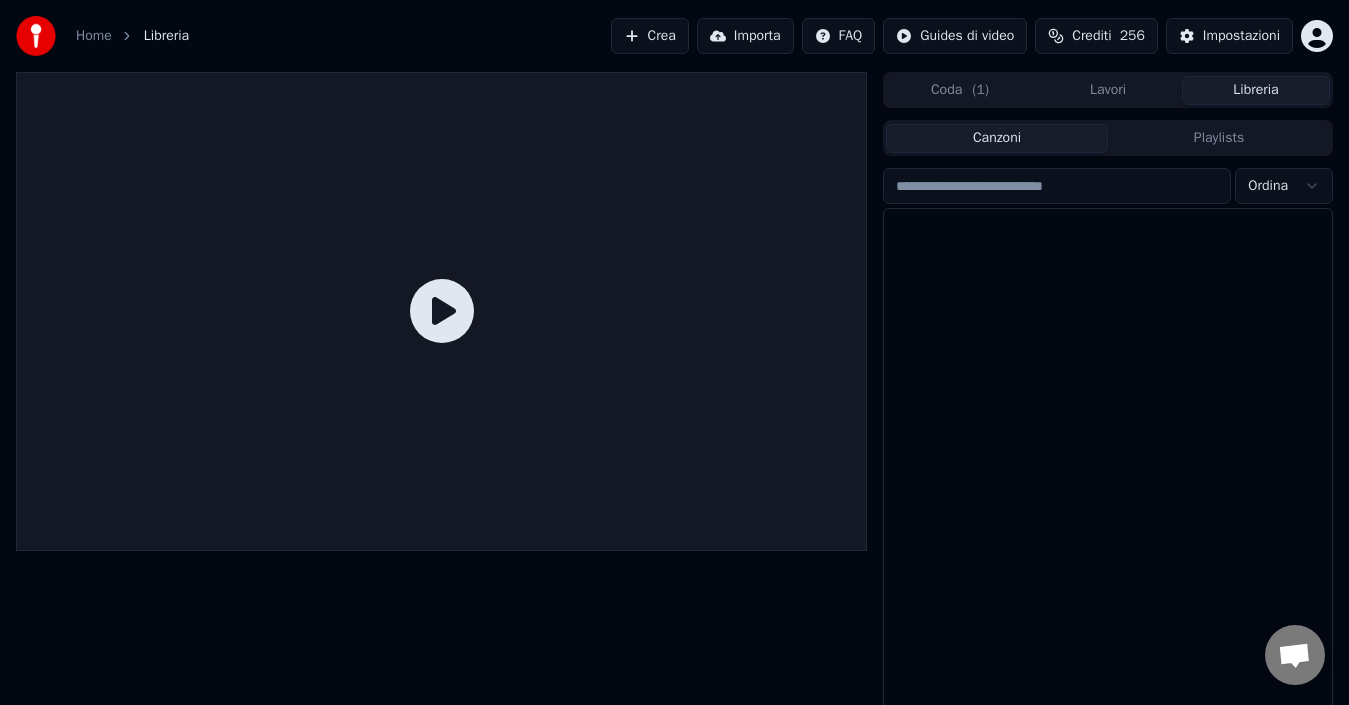 click on "Libreria" at bounding box center [1256, 90] 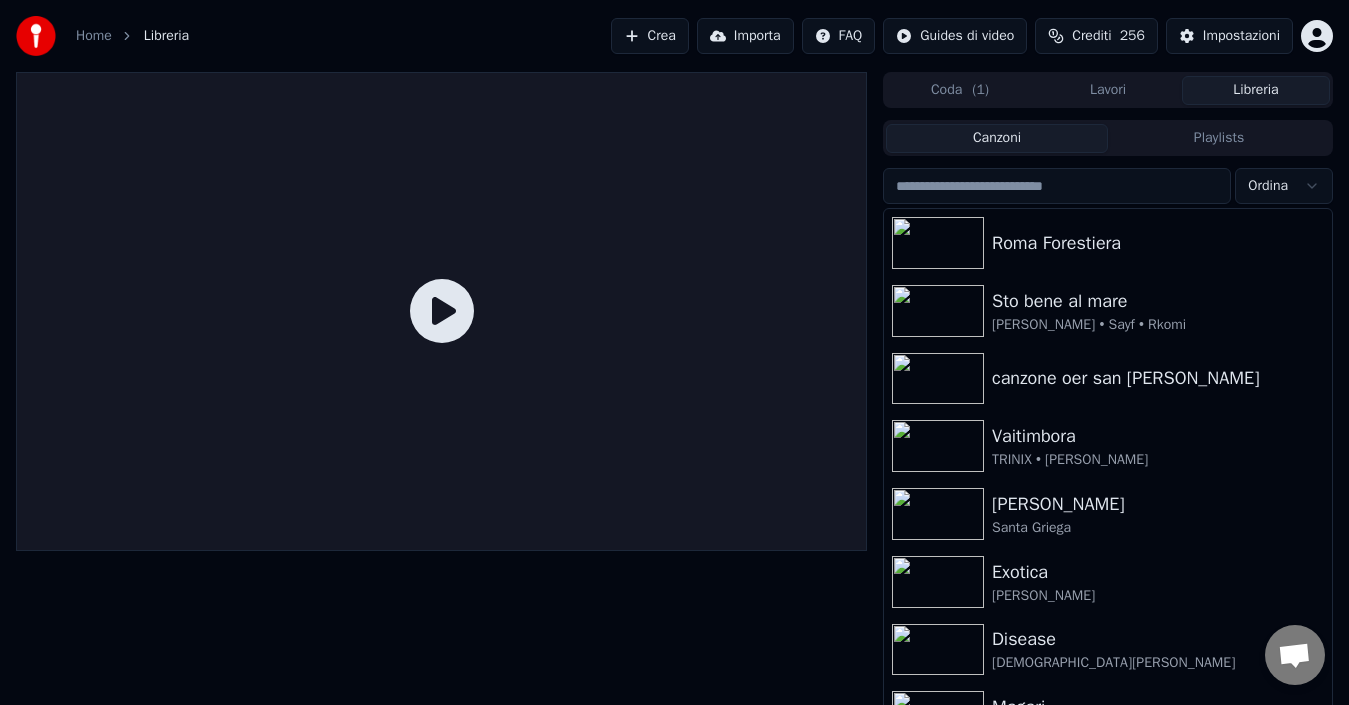 click on "Home" at bounding box center (94, 36) 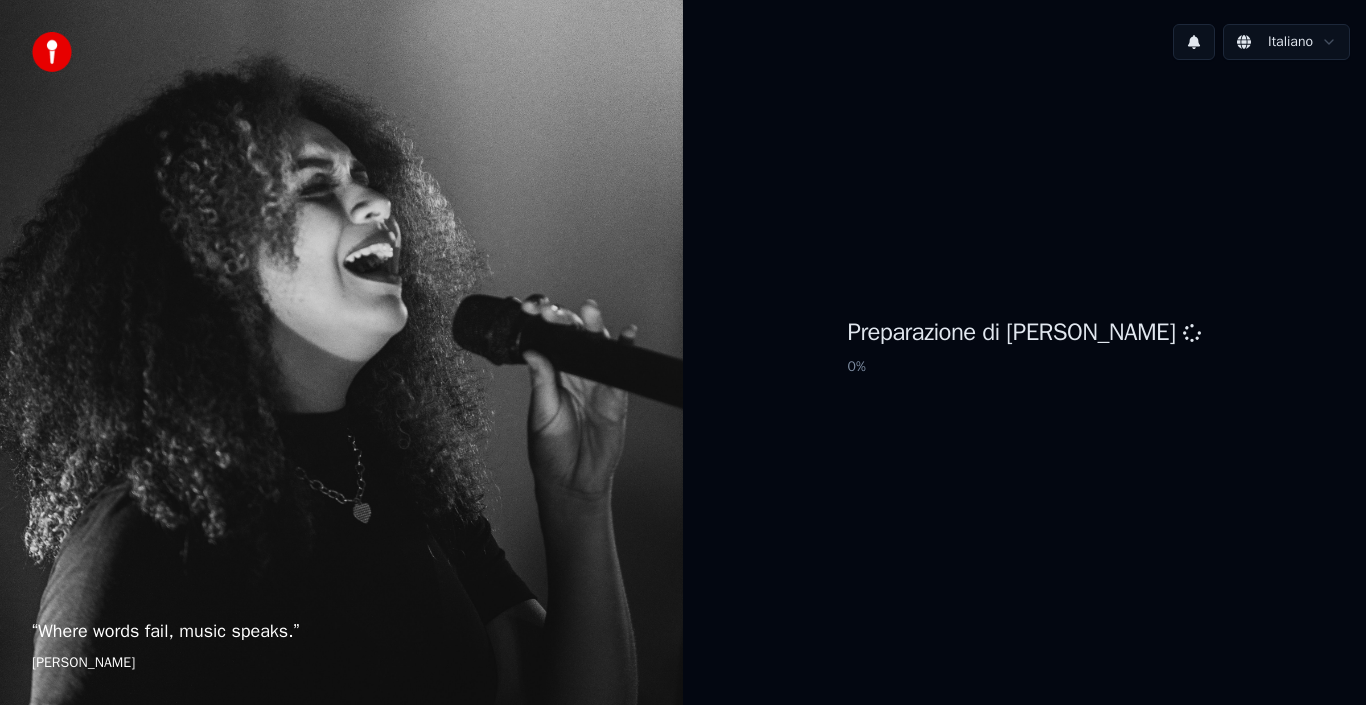 scroll, scrollTop: 0, scrollLeft: 0, axis: both 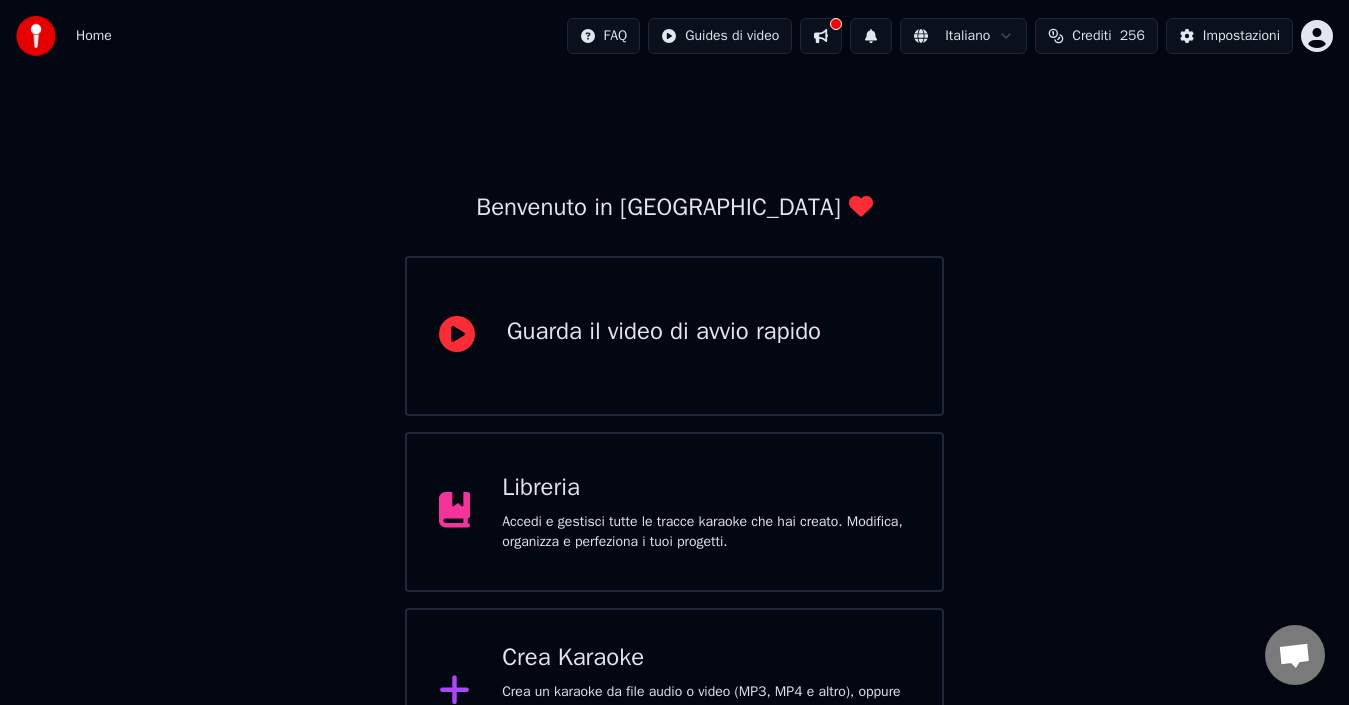 click on "Libreria" at bounding box center [706, 488] 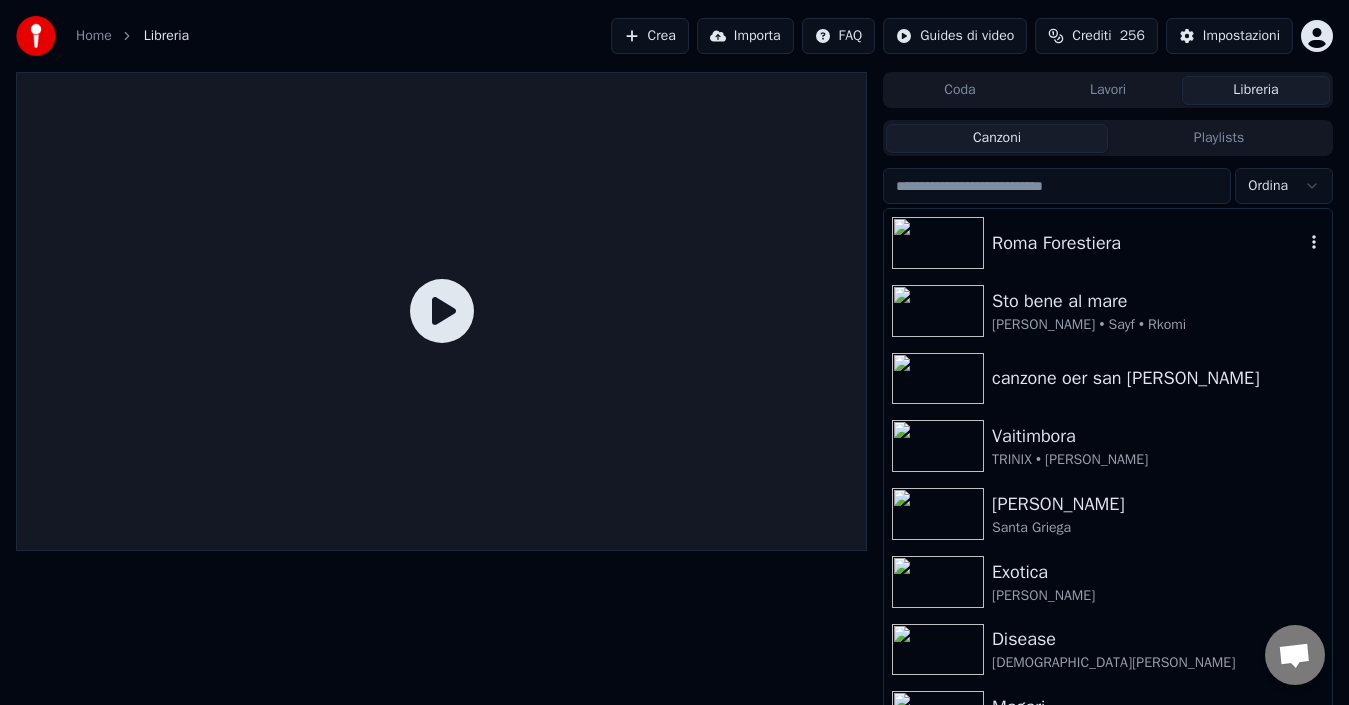 click on "Roma Forestiera" at bounding box center [1148, 243] 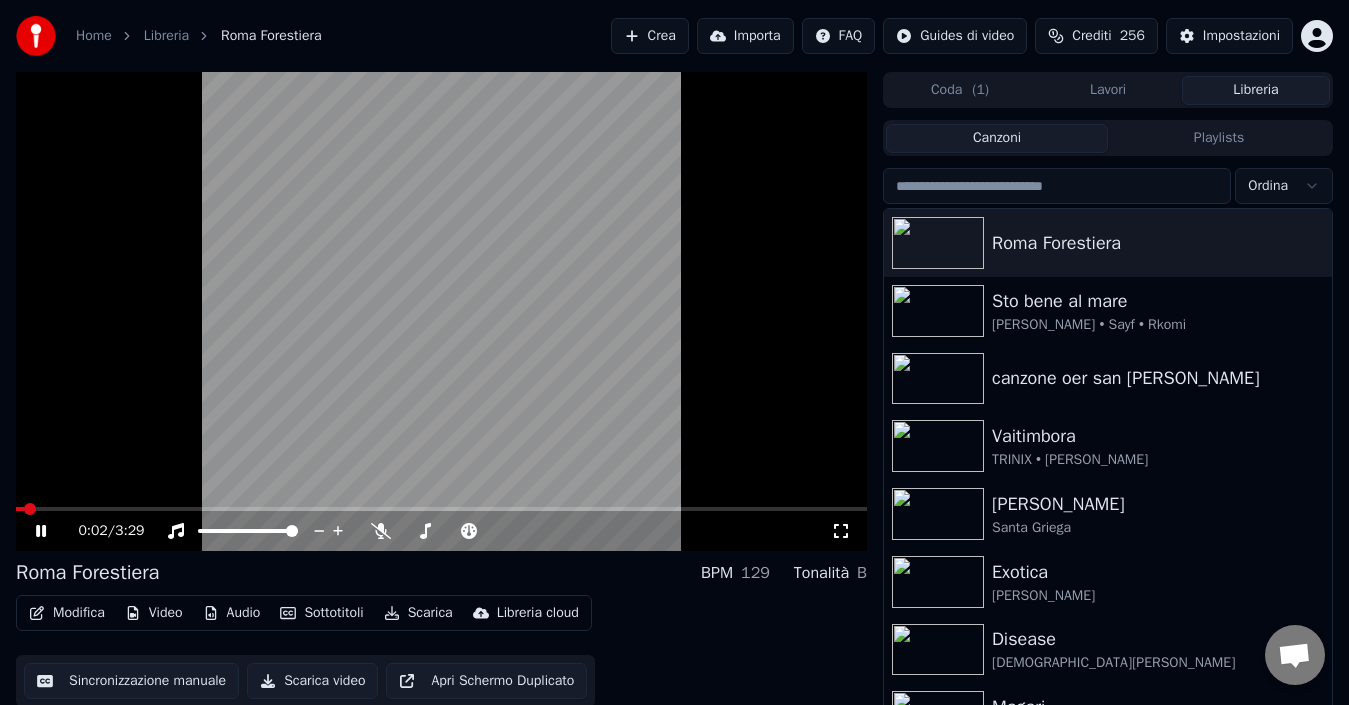 drag, startPoint x: 37, startPoint y: 524, endPoint x: 151, endPoint y: 530, distance: 114.15778 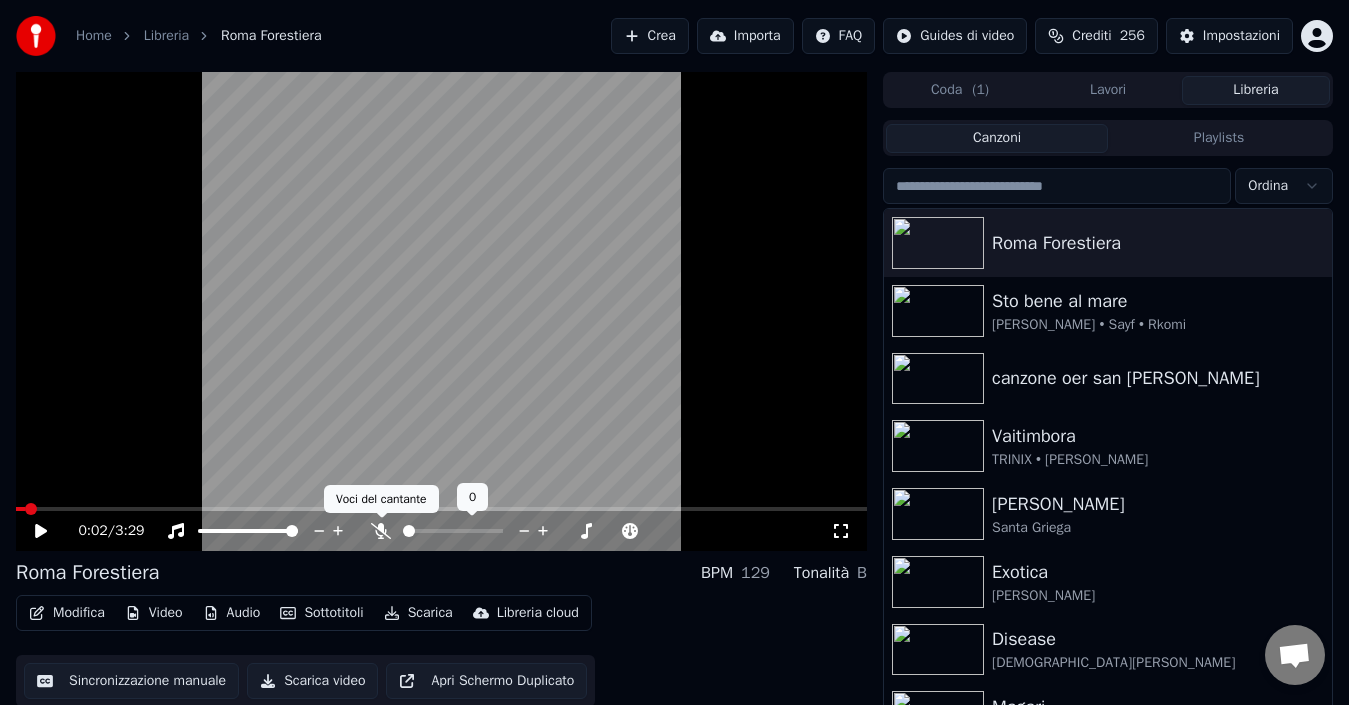 drag, startPoint x: 382, startPoint y: 526, endPoint x: 398, endPoint y: 547, distance: 26.400757 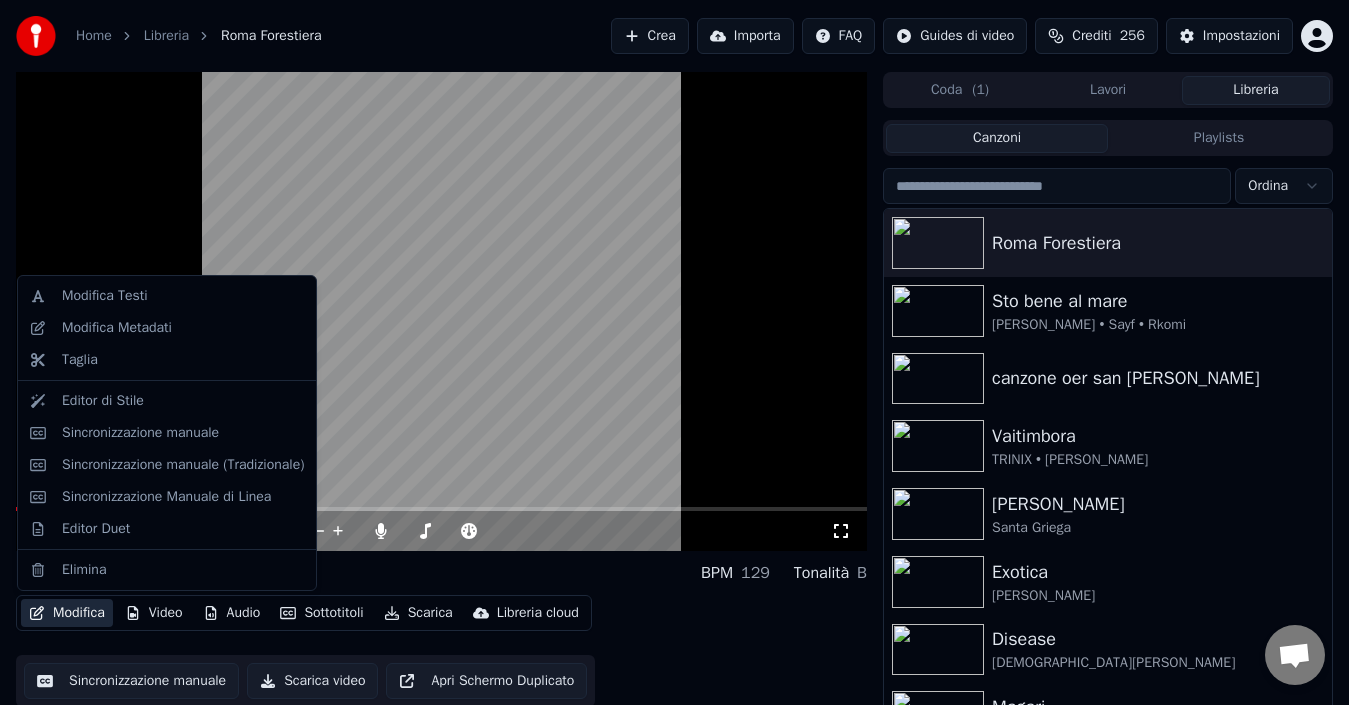 click on "Modifica" at bounding box center [67, 613] 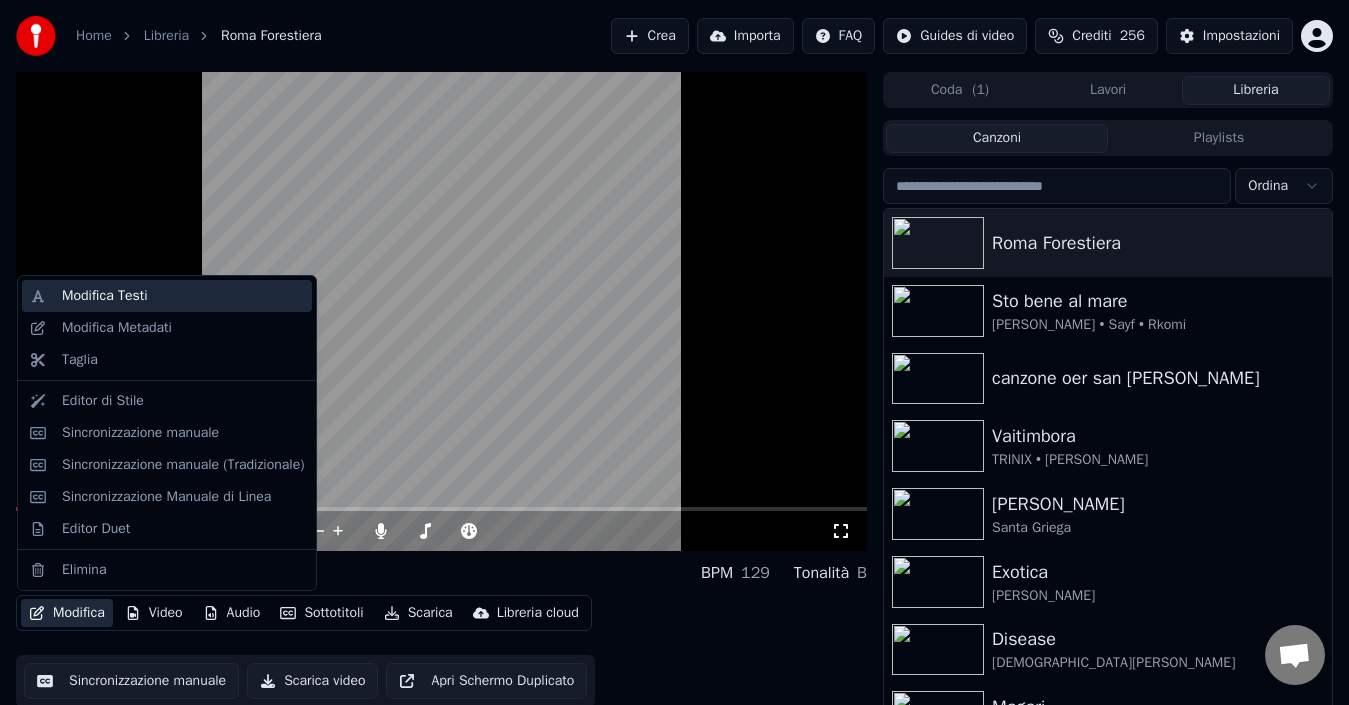 click on "Modifica Testi" at bounding box center (105, 296) 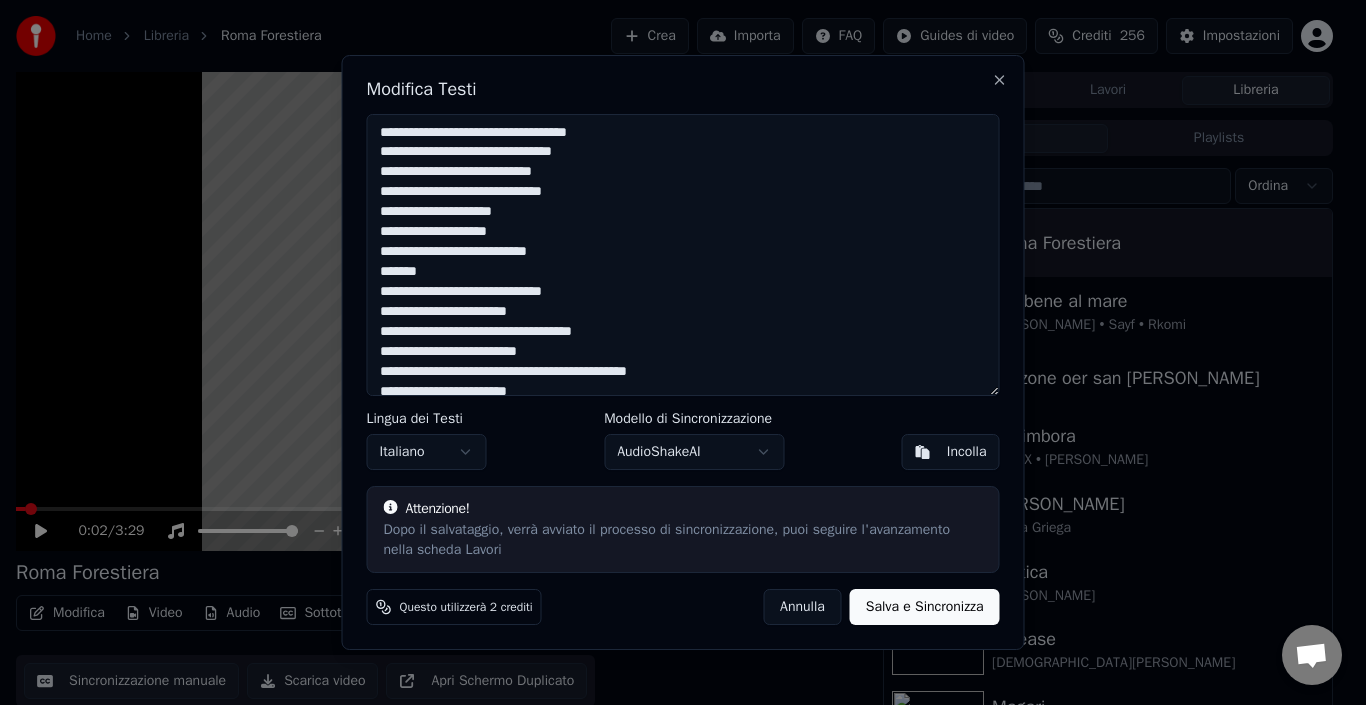 click at bounding box center (683, 255) 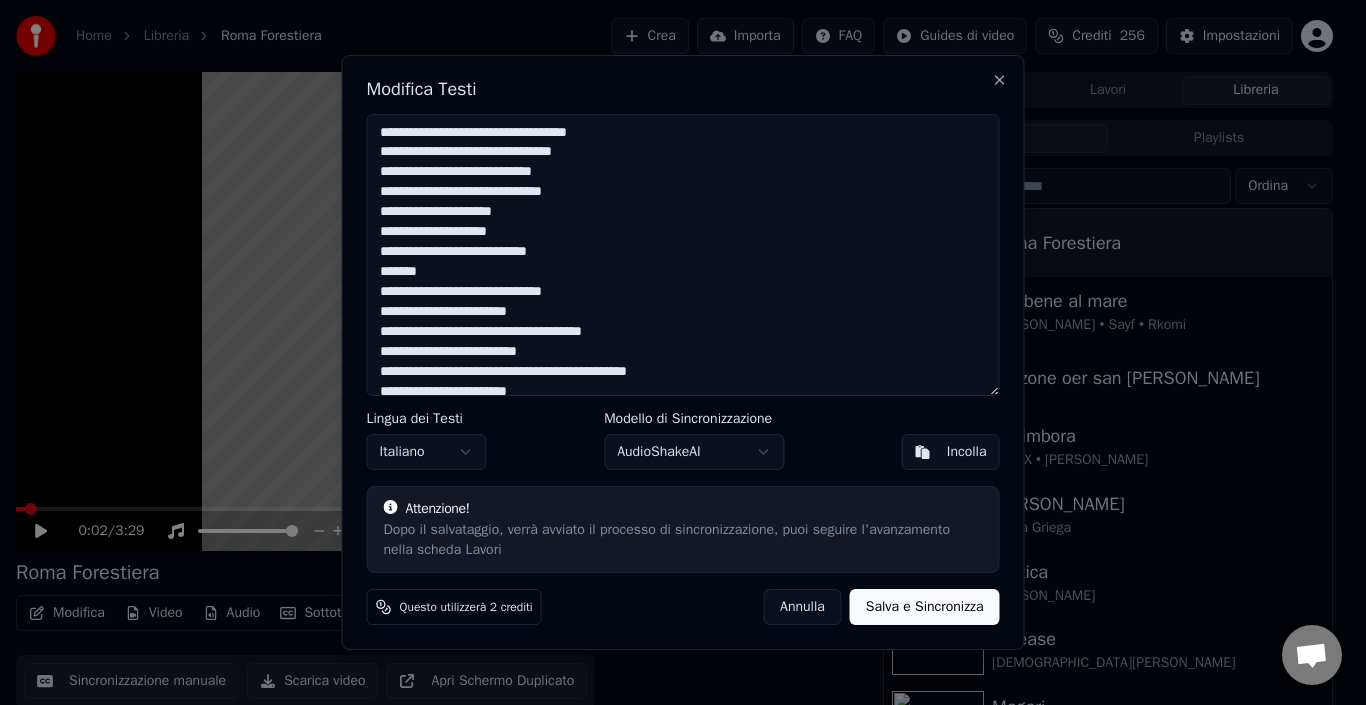 click at bounding box center [683, 255] 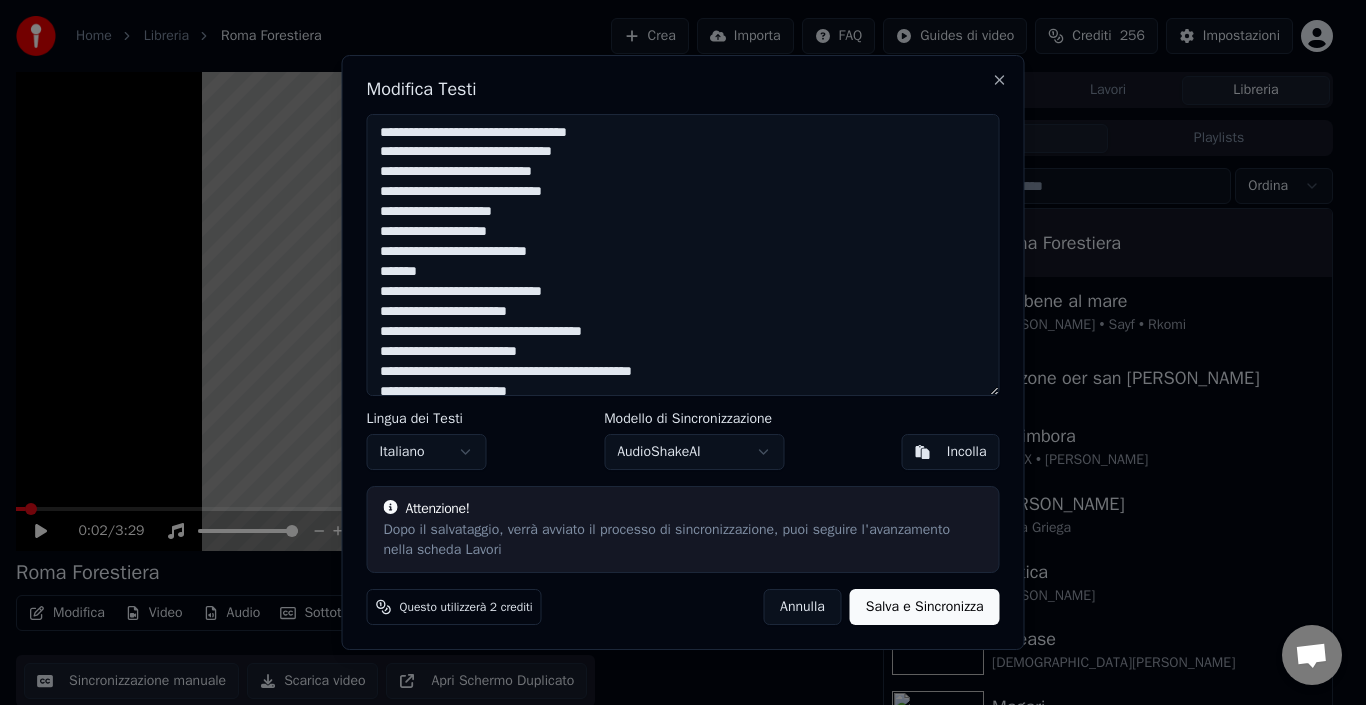 drag, startPoint x: 425, startPoint y: 371, endPoint x: 442, endPoint y: 375, distance: 17.464249 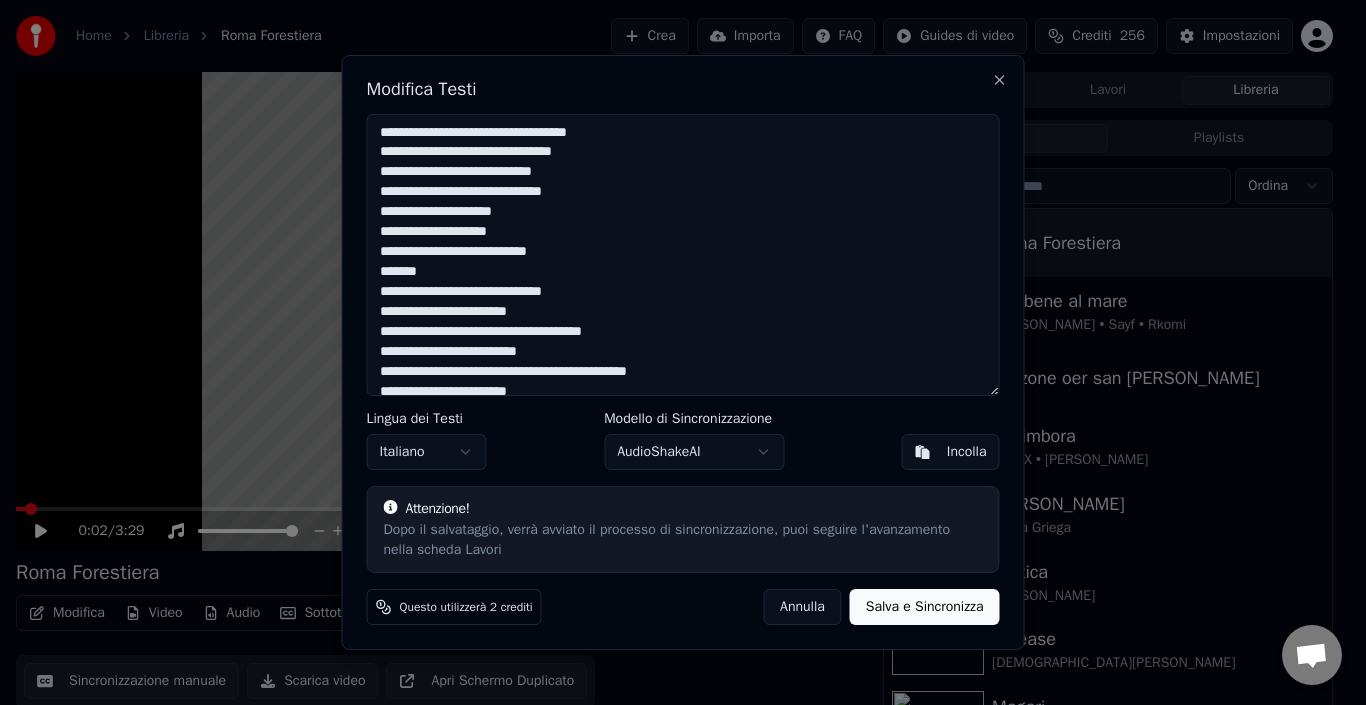click at bounding box center (683, 255) 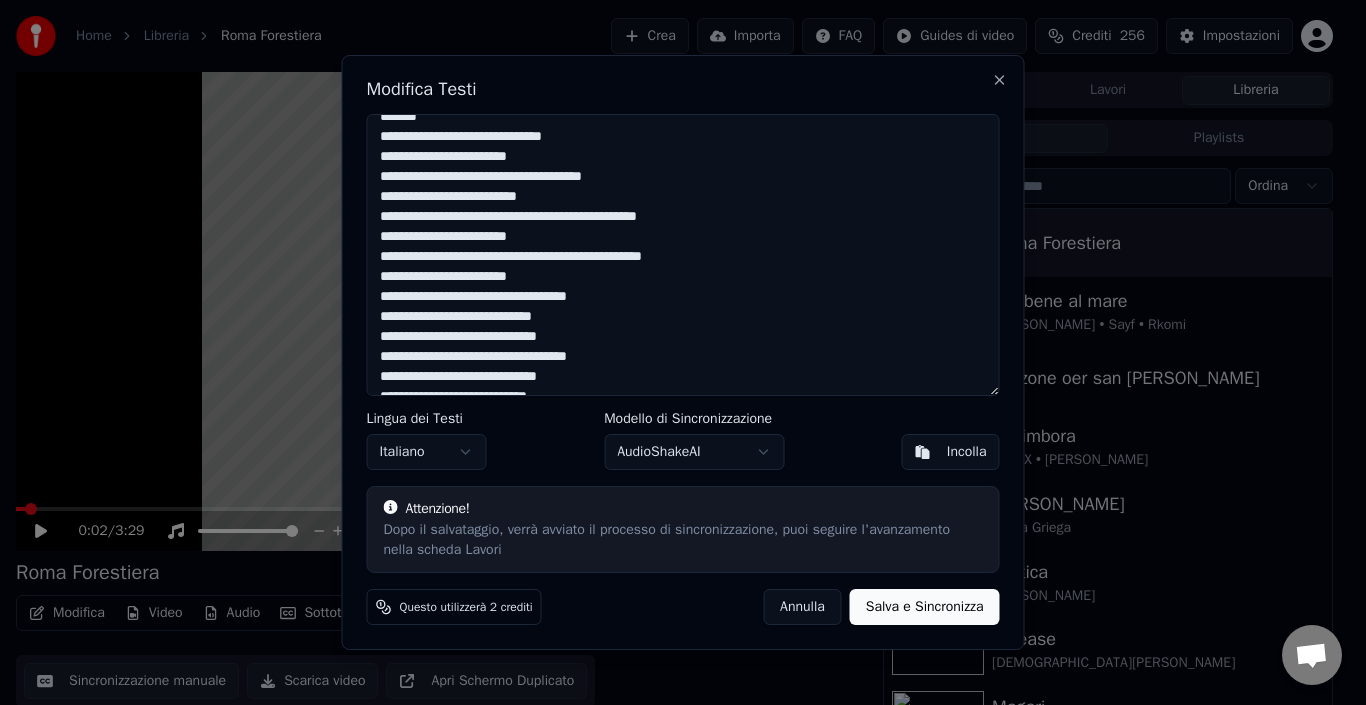 scroll, scrollTop: 160, scrollLeft: 0, axis: vertical 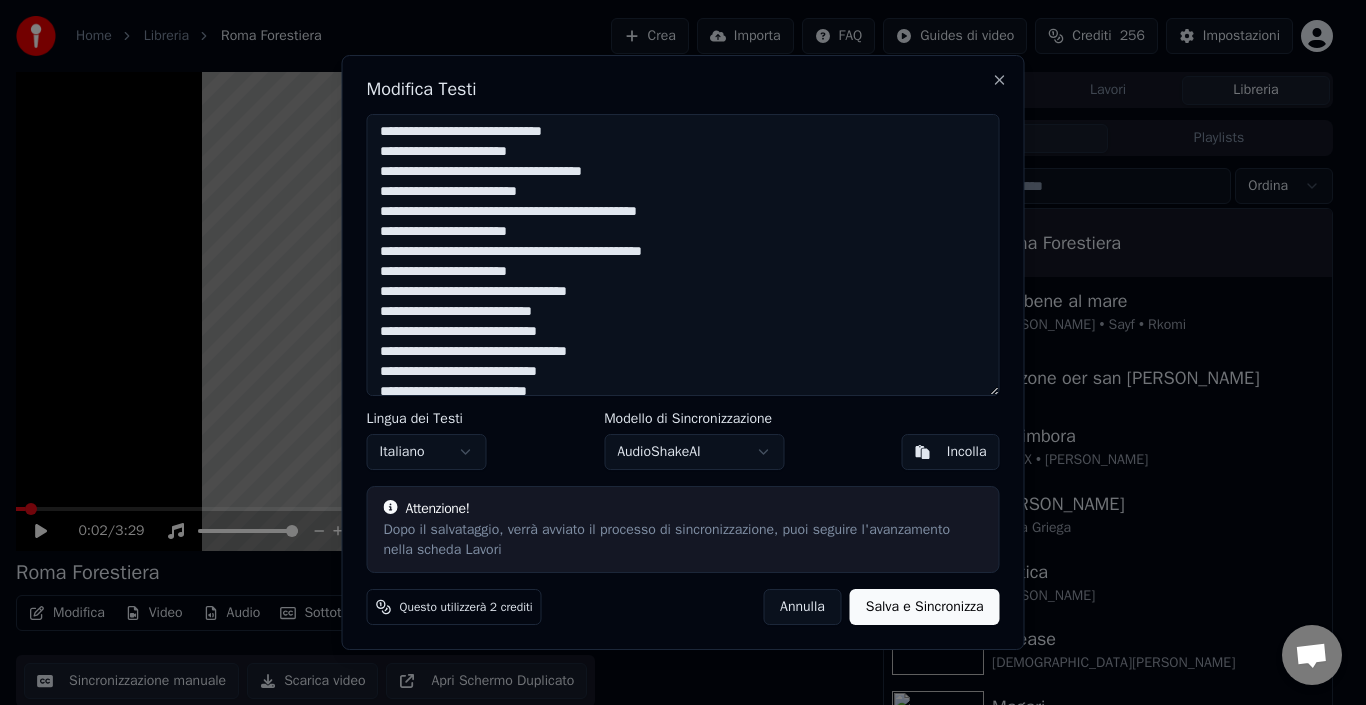 click at bounding box center (683, 255) 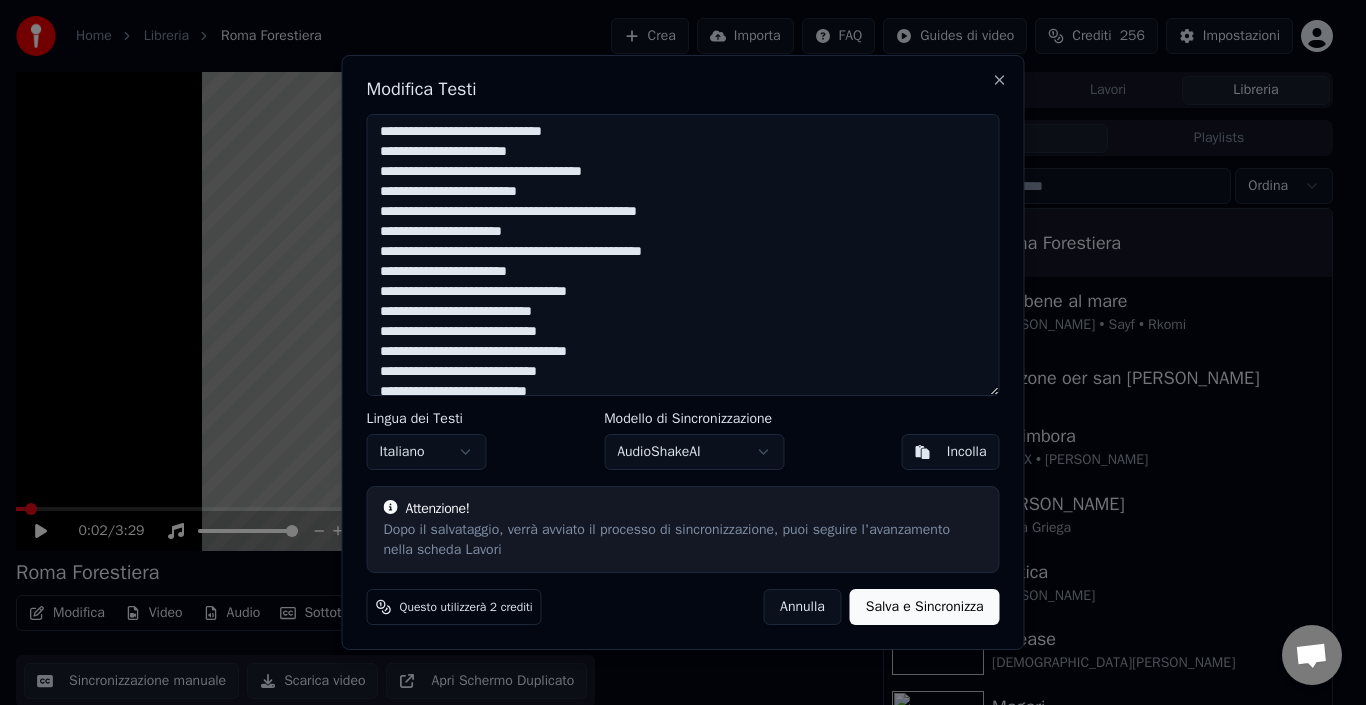 click at bounding box center (683, 255) 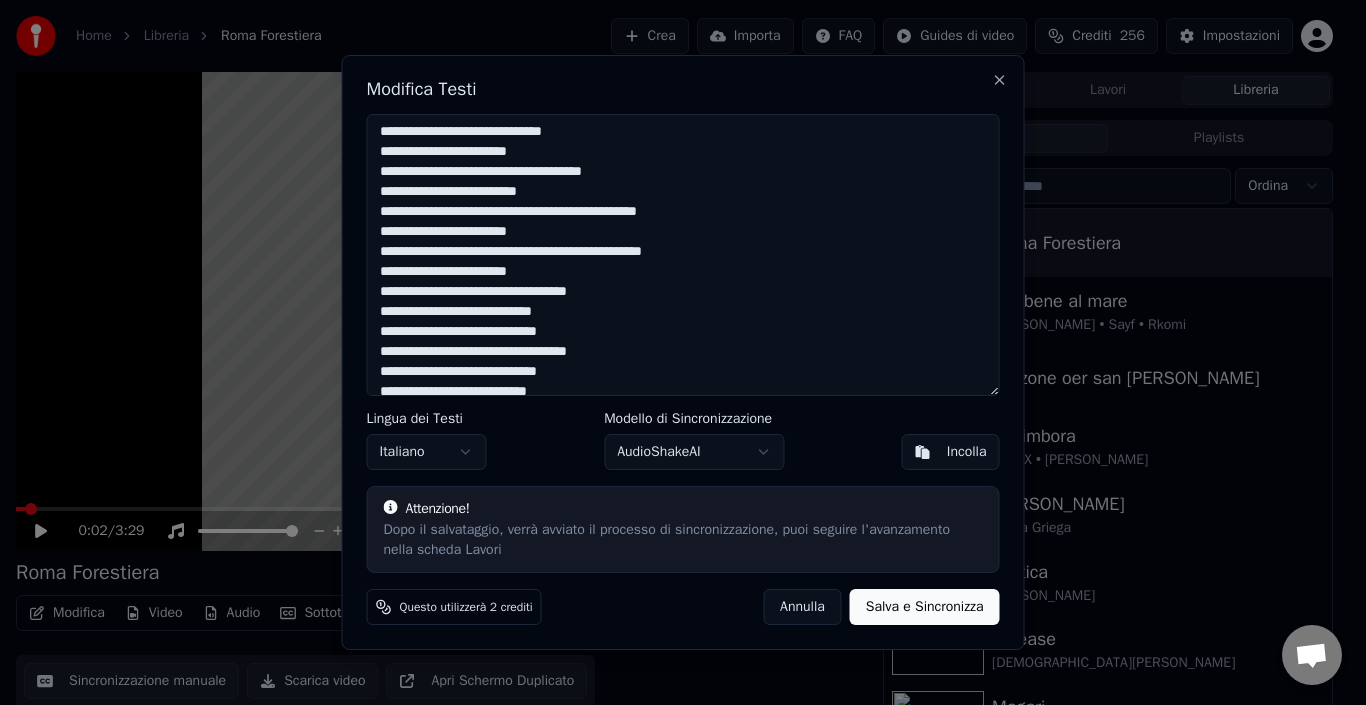 click at bounding box center [683, 255] 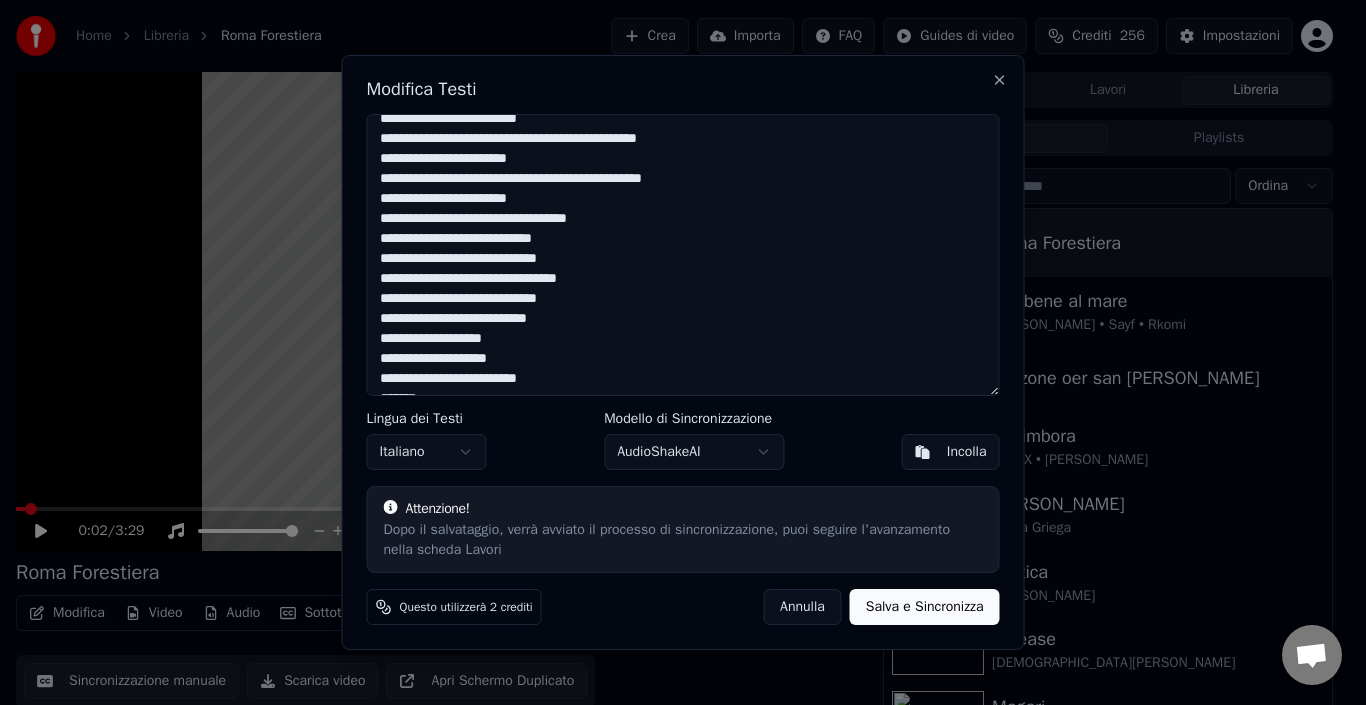scroll, scrollTop: 237, scrollLeft: 0, axis: vertical 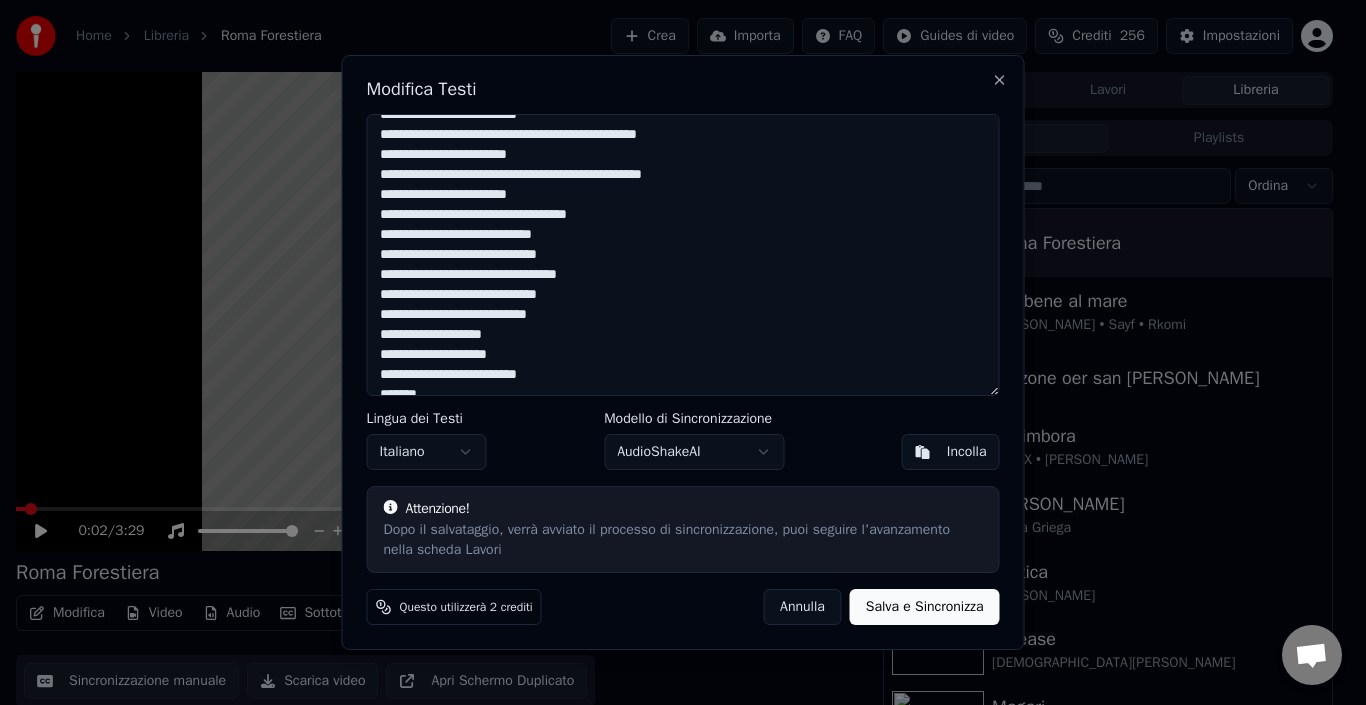 click at bounding box center (683, 255) 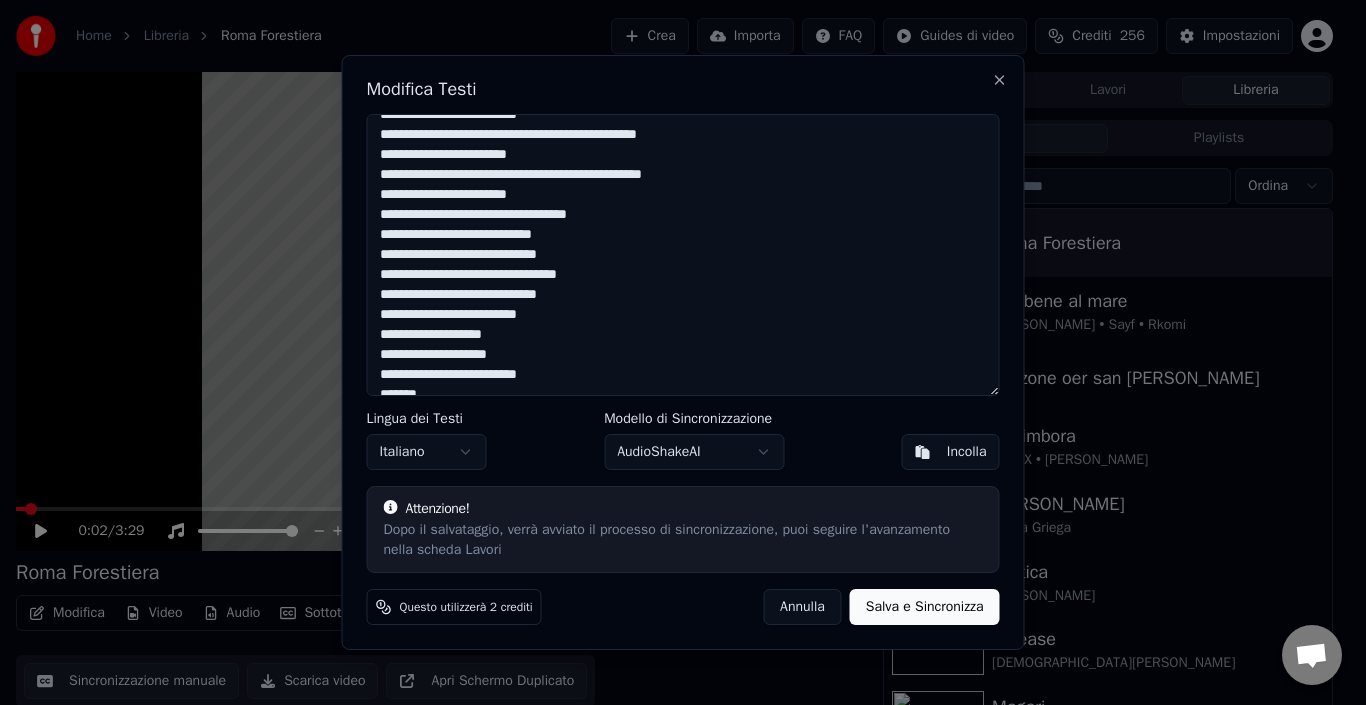 click at bounding box center [683, 255] 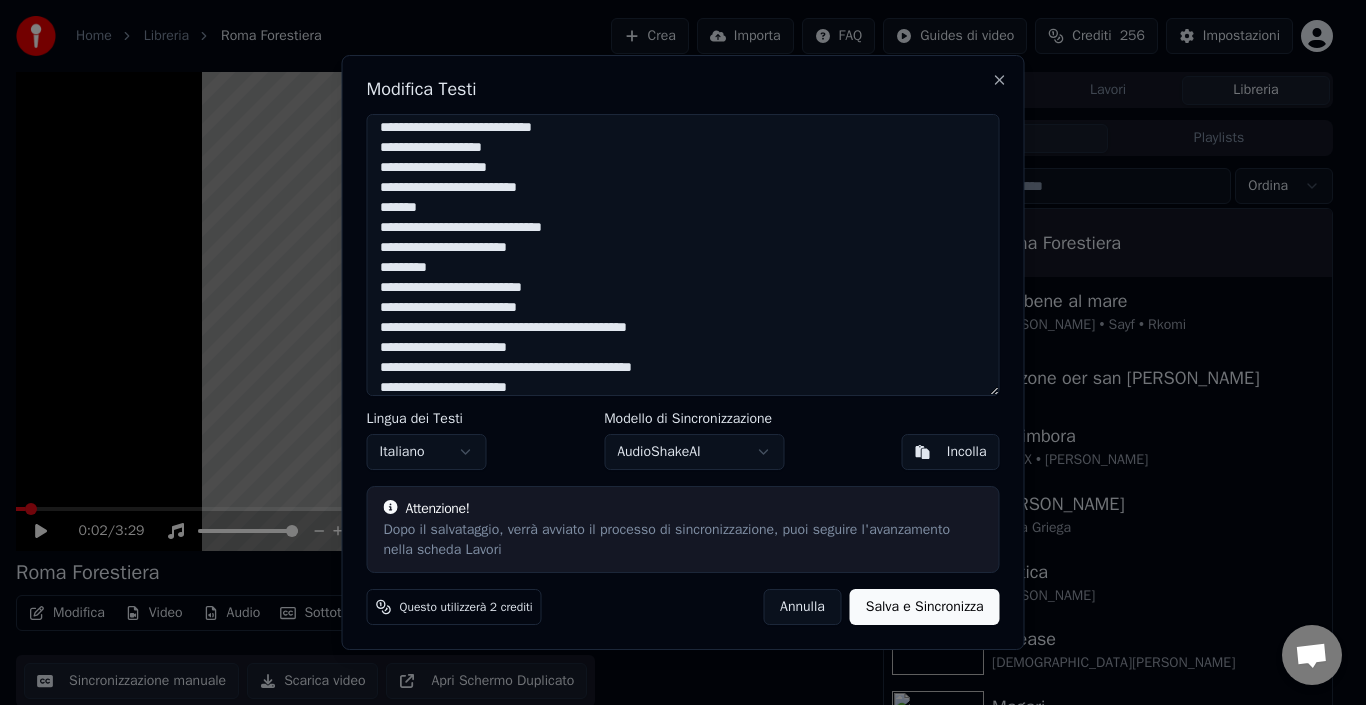scroll, scrollTop: 428, scrollLeft: 0, axis: vertical 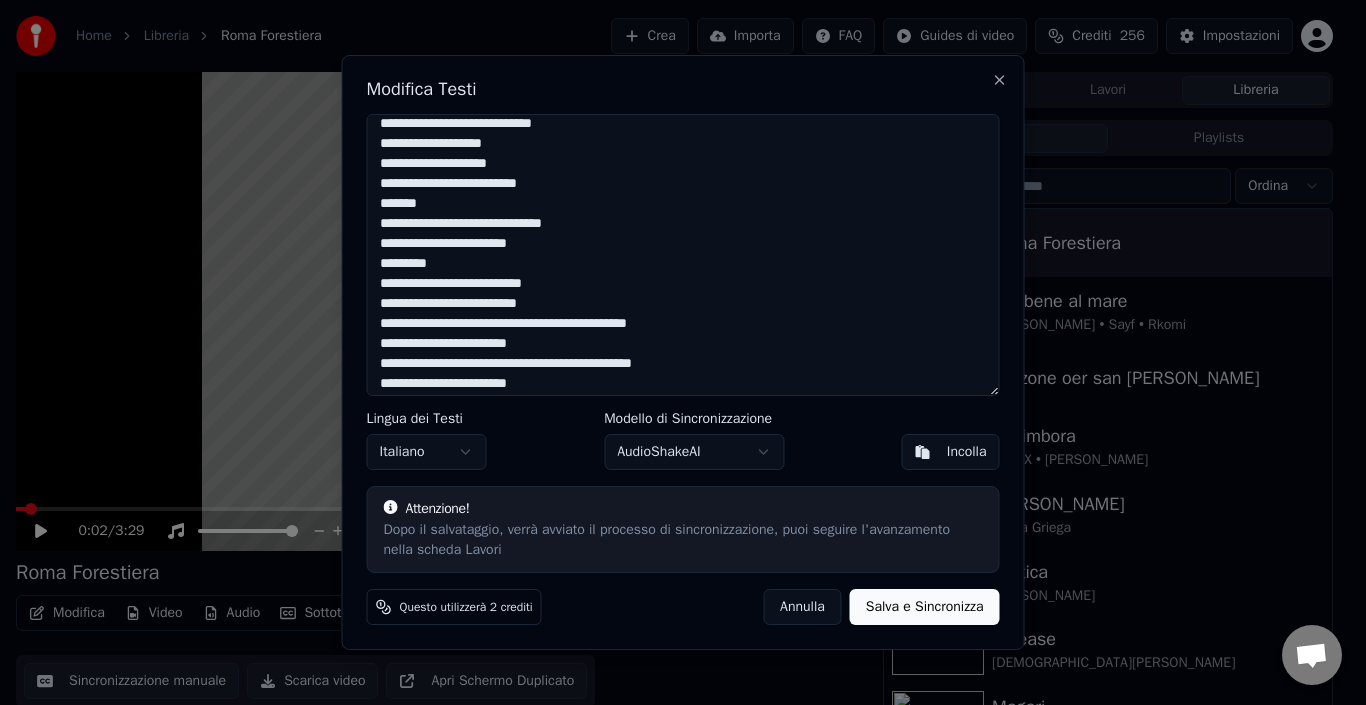 drag, startPoint x: 499, startPoint y: 285, endPoint x: 568, endPoint y: 352, distance: 96.17692 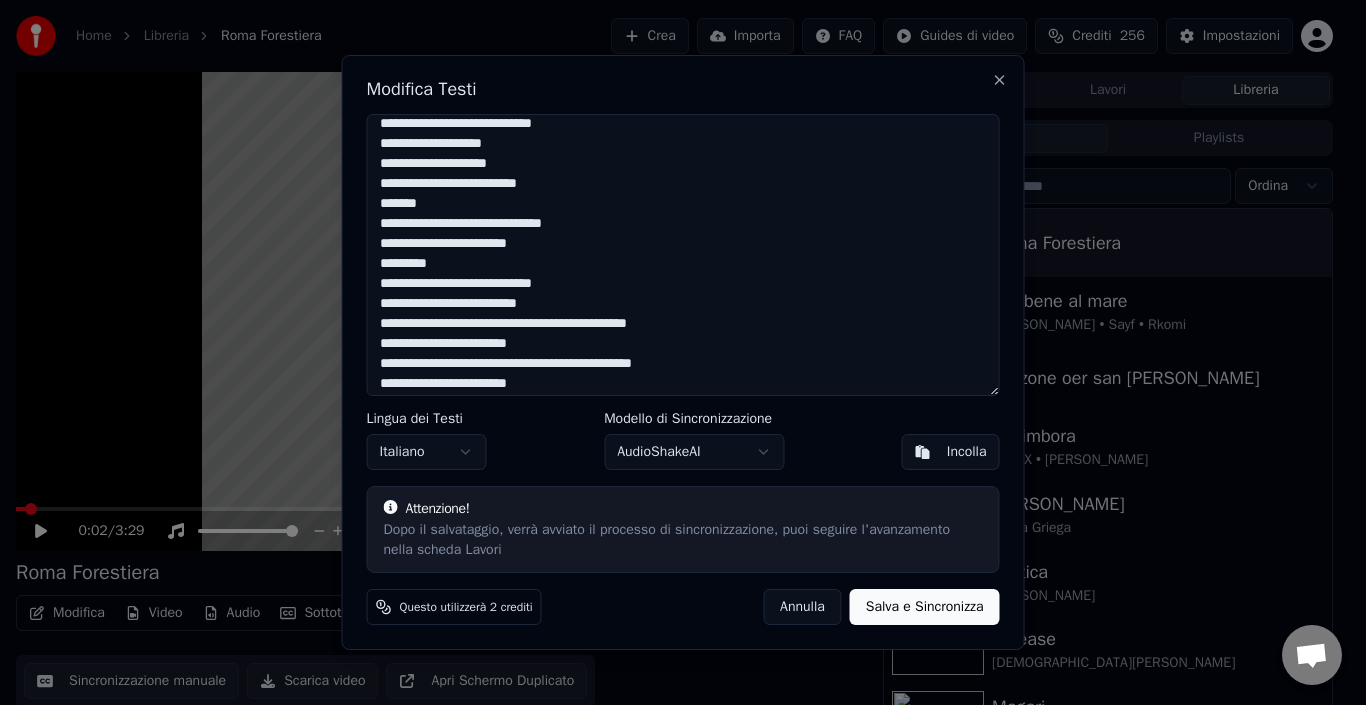 drag, startPoint x: 377, startPoint y: 303, endPoint x: 450, endPoint y: 315, distance: 73.97973 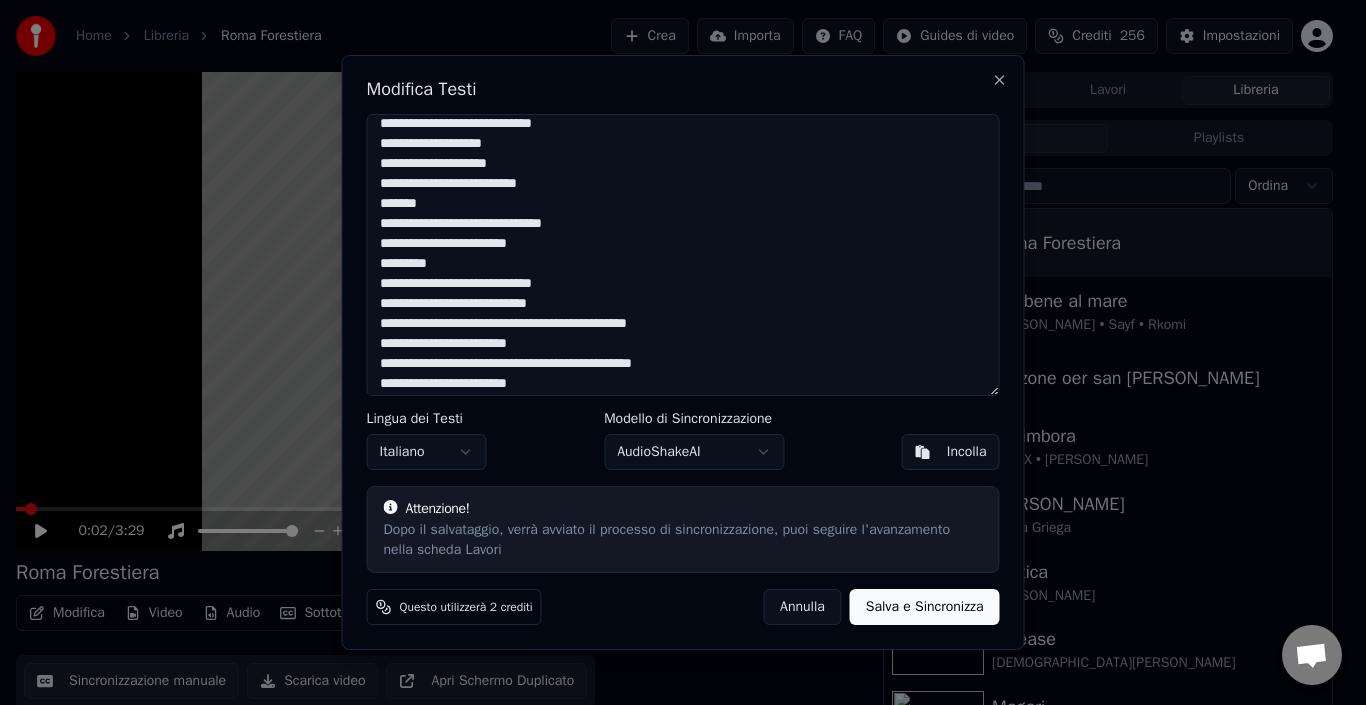 click at bounding box center (683, 255) 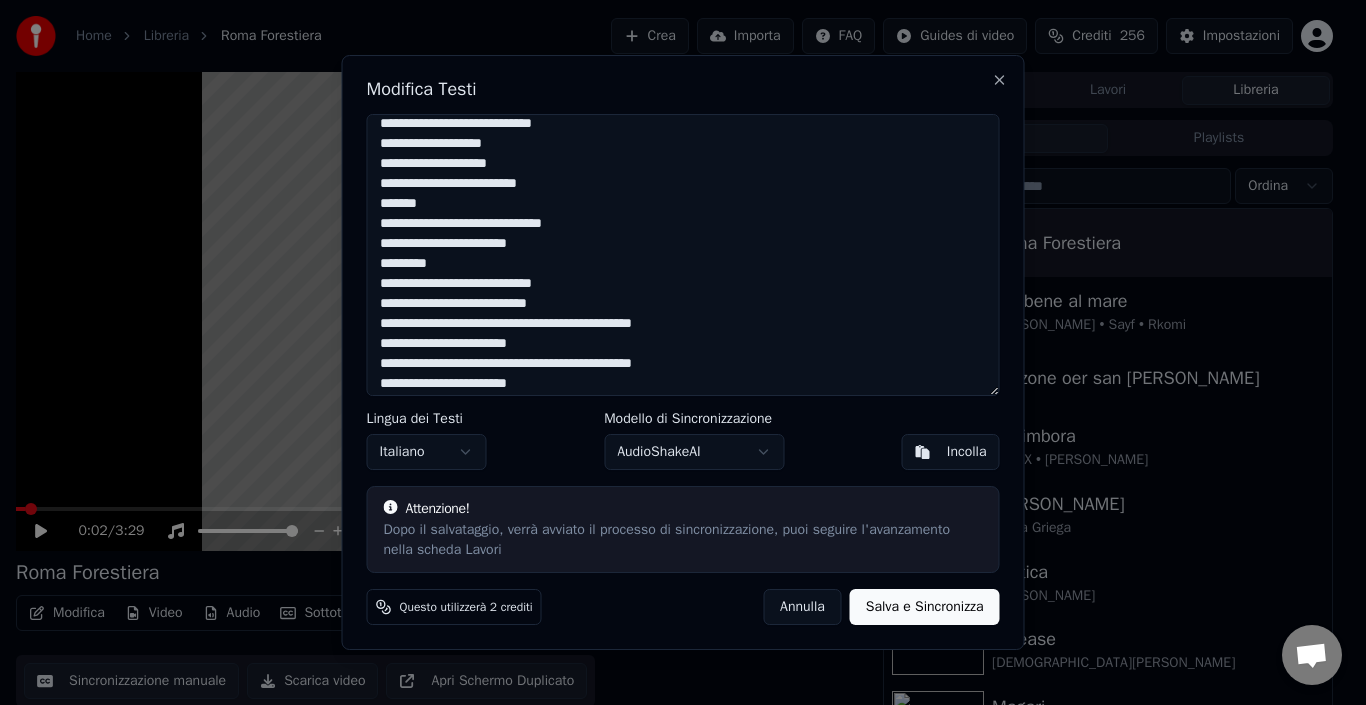click at bounding box center (683, 255) 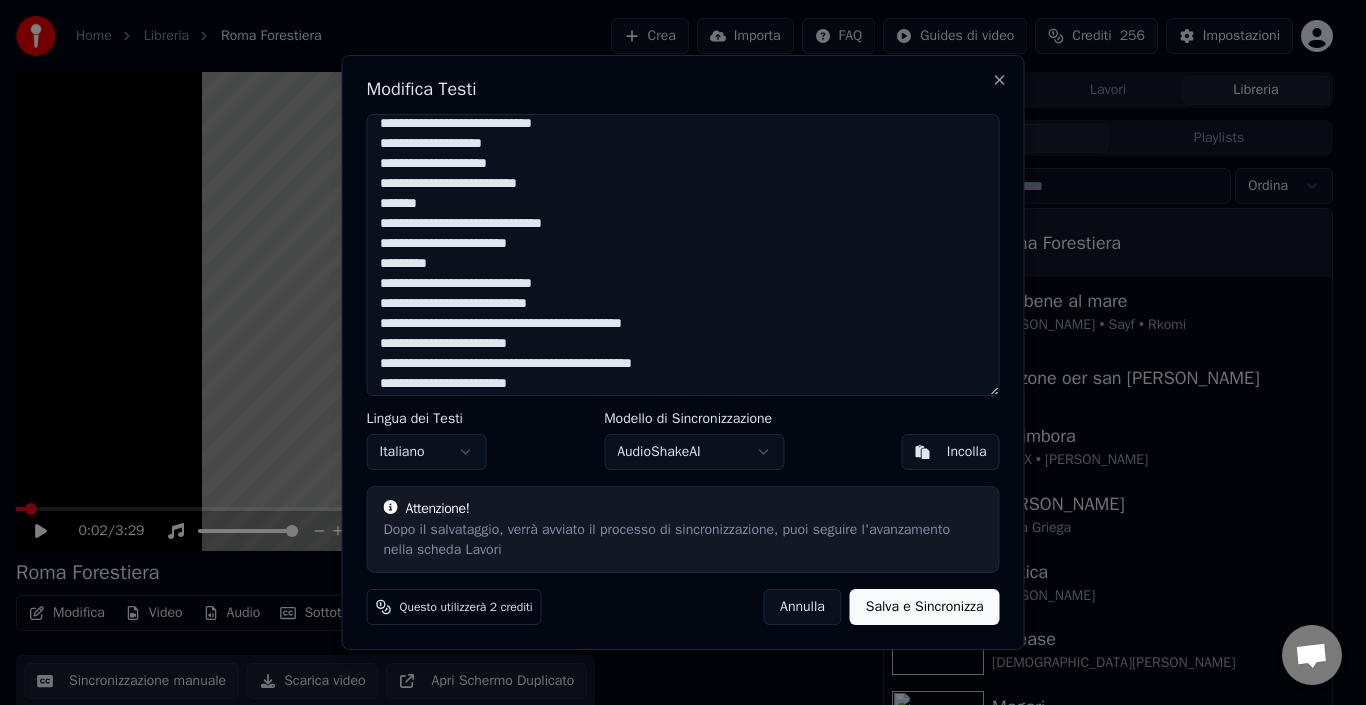 click at bounding box center [683, 255] 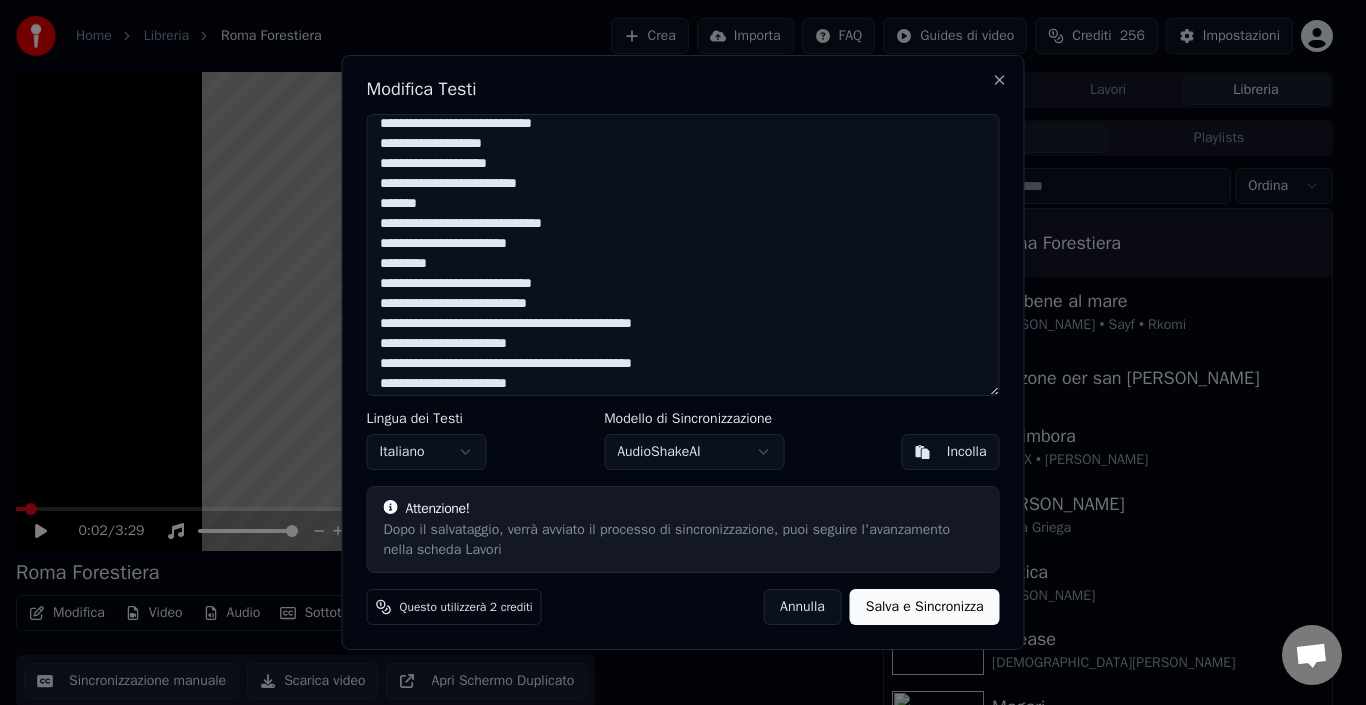 click at bounding box center (683, 255) 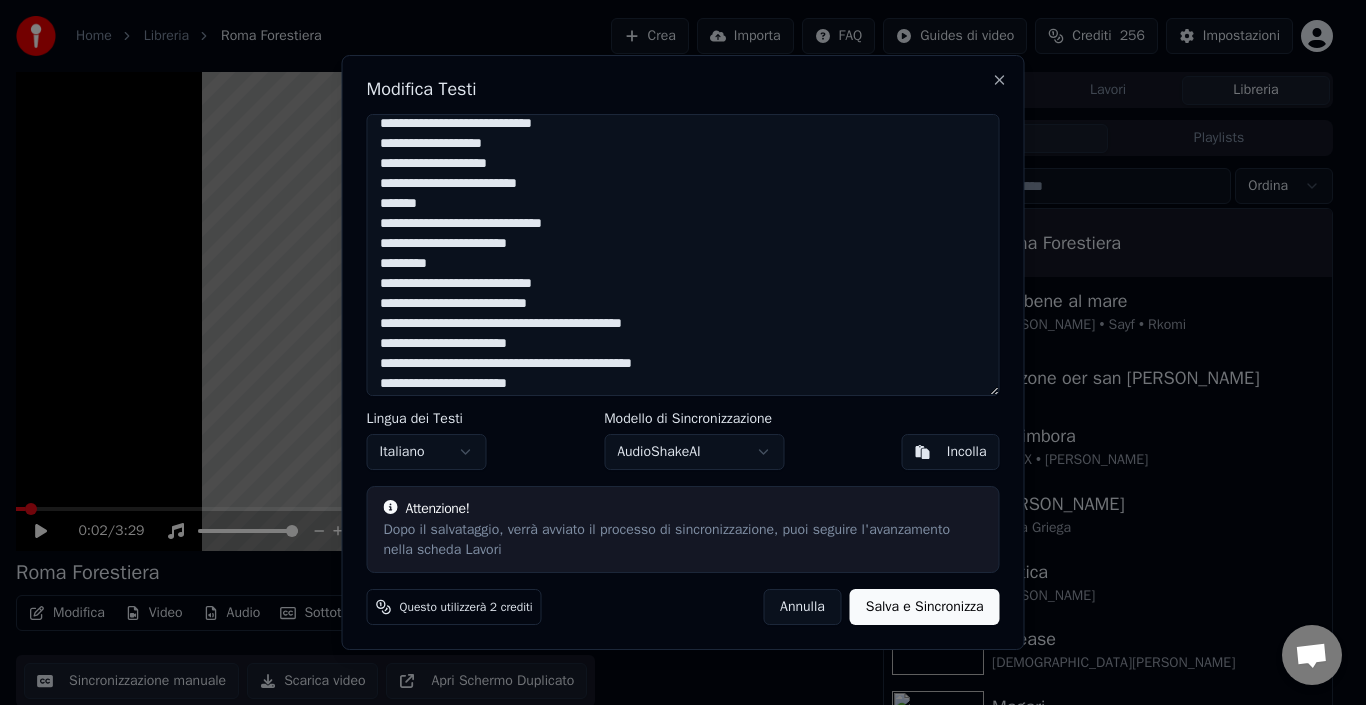 click at bounding box center [683, 255] 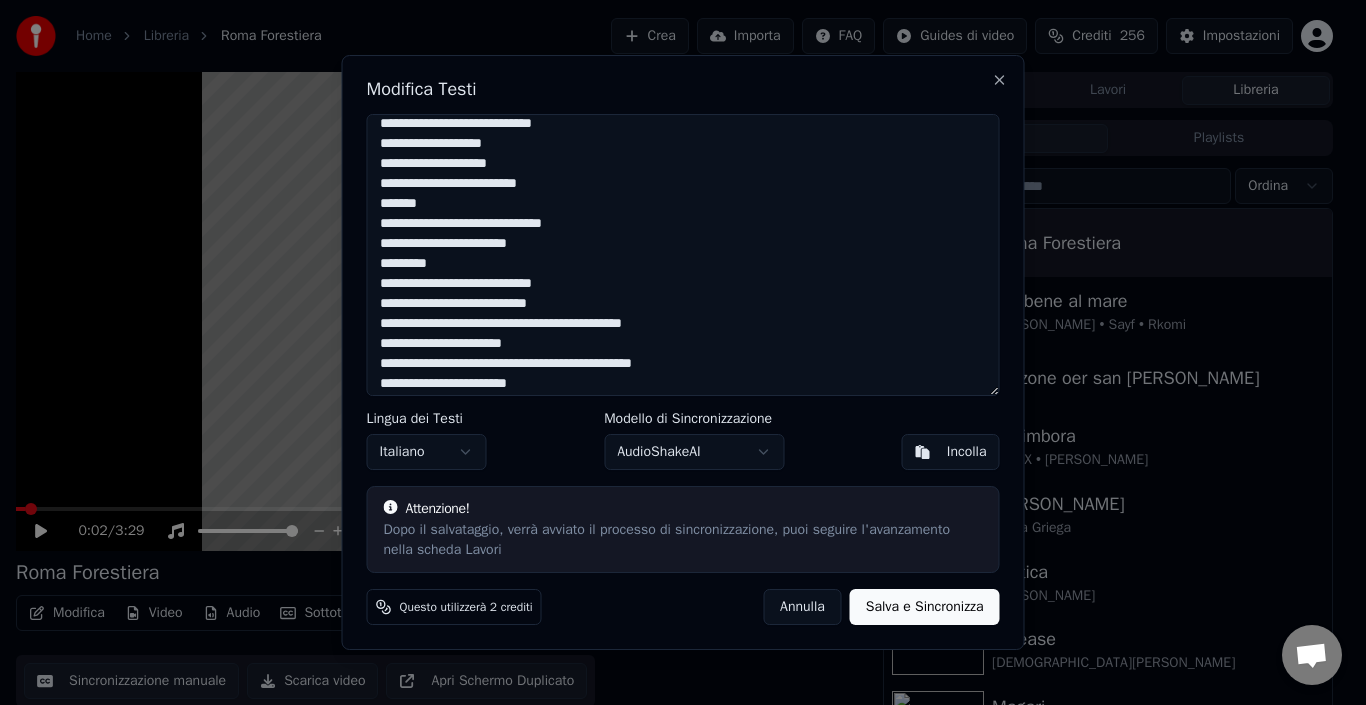 click at bounding box center [683, 255] 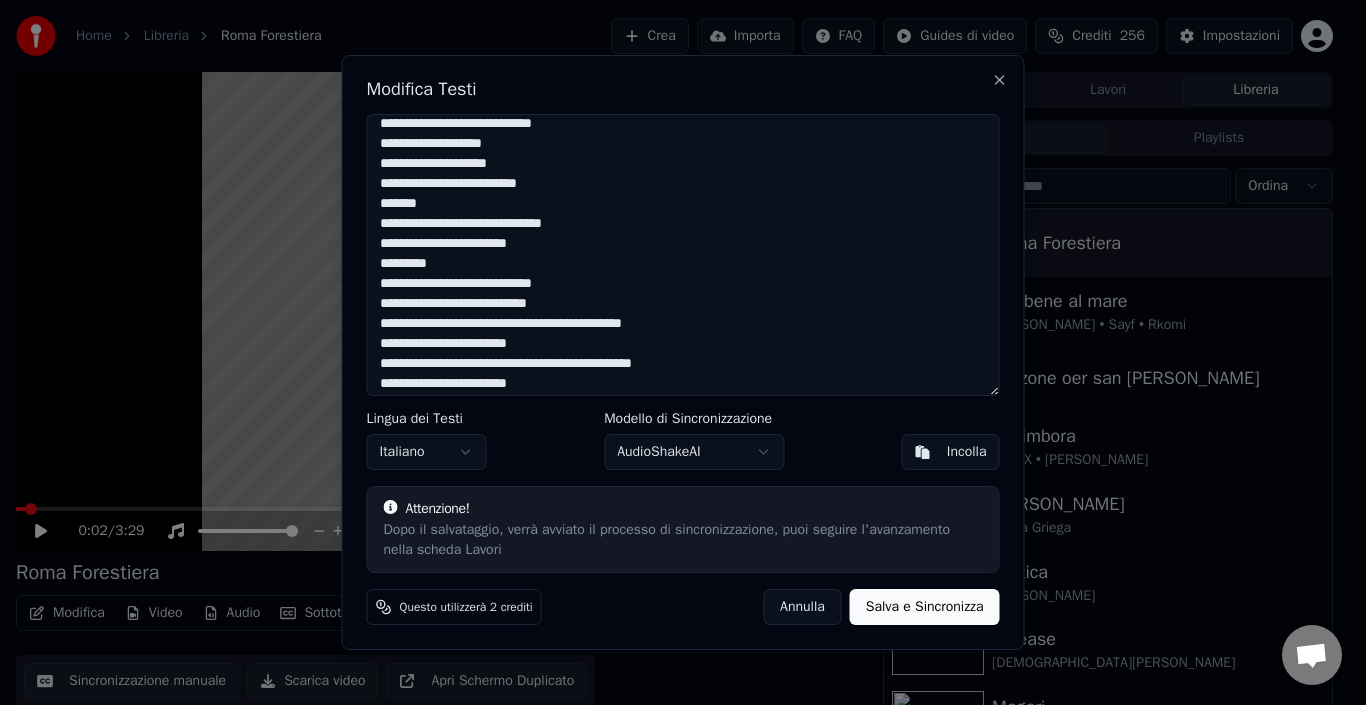 click at bounding box center (683, 255) 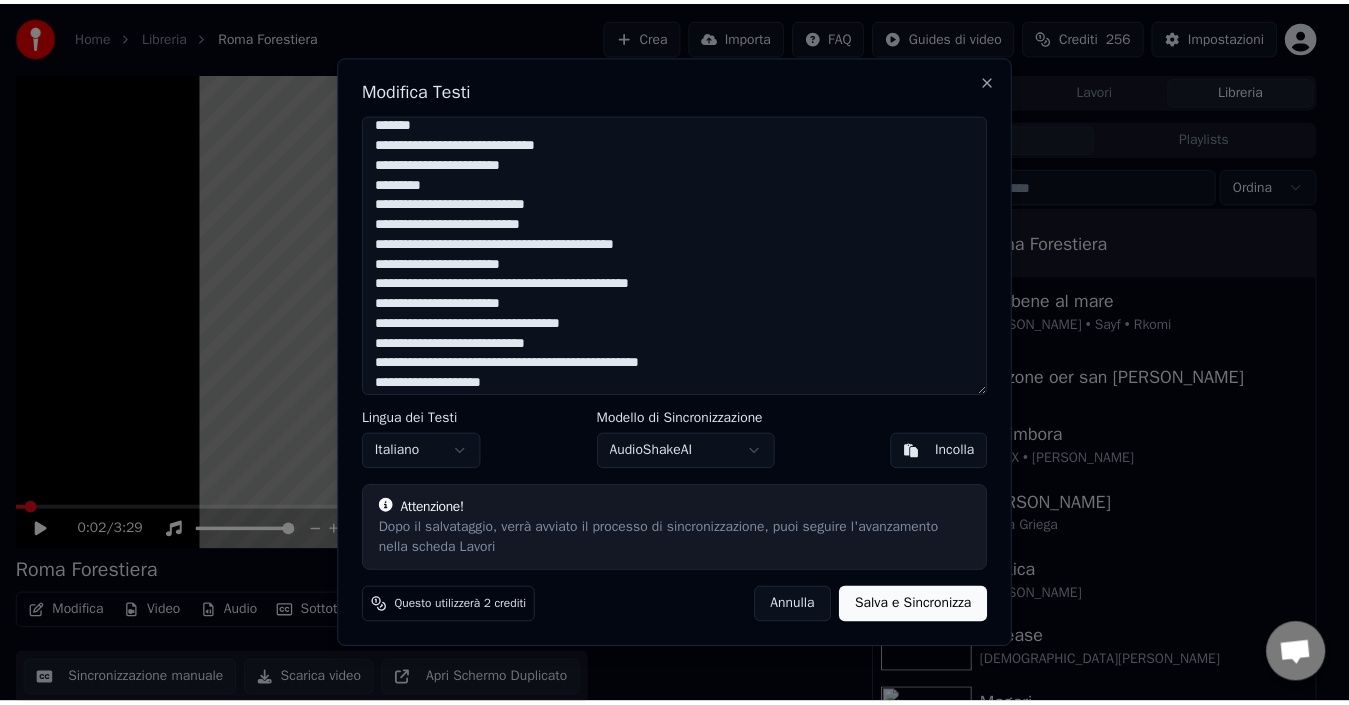 scroll, scrollTop: 515, scrollLeft: 0, axis: vertical 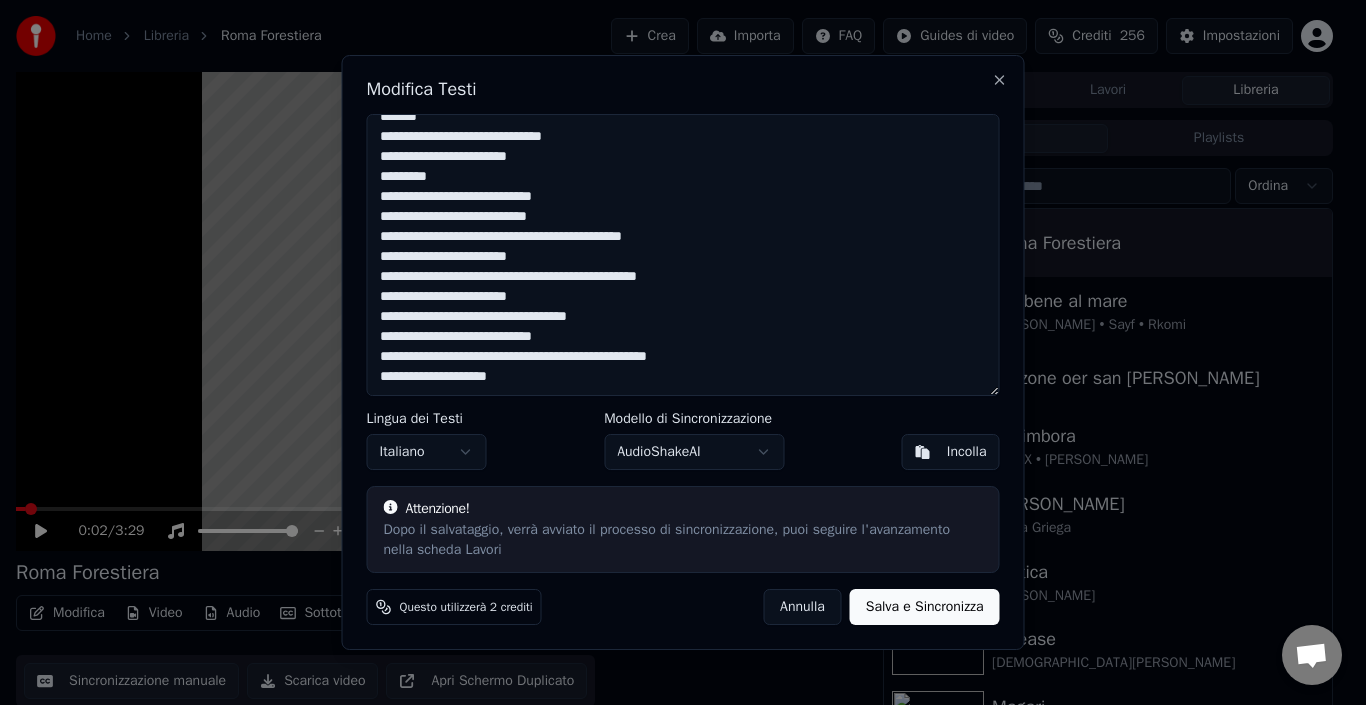 click at bounding box center (683, 255) 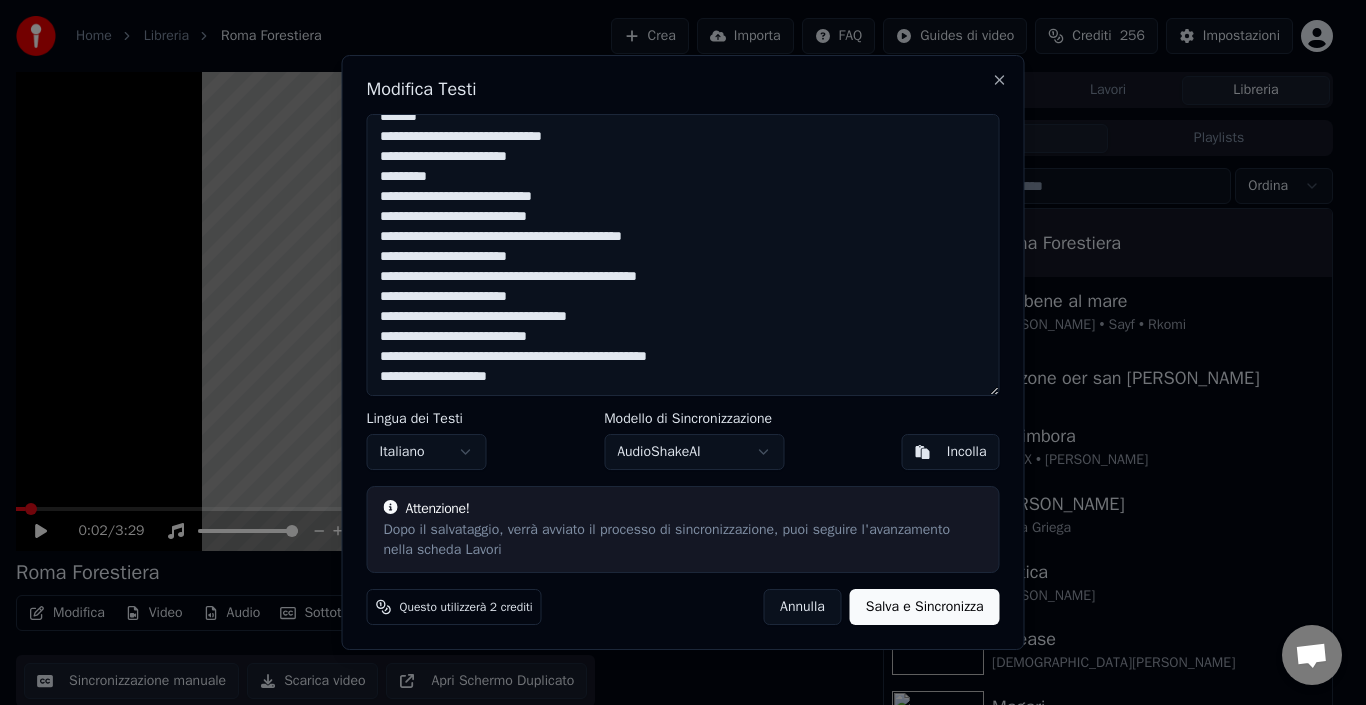 click at bounding box center (683, 255) 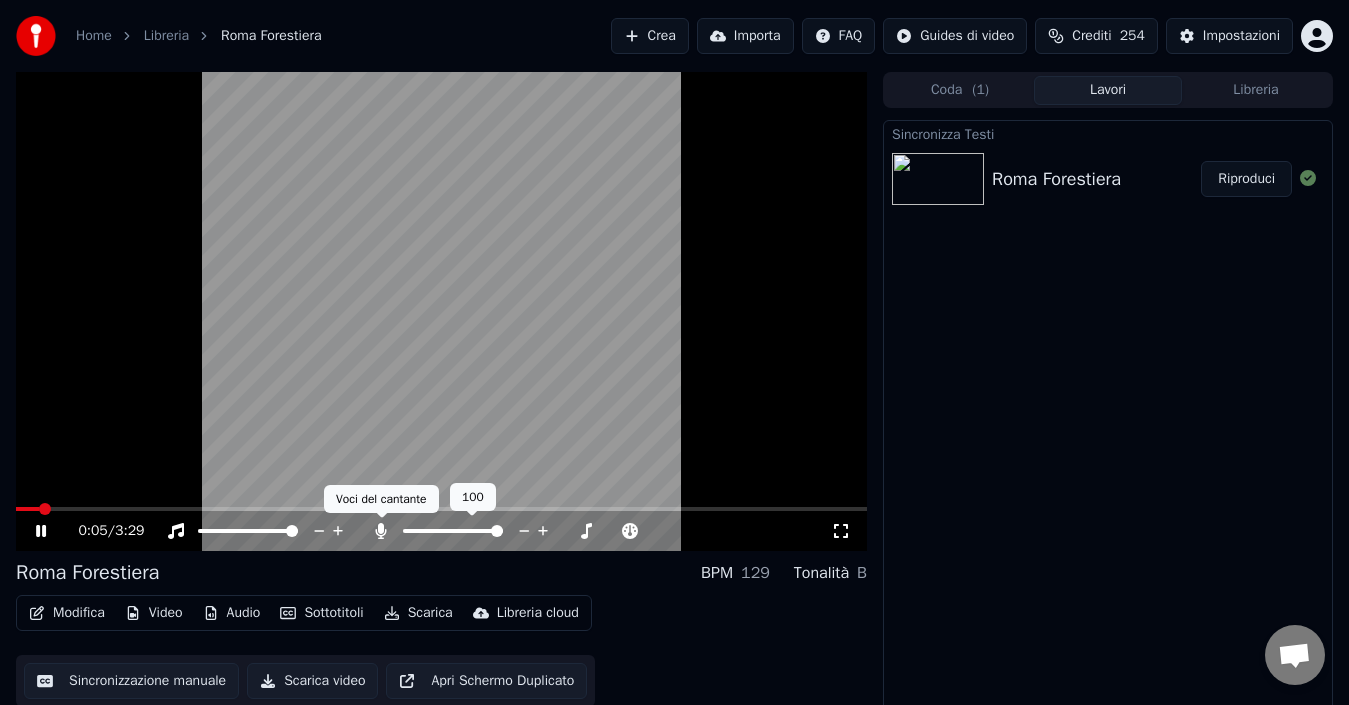 click 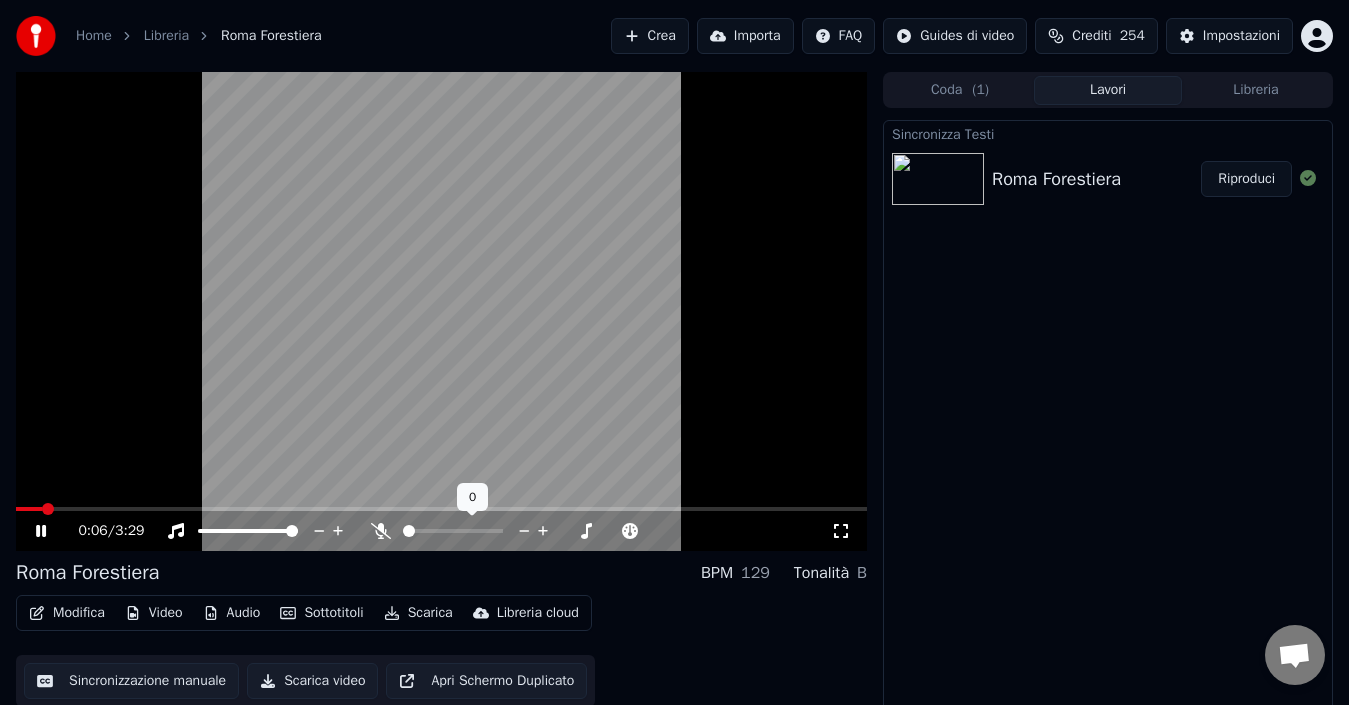 click 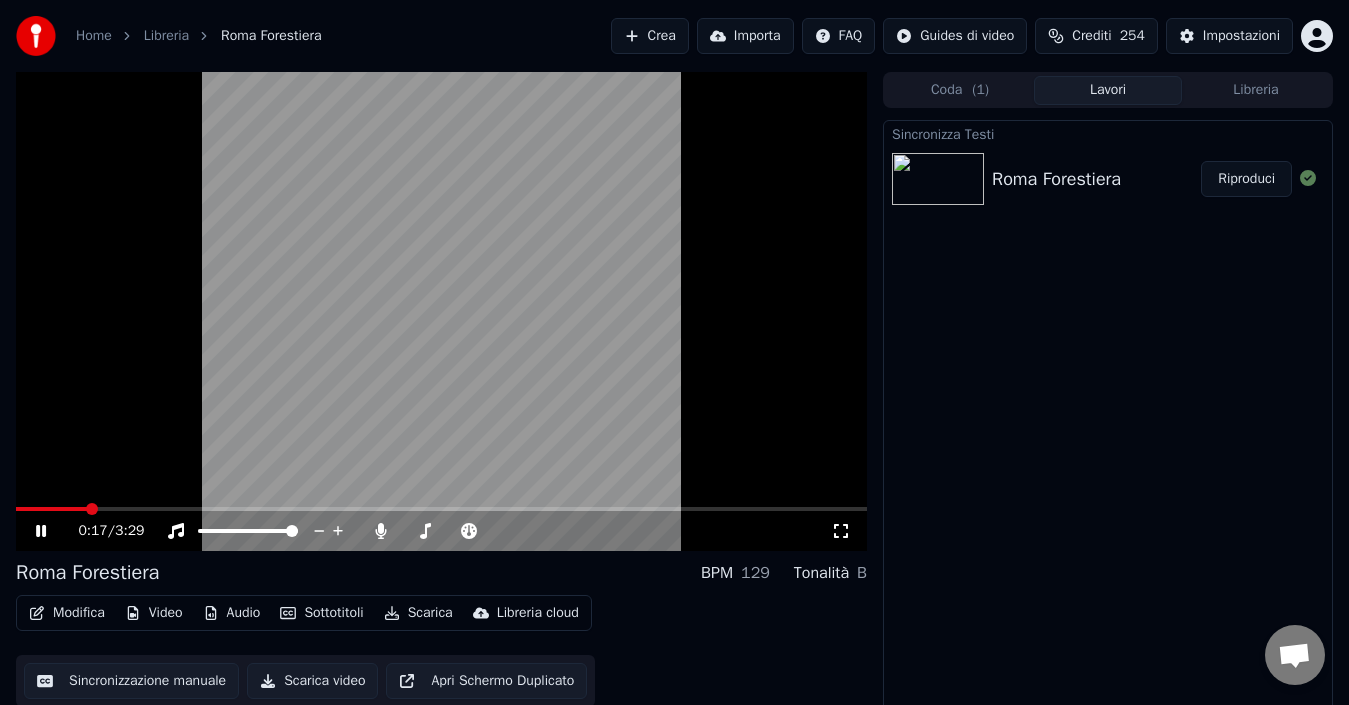 click 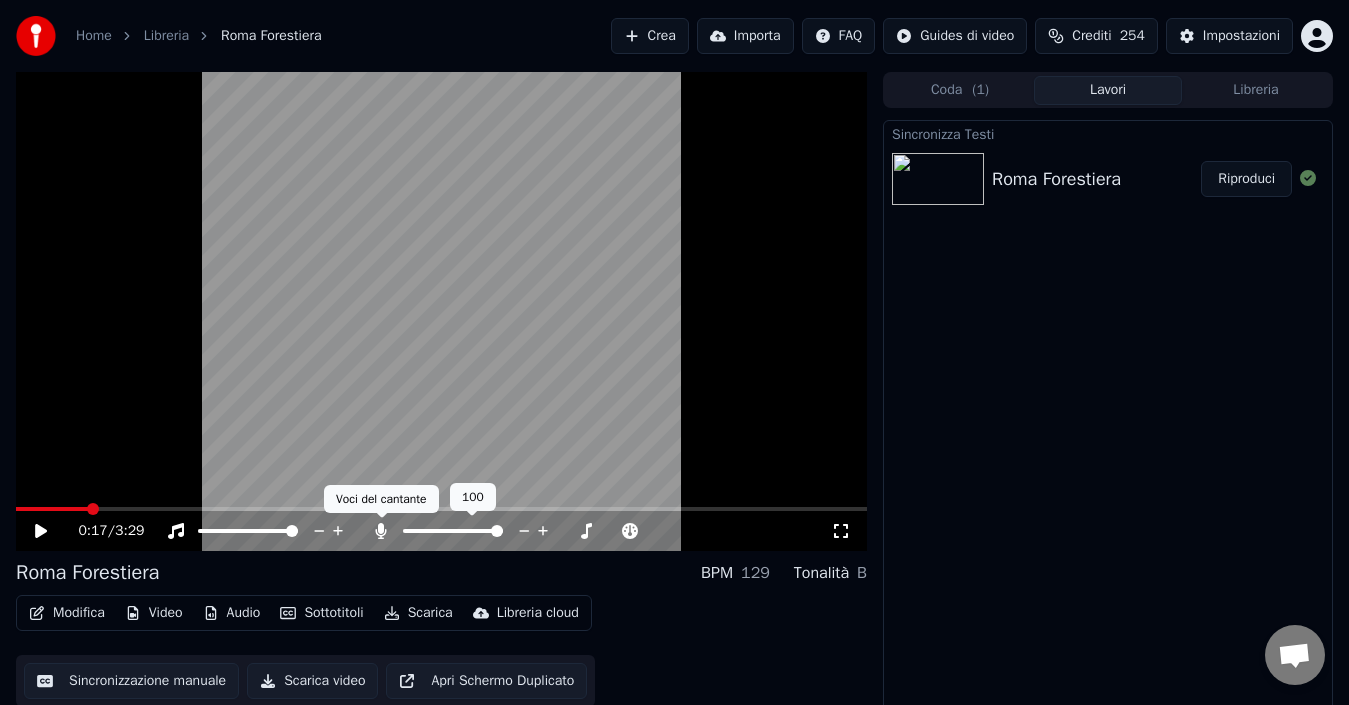 drag, startPoint x: 377, startPoint y: 525, endPoint x: 394, endPoint y: 566, distance: 44.38468 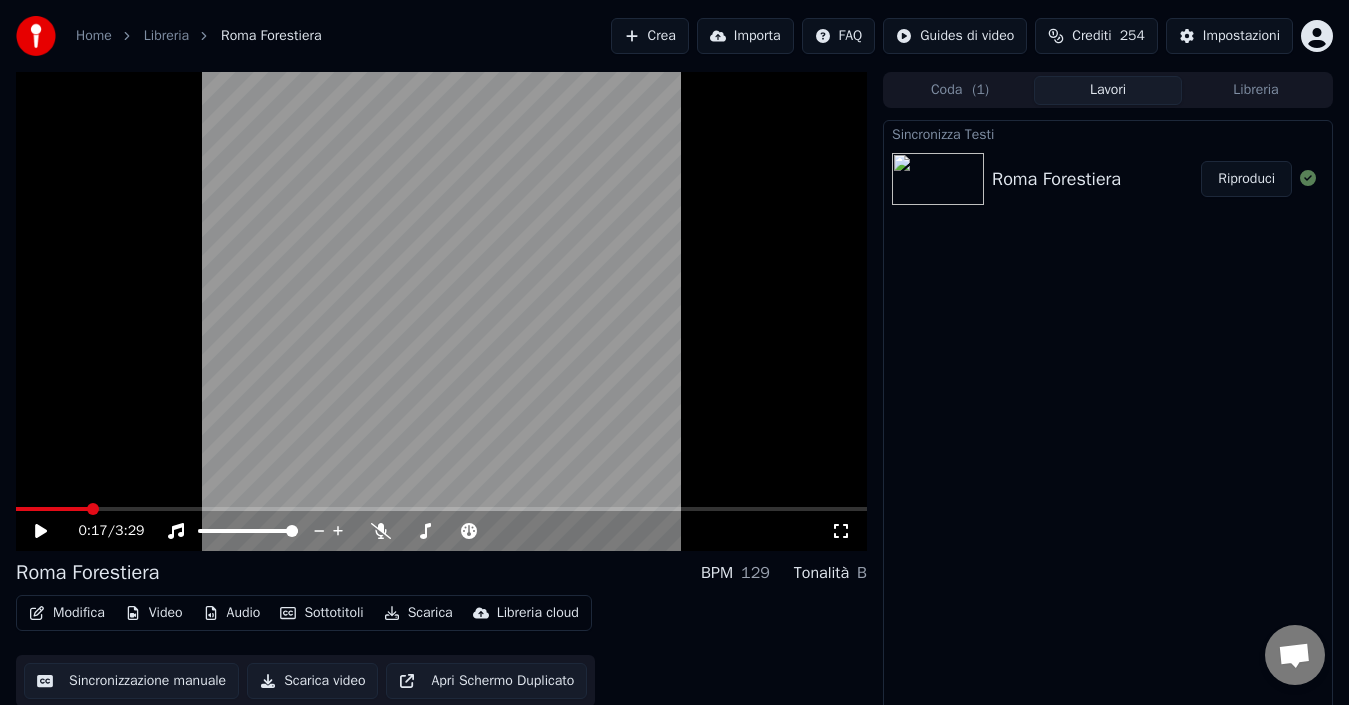 click on "Scarica" at bounding box center [418, 613] 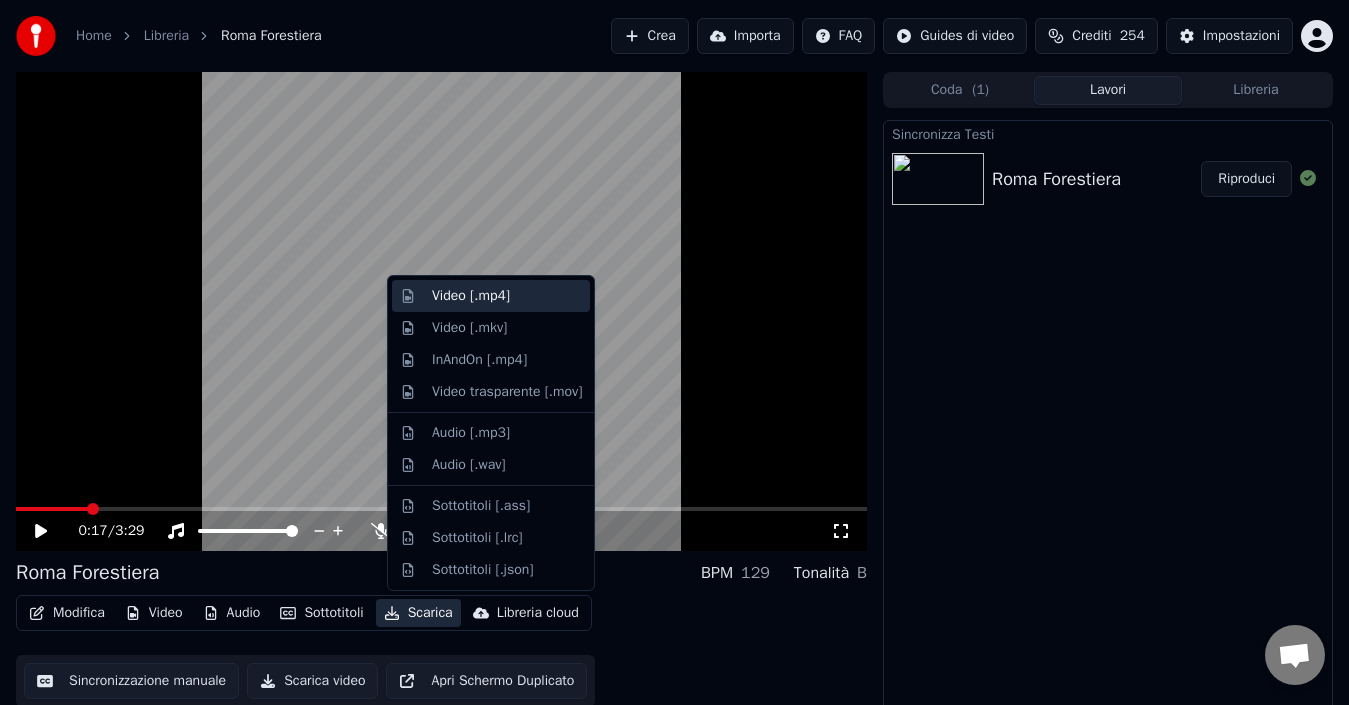 click on "Video [.mp4]" at bounding box center (471, 296) 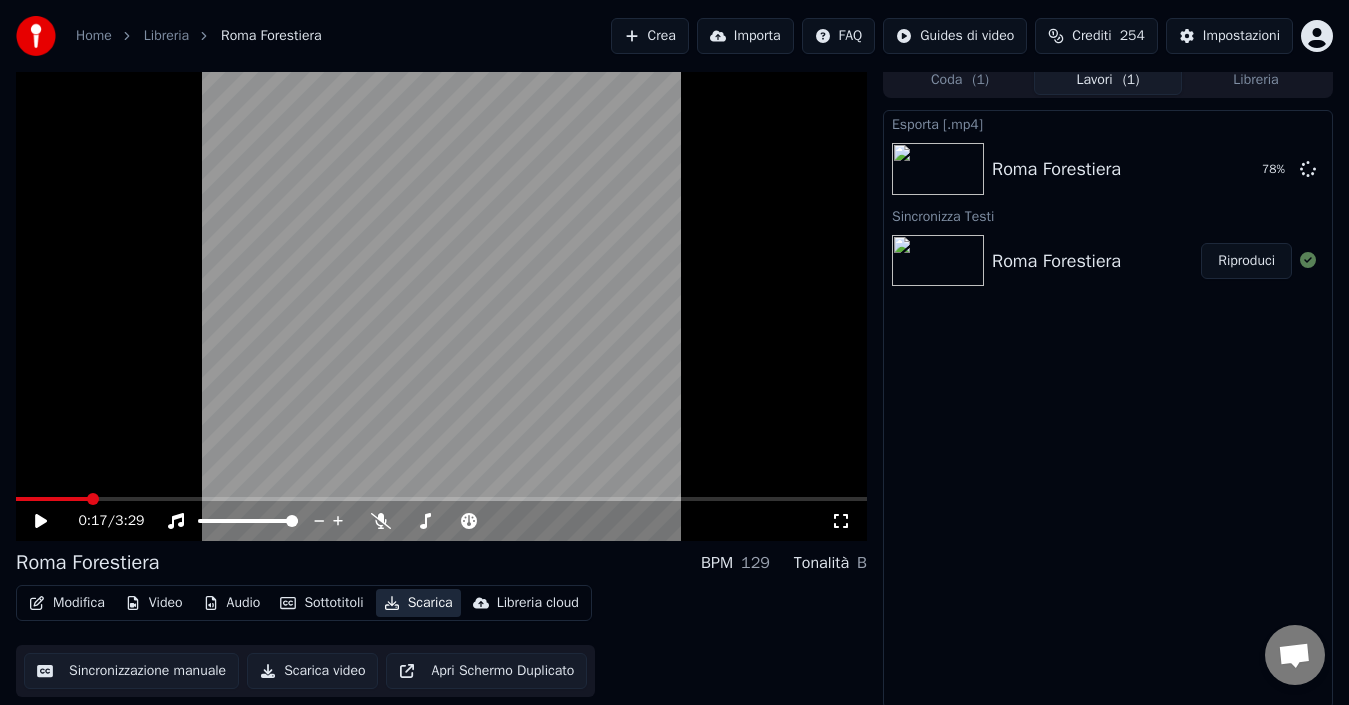 scroll, scrollTop: 14, scrollLeft: 0, axis: vertical 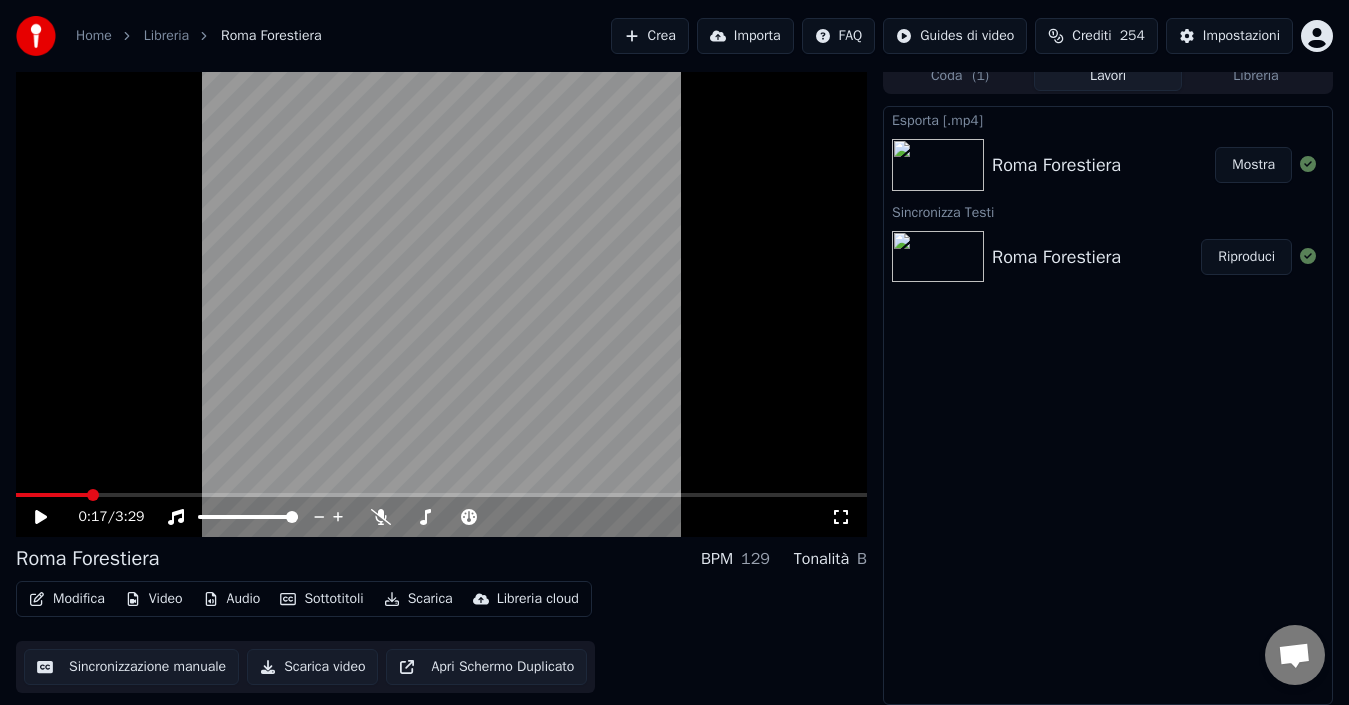 click on "Mostra" at bounding box center (1253, 165) 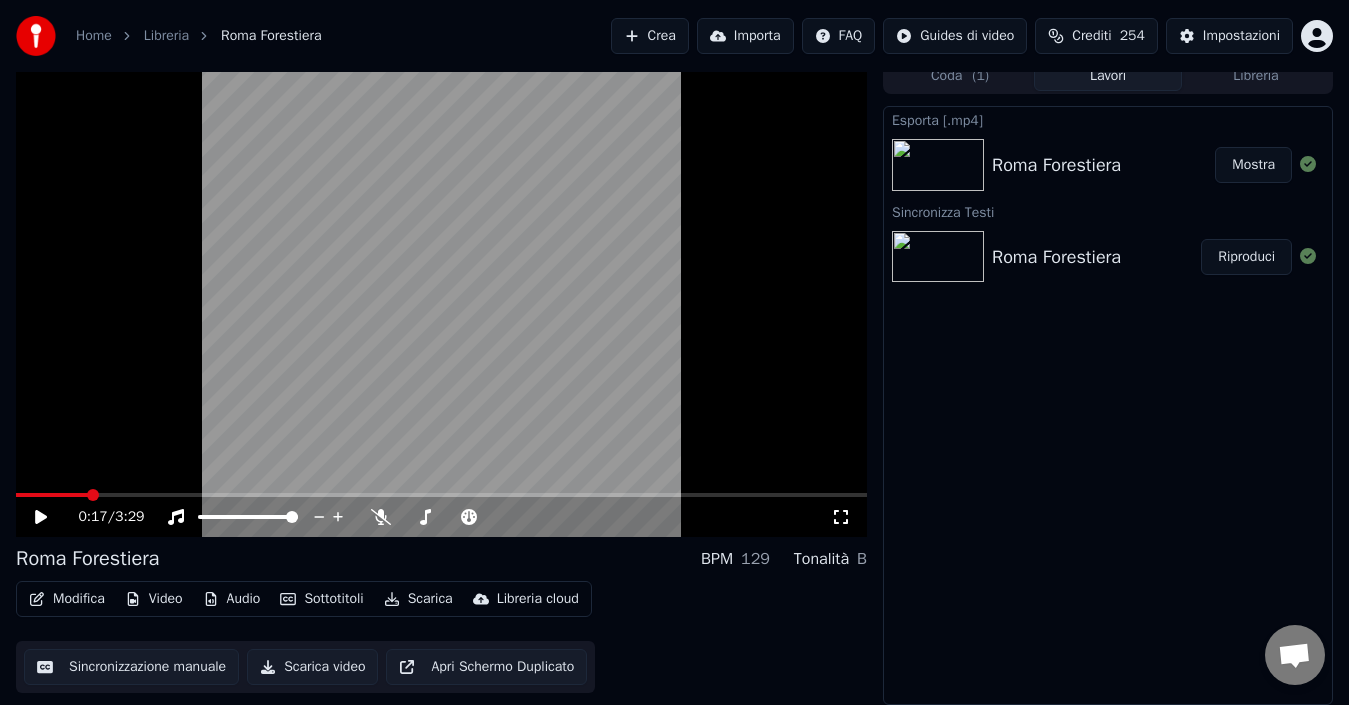 click on "Home" at bounding box center (94, 36) 